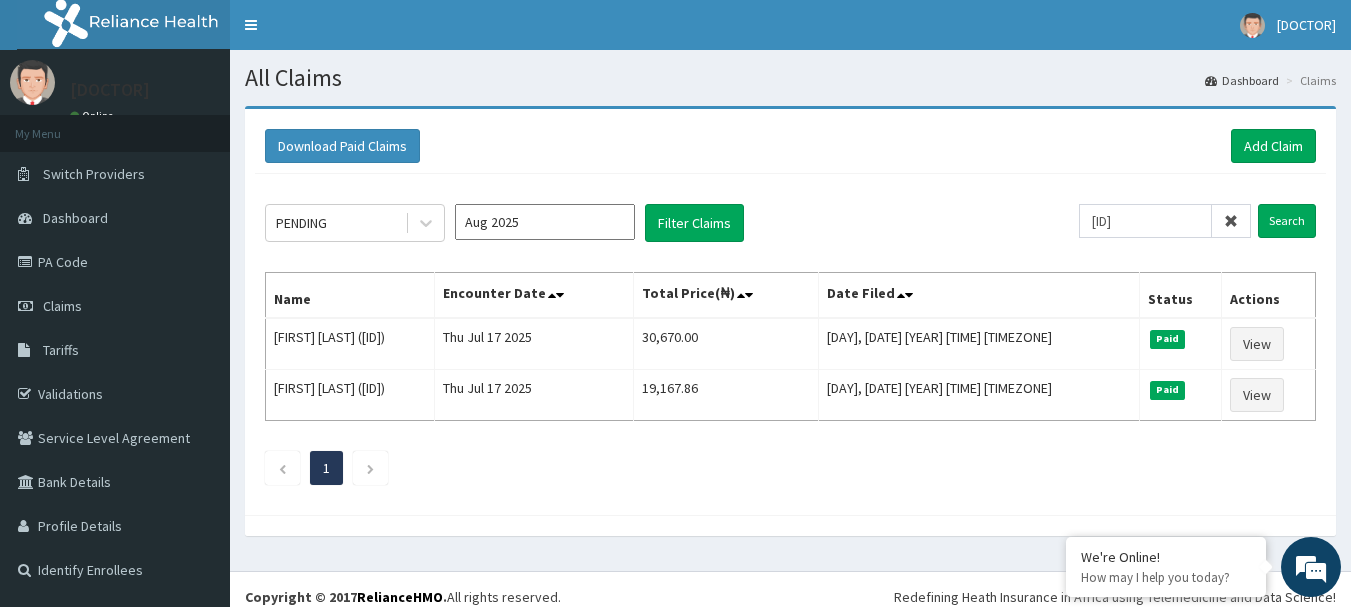 scroll, scrollTop: 0, scrollLeft: 0, axis: both 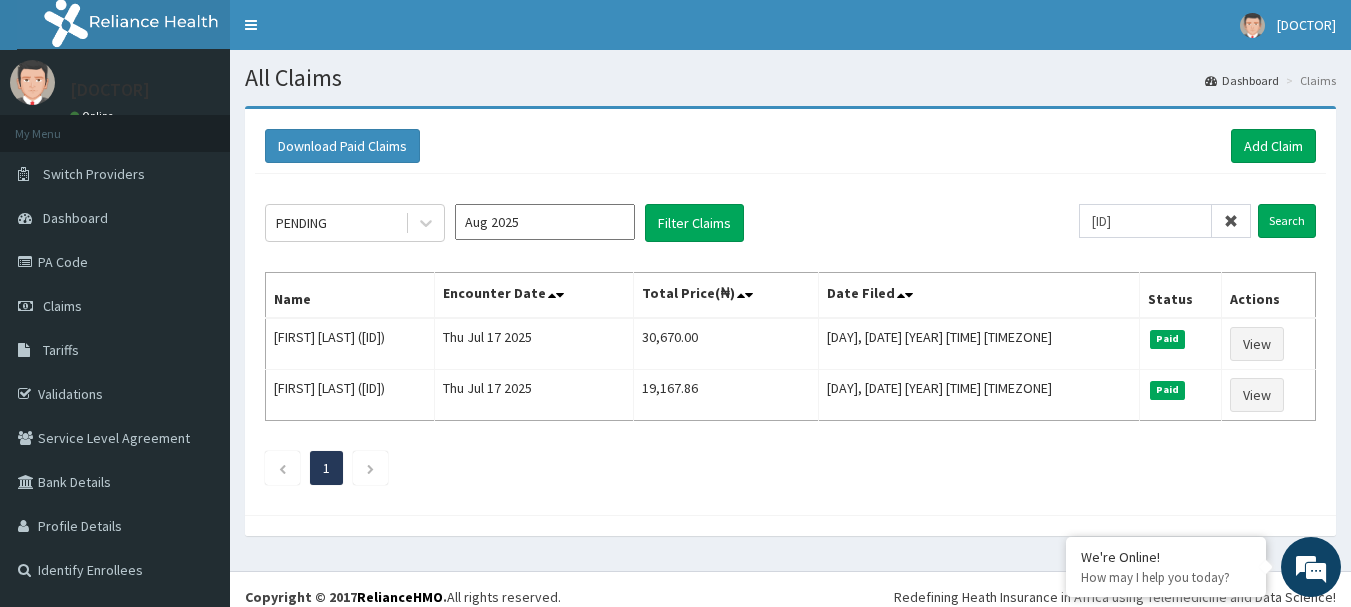 click on "Download Paid Claims Add Claim" at bounding box center [790, 146] 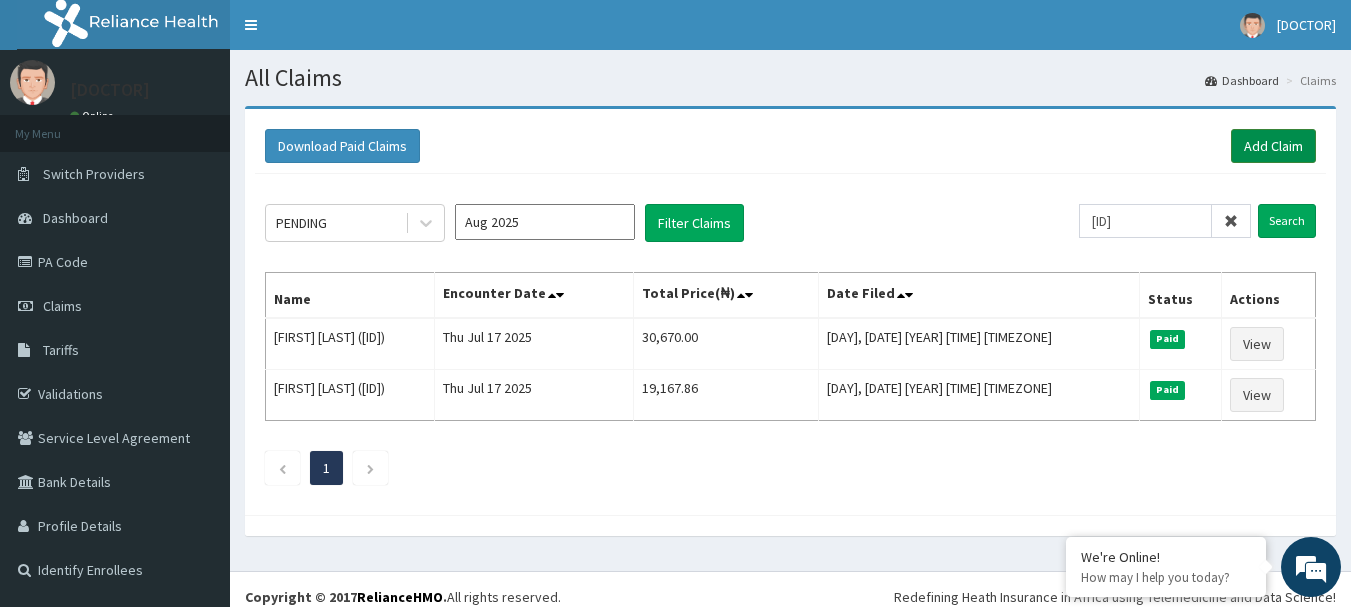 click on "Add Claim" at bounding box center (1273, 146) 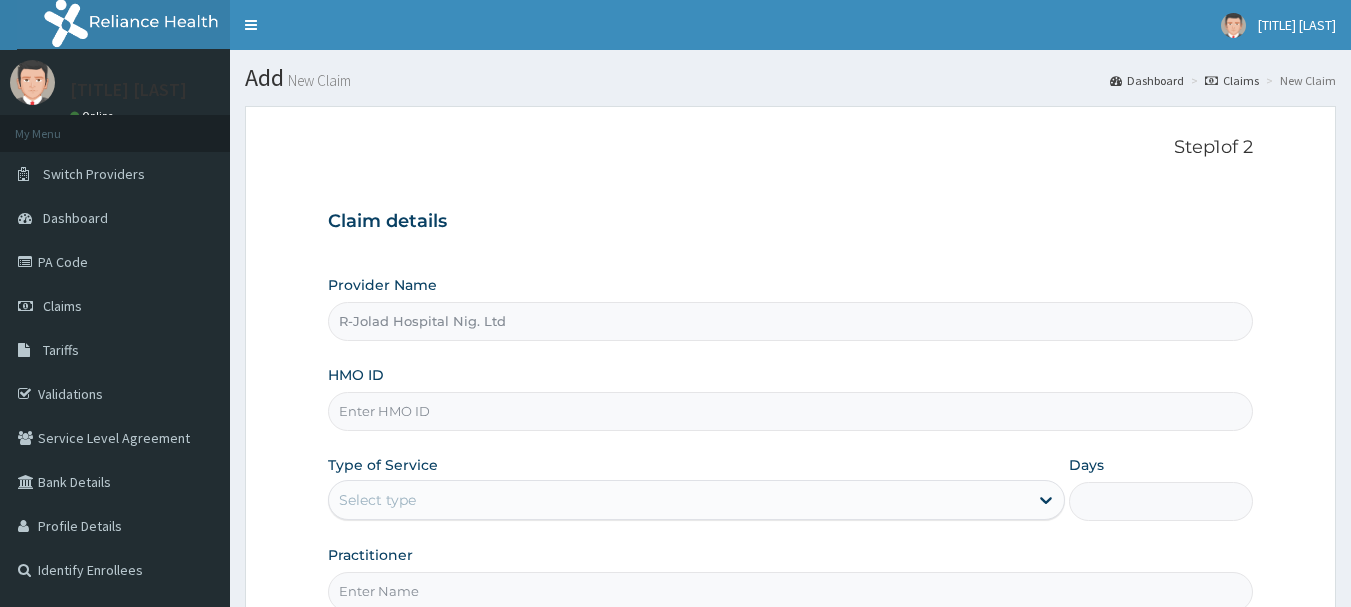 scroll, scrollTop: 0, scrollLeft: 0, axis: both 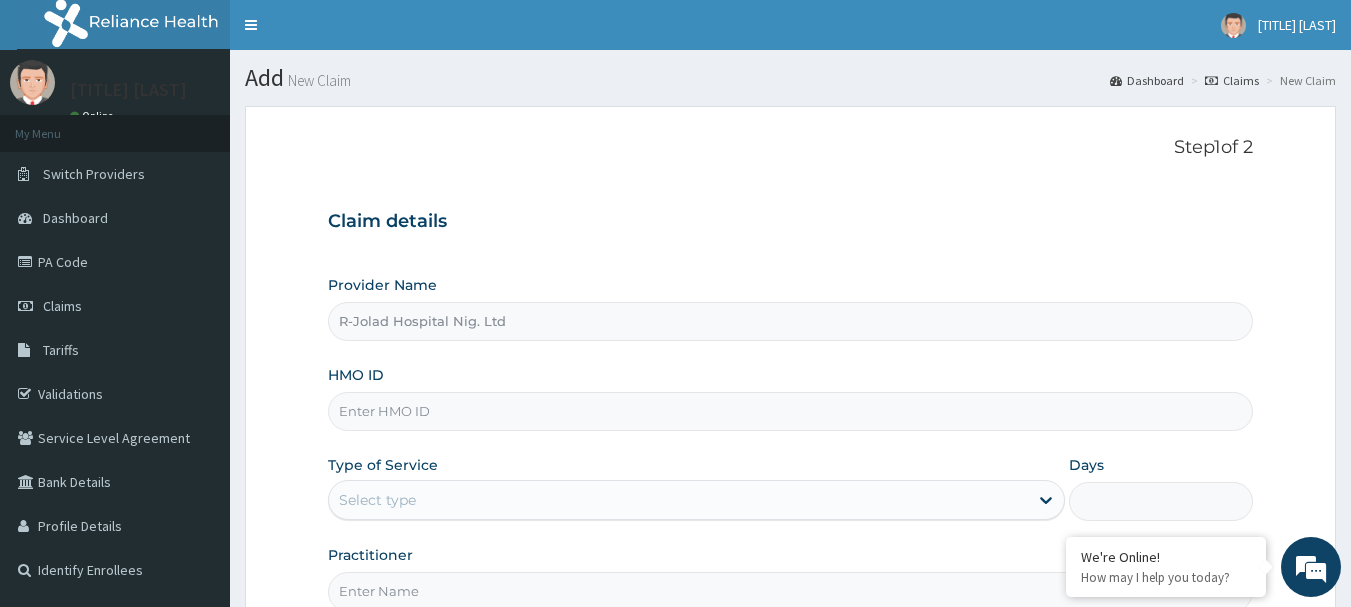 click on "HMO ID" at bounding box center [791, 411] 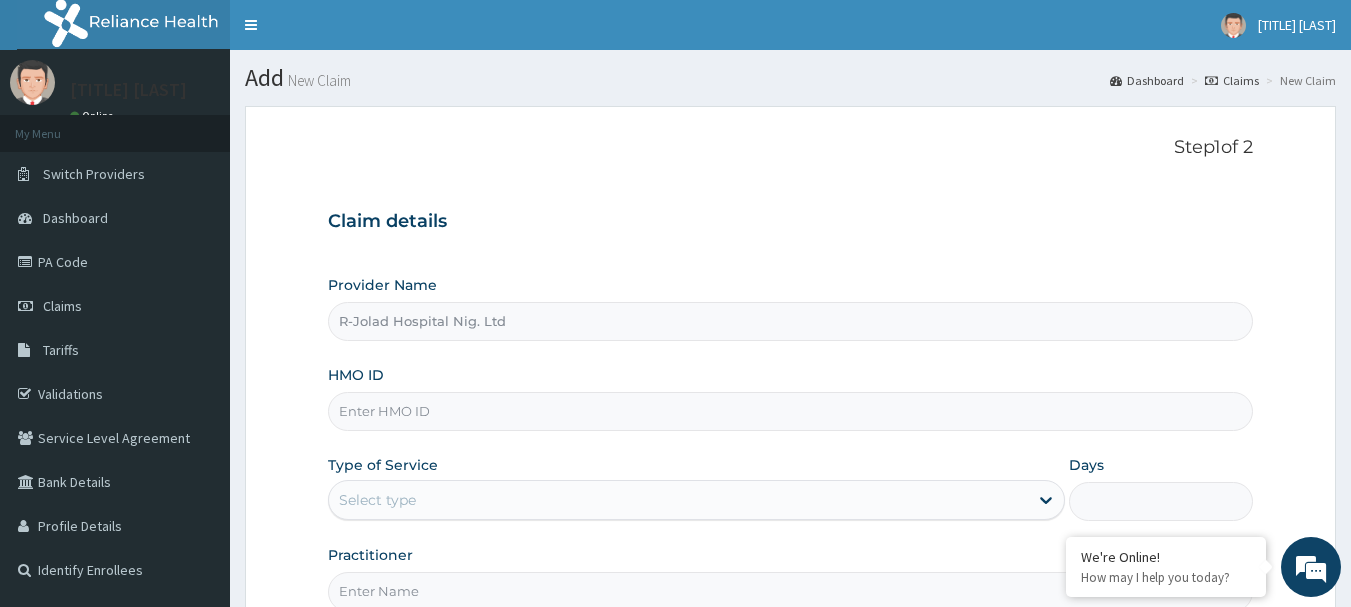 scroll, scrollTop: 0, scrollLeft: 0, axis: both 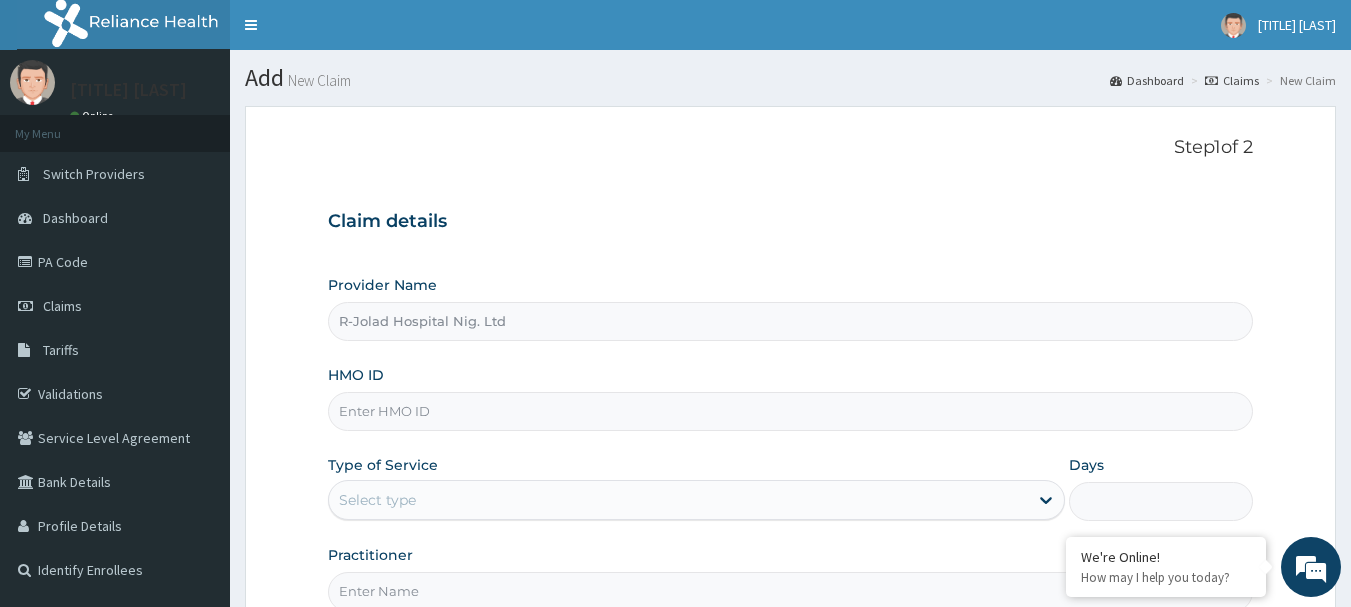 click on "HMO ID" at bounding box center (791, 411) 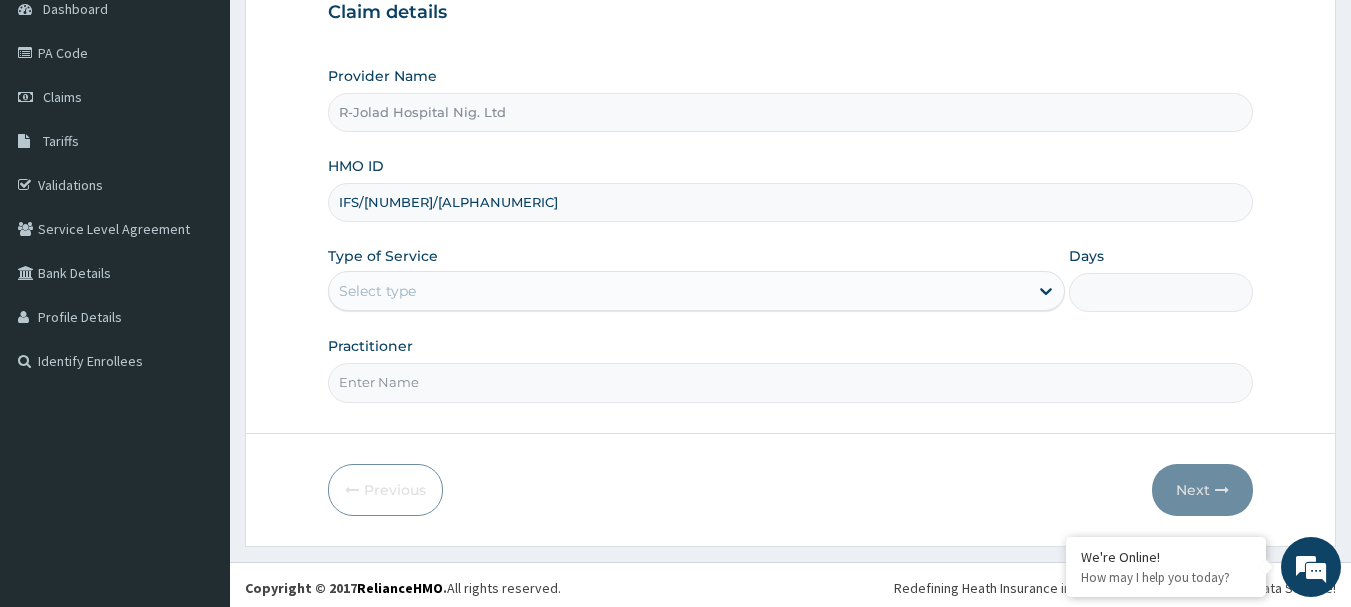 scroll, scrollTop: 215, scrollLeft: 0, axis: vertical 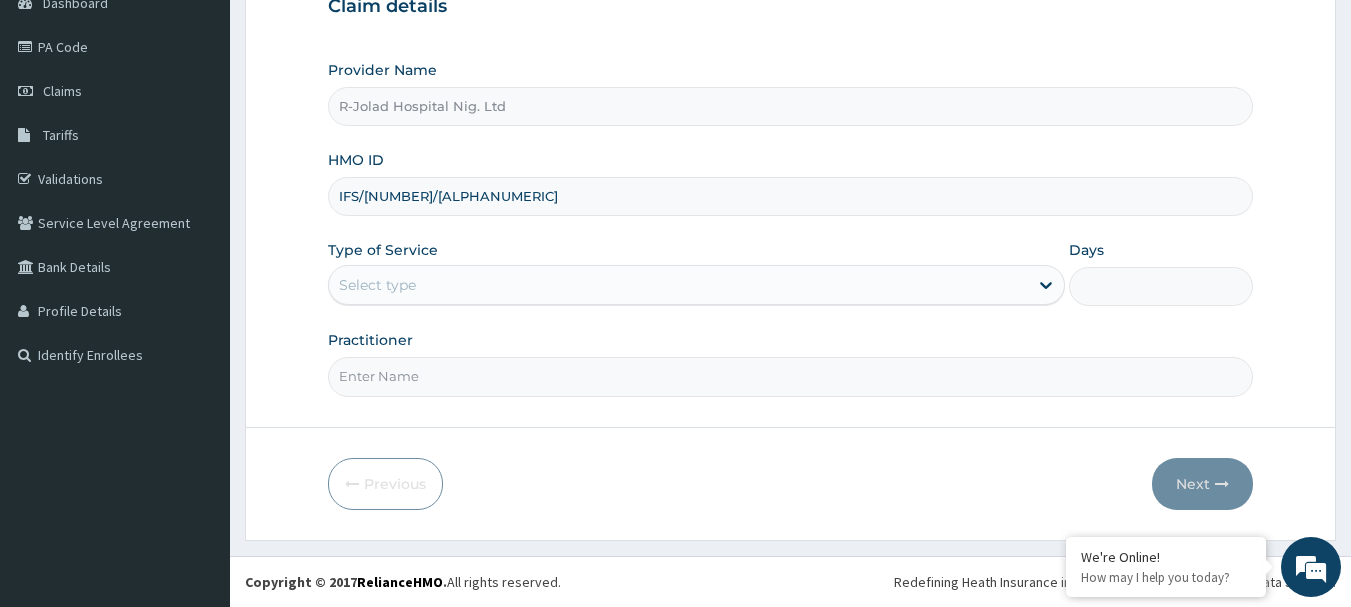 type on "IFS/[NUMBER]/[ALPHANUMERIC]" 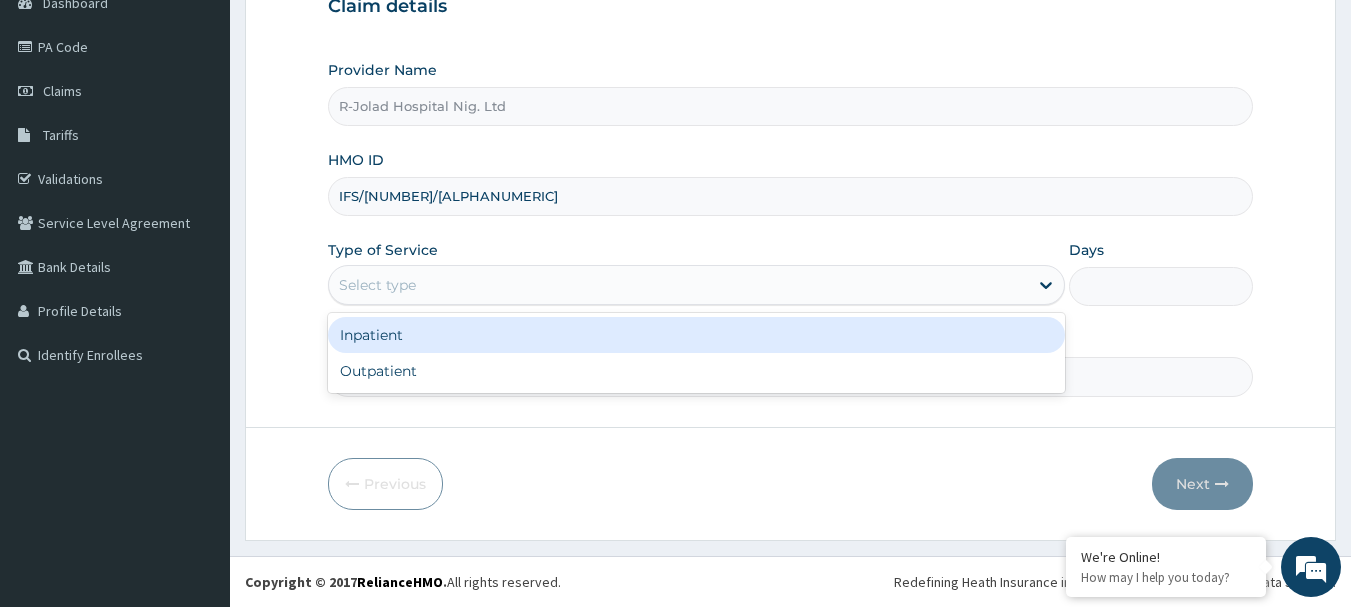 click on "Select type" at bounding box center (678, 285) 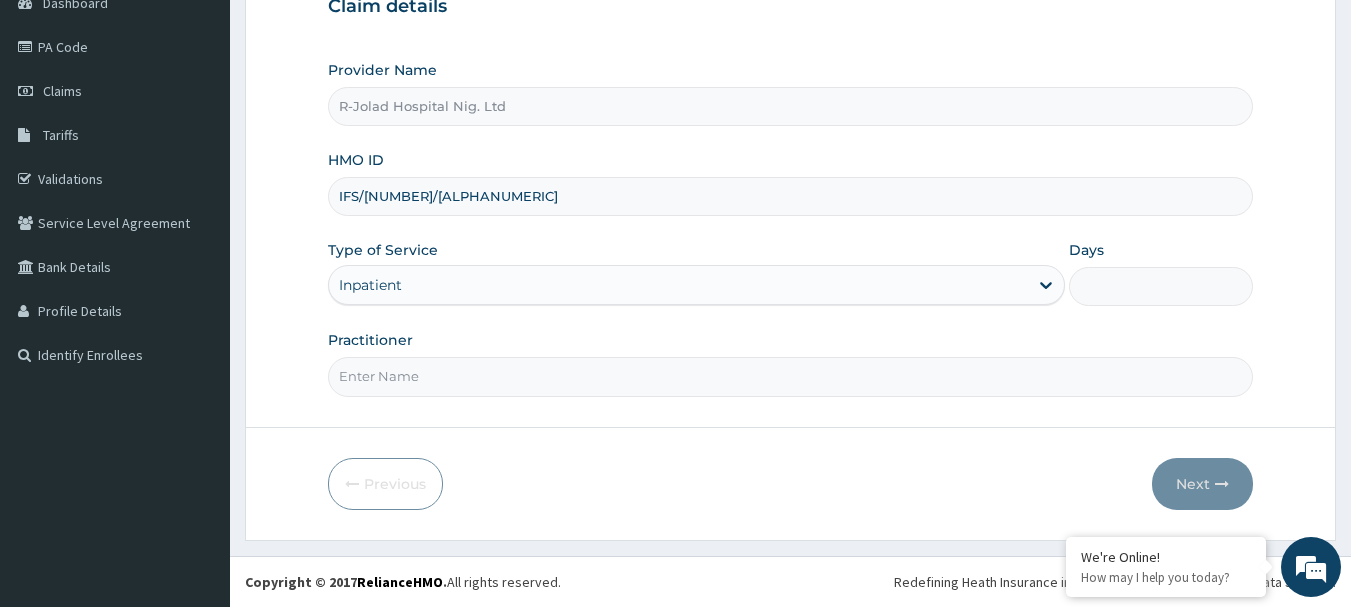 click on "Days" at bounding box center (1161, 286) 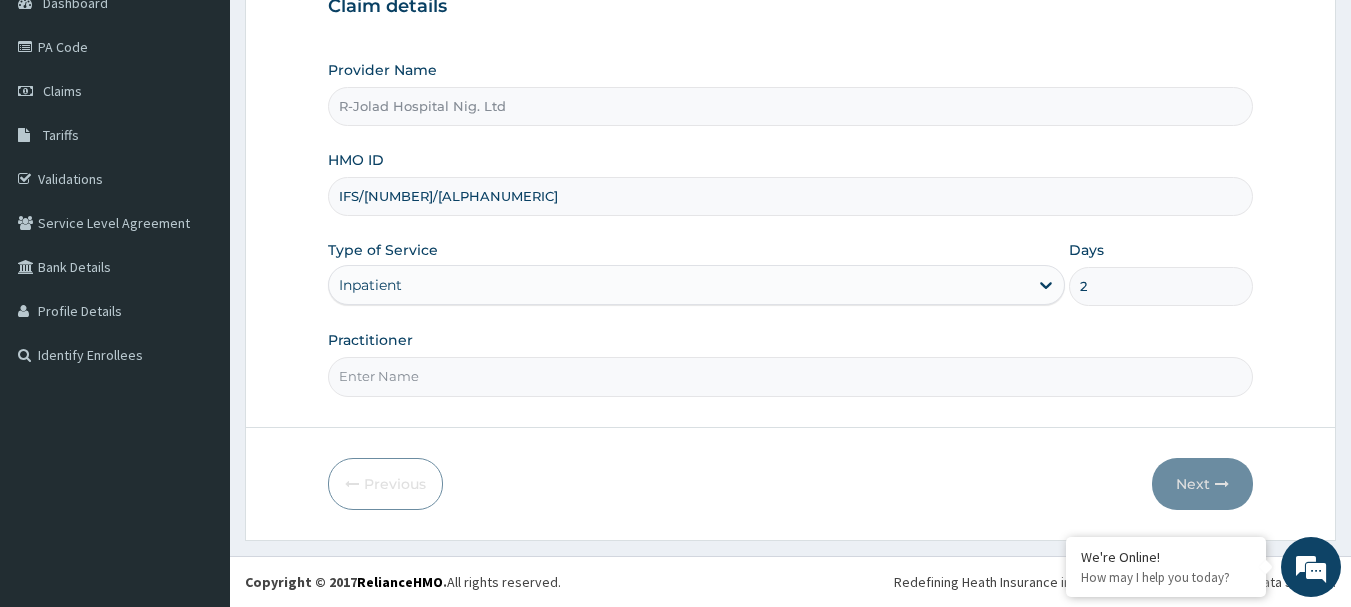 type on "2" 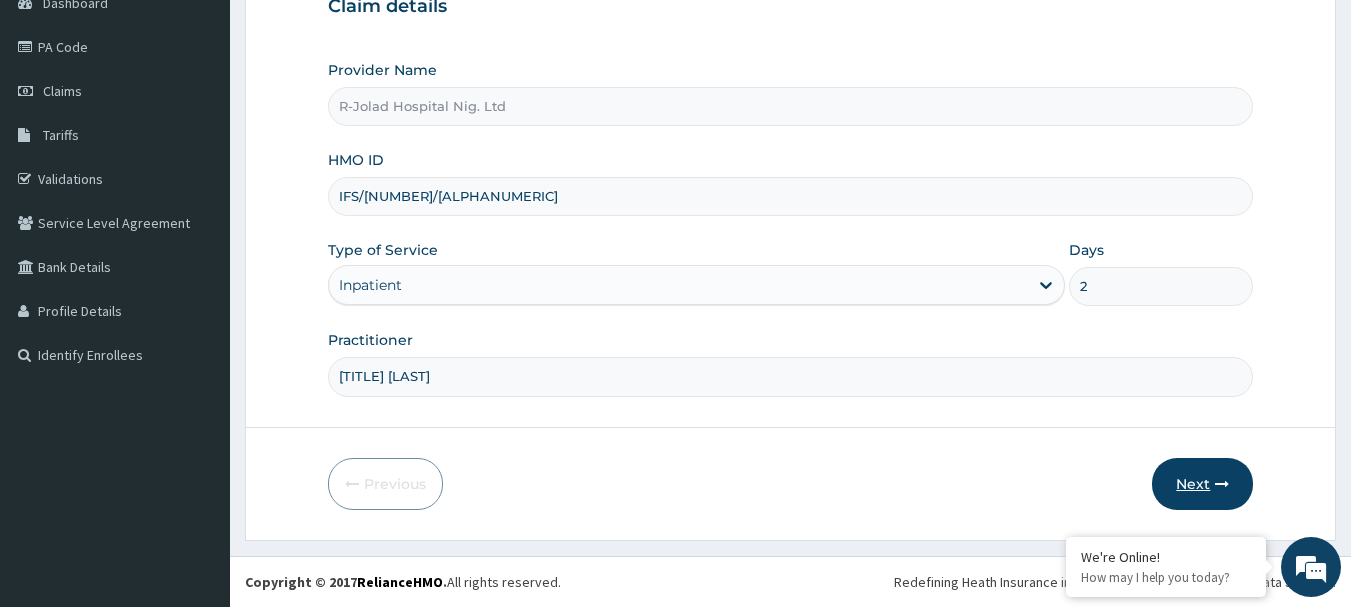 type on "DR OTITO" 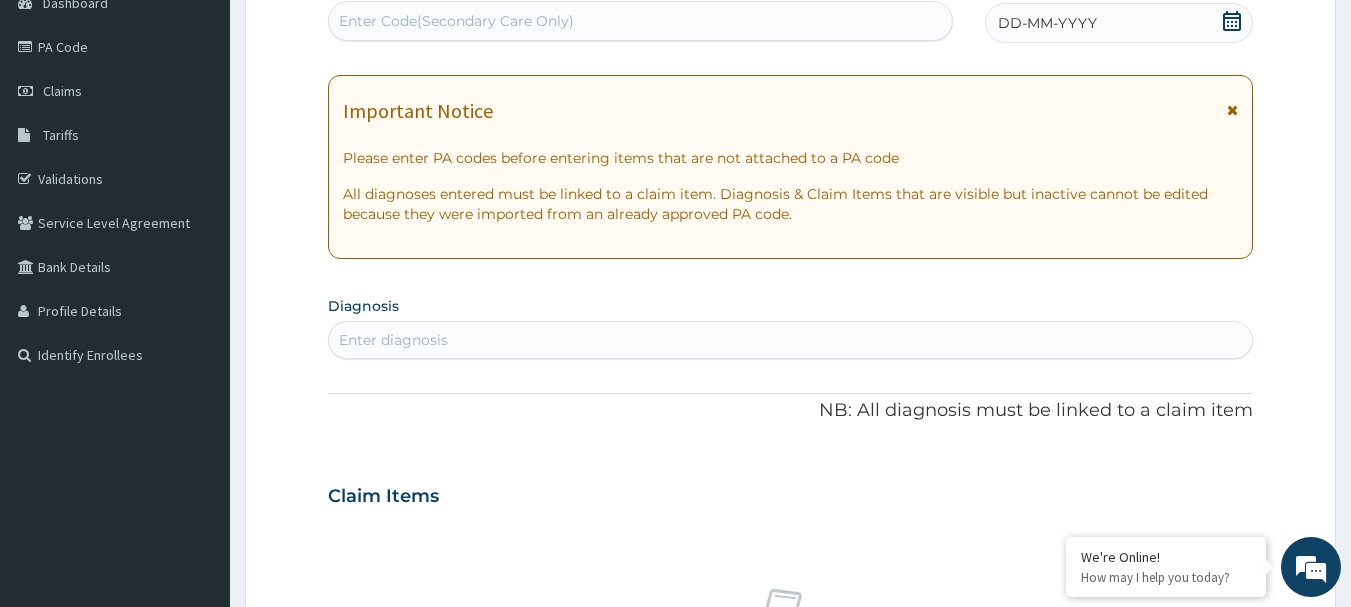 click on "Enter Code(Secondary Care Only)" at bounding box center [641, 21] 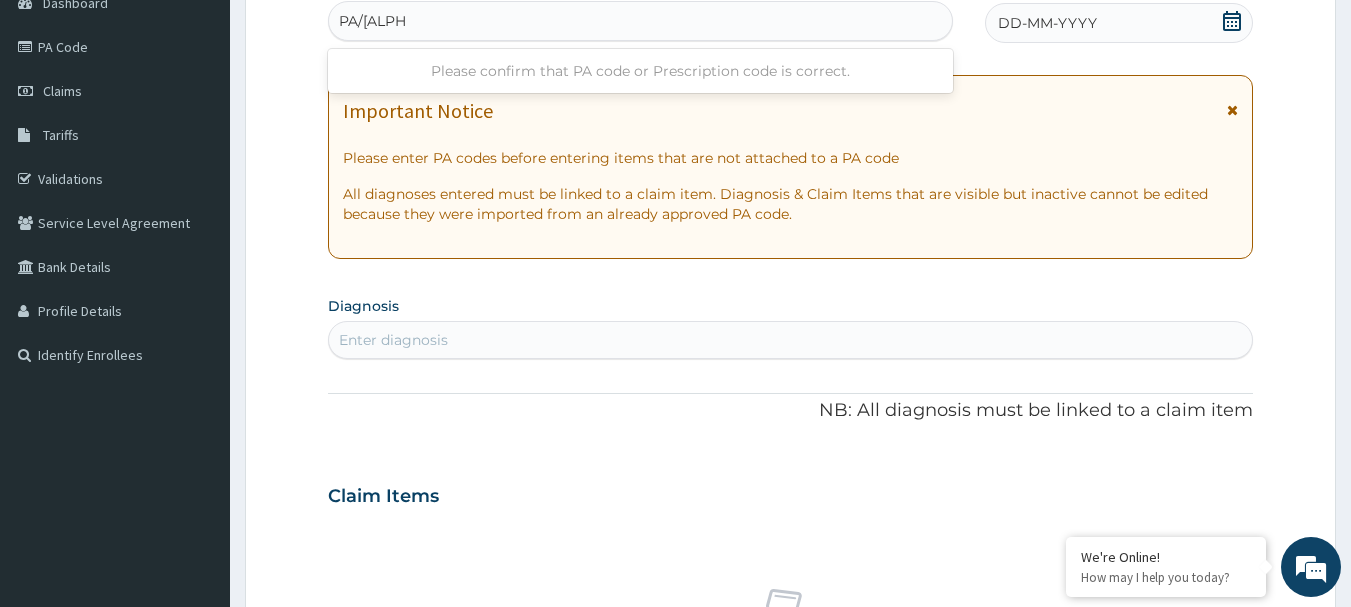 type on "PA/C41E74" 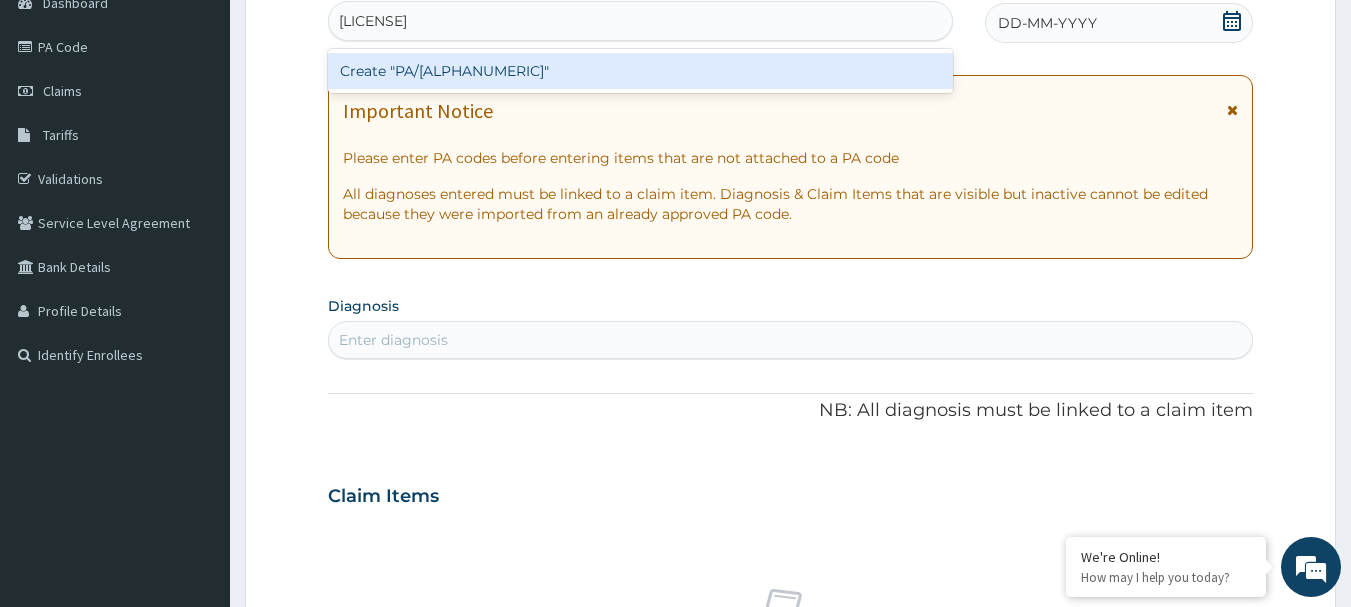 click on "Create "PA/C41E74"" at bounding box center [641, 71] 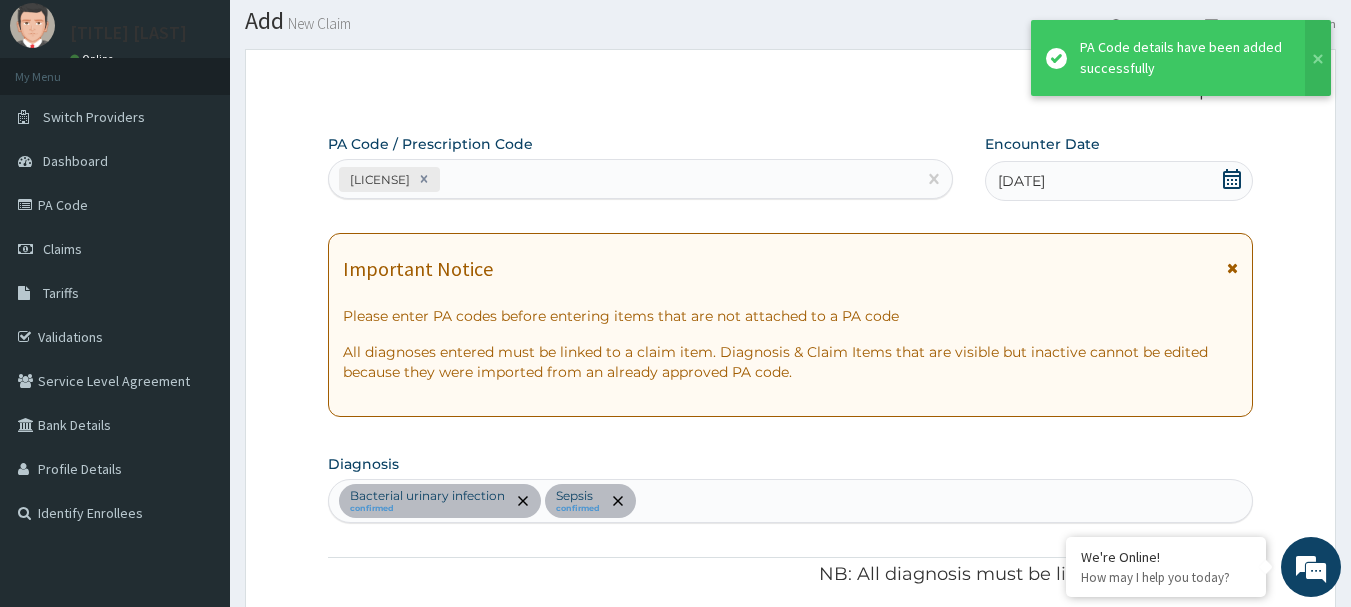 scroll, scrollTop: 0, scrollLeft: 0, axis: both 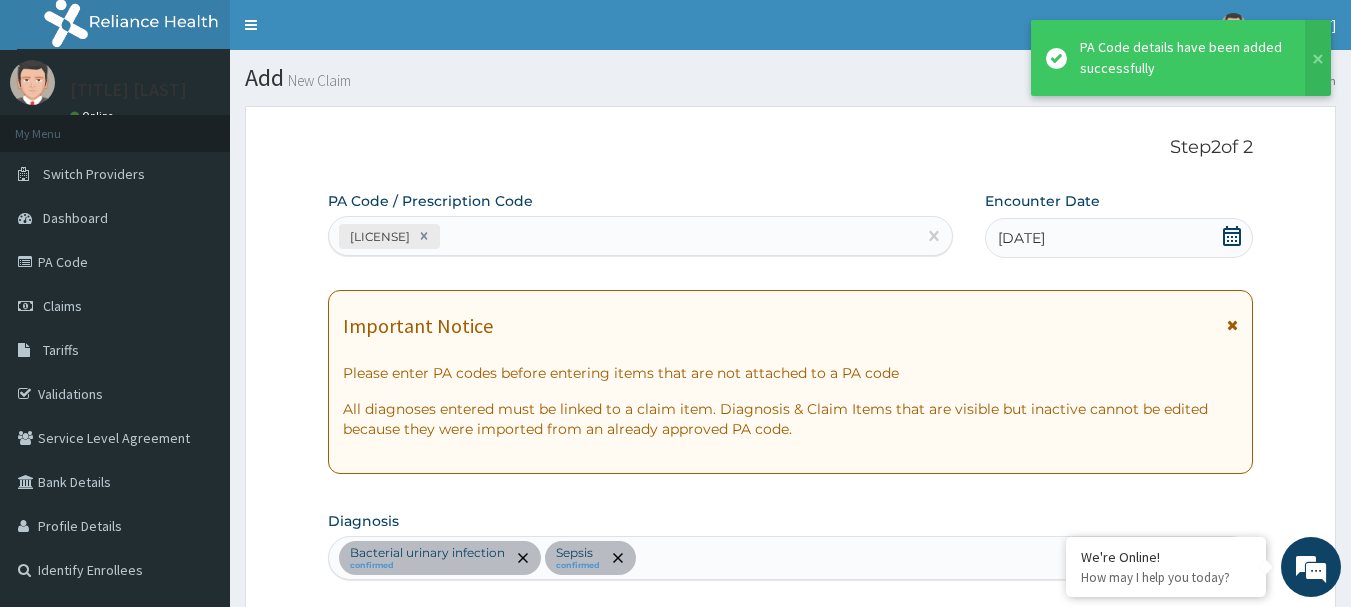 click on "PA/C41E74" at bounding box center [623, 236] 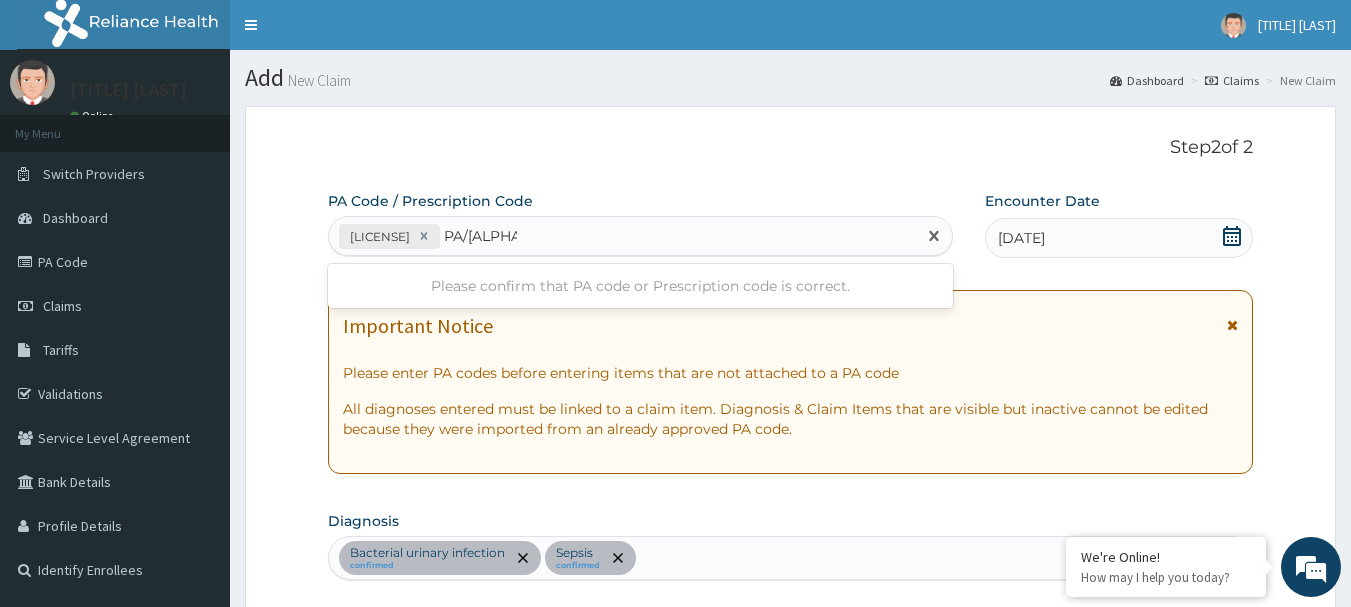 type on "PA/E6AE00" 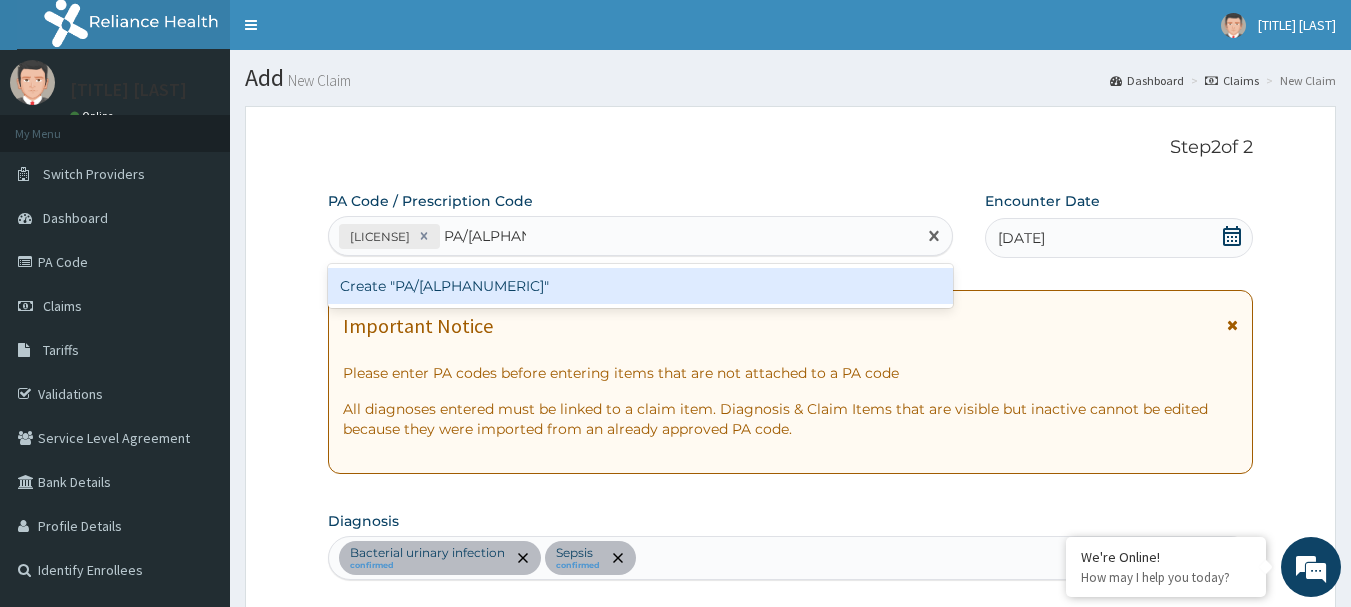 click on "Create "PA/E6AE00"" at bounding box center [641, 286] 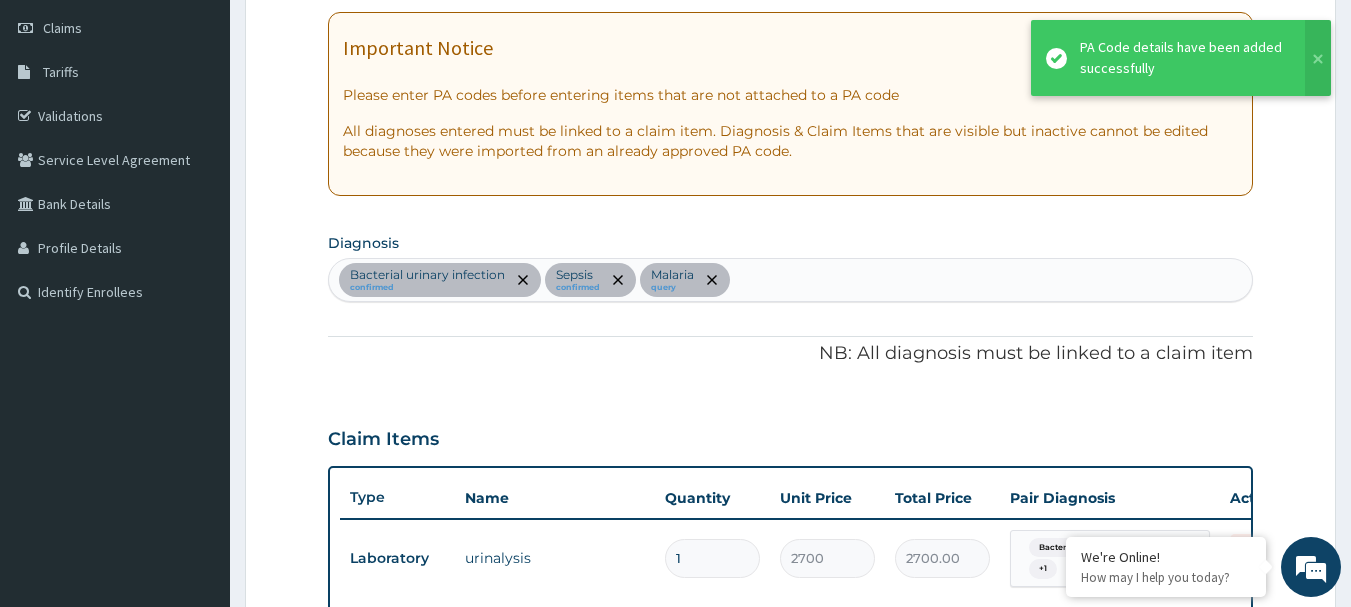 scroll, scrollTop: 44, scrollLeft: 0, axis: vertical 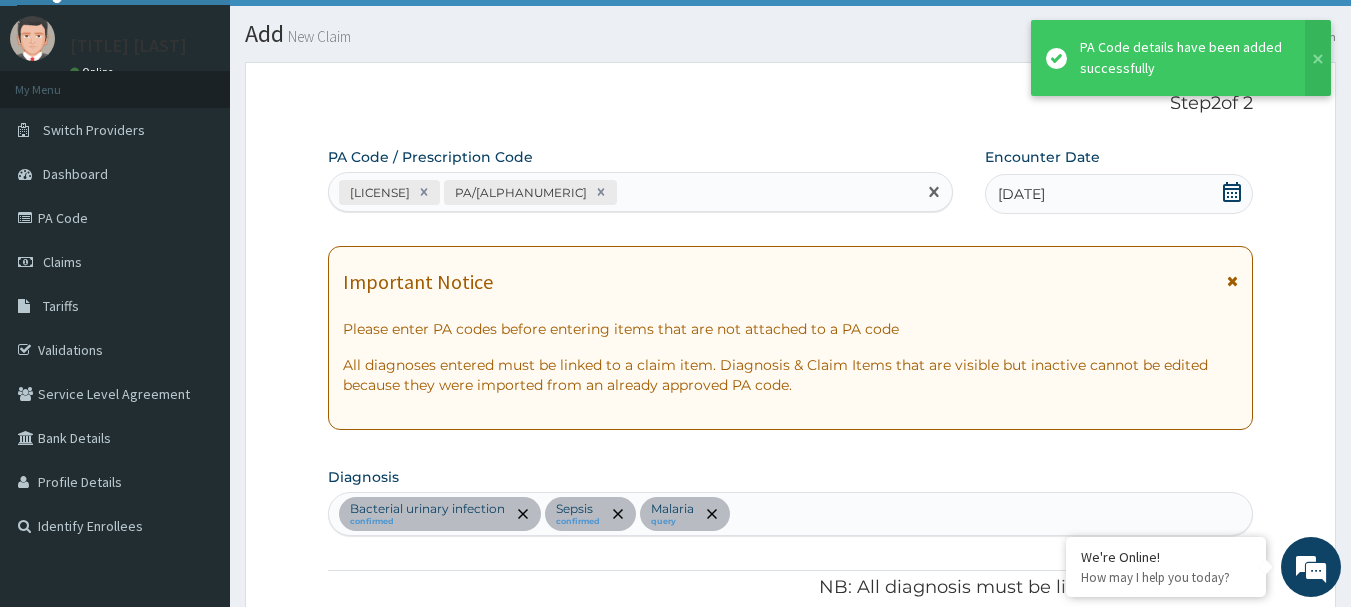 click on "PA/C41E74 PA/E6AE00" at bounding box center [623, 192] 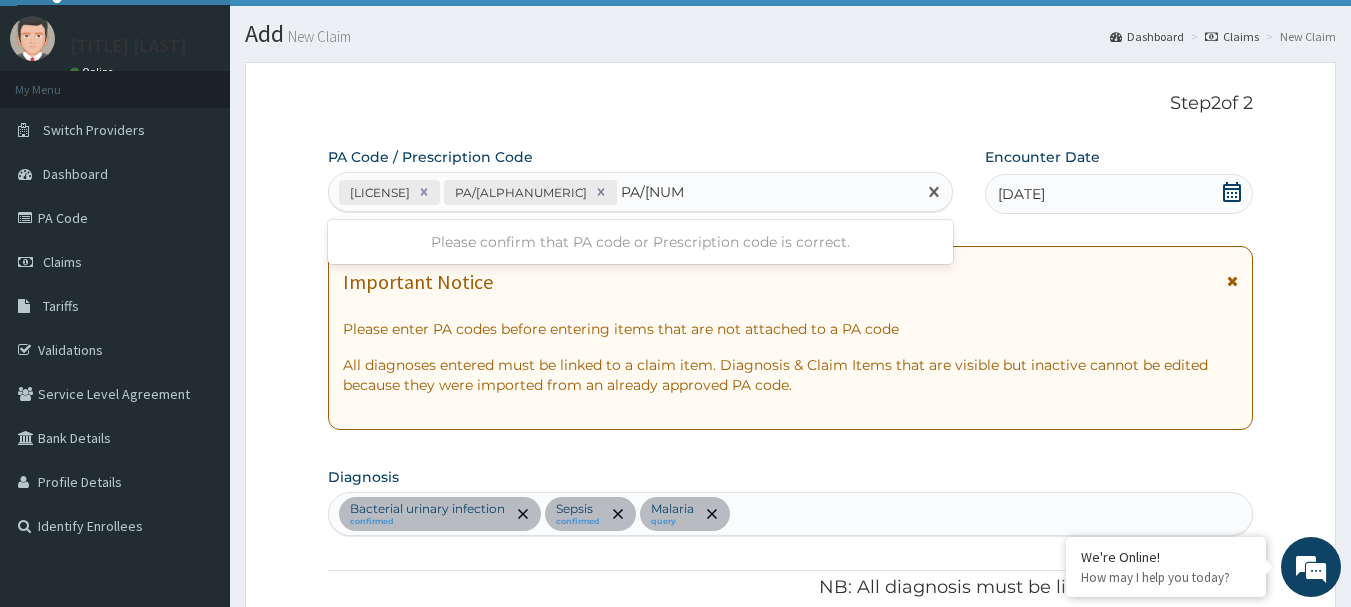 type on "PA/529177" 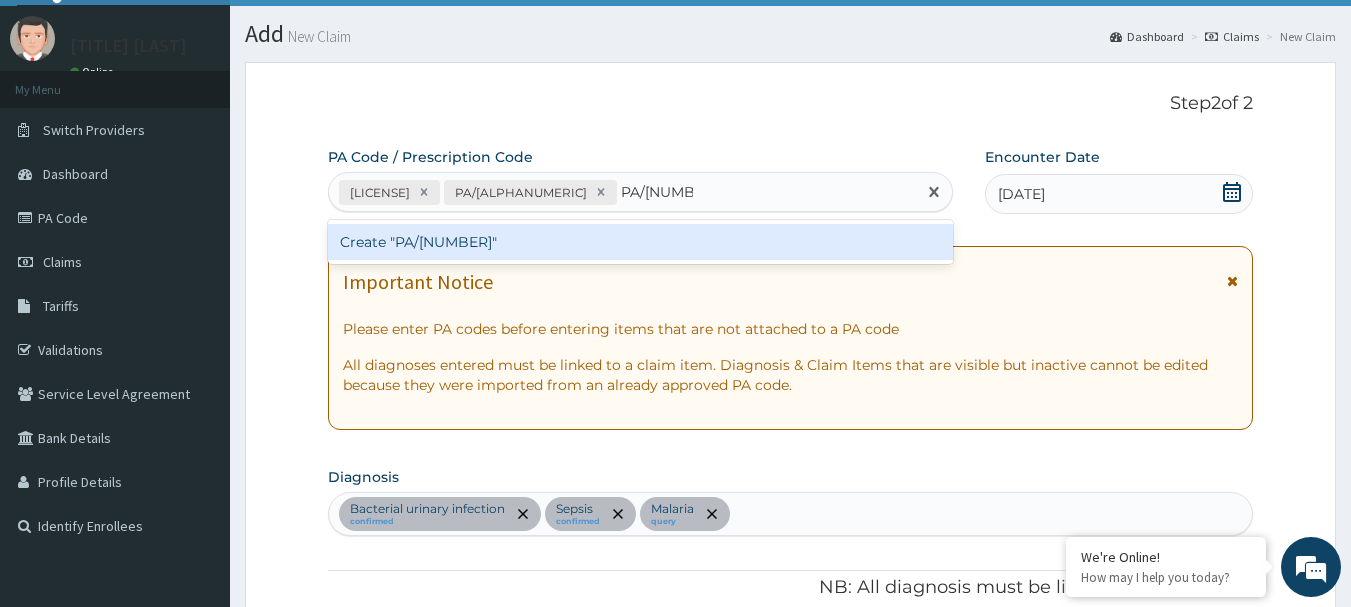 click on "Create "PA/529177"" at bounding box center (641, 242) 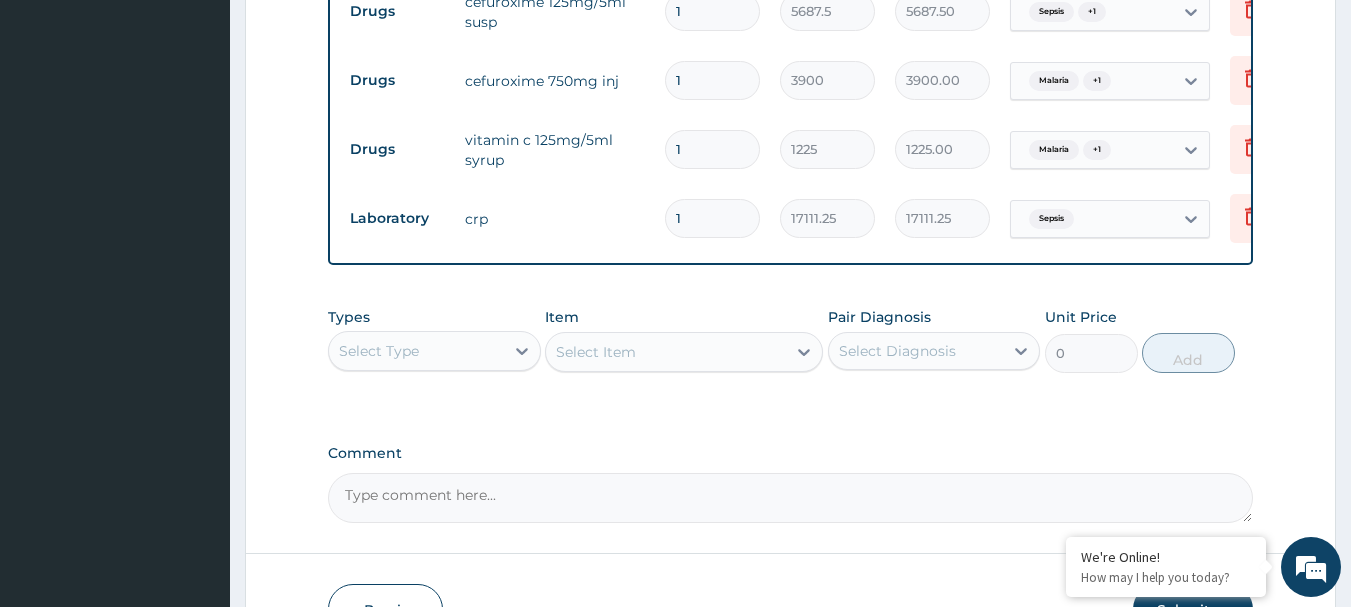 scroll, scrollTop: 1013, scrollLeft: 0, axis: vertical 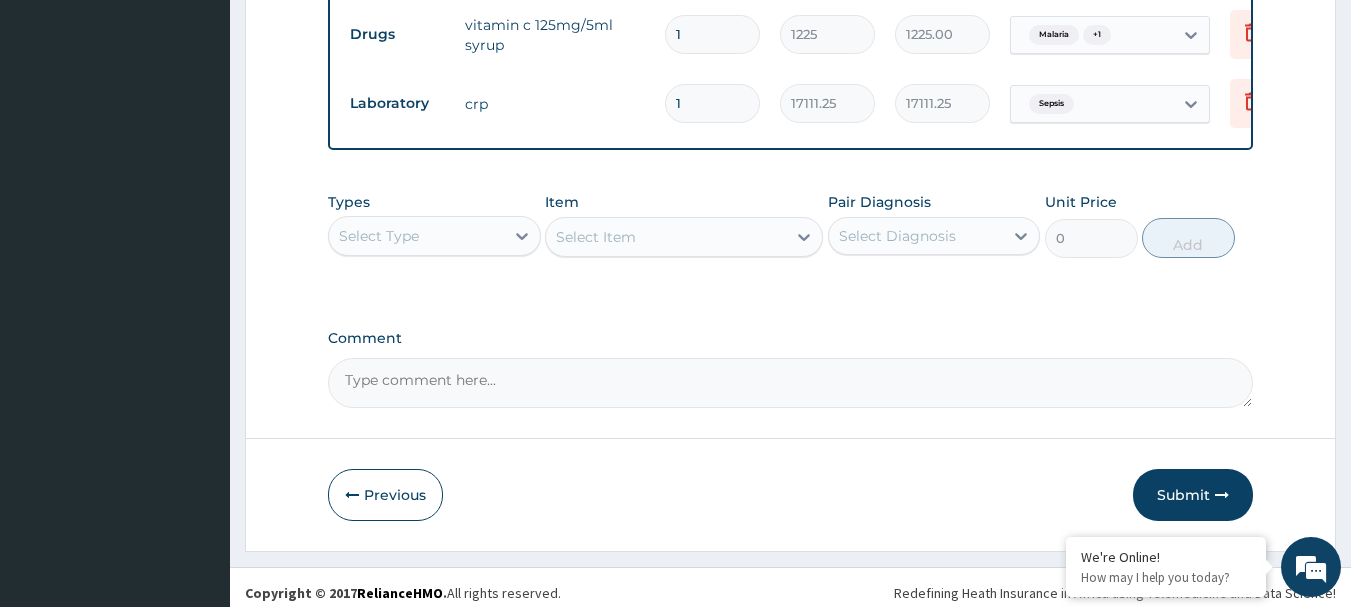 click on "Select Diagnosis" at bounding box center (916, 236) 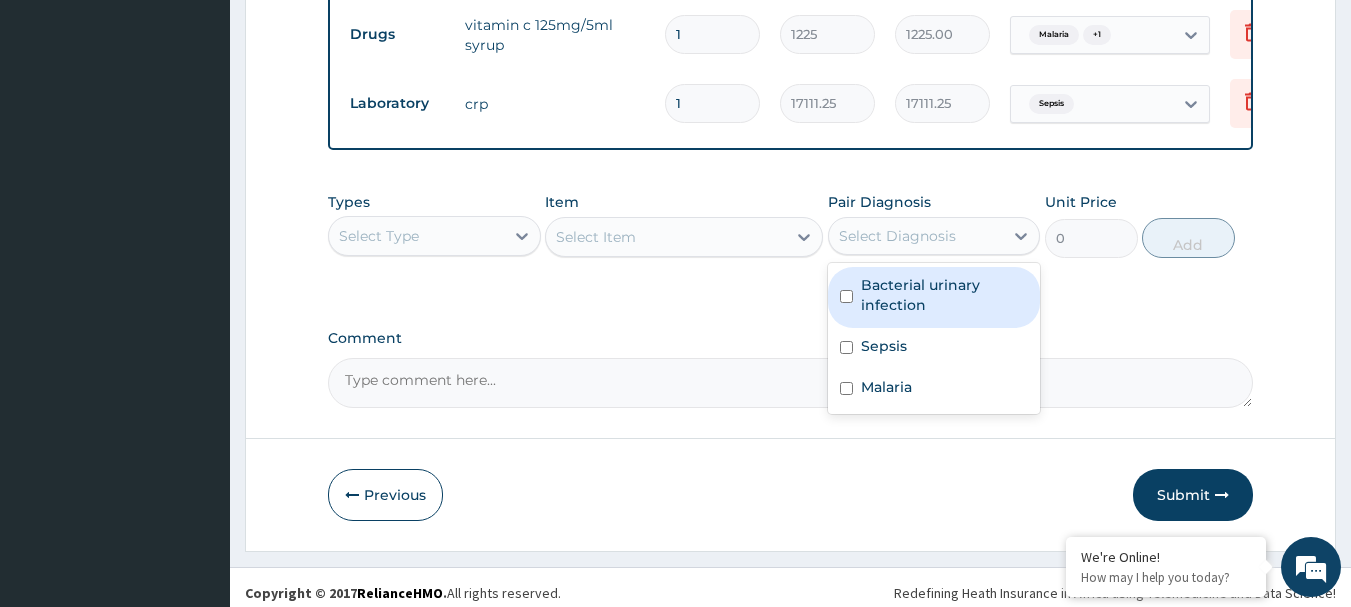 click on "Bacterial urinary infection" at bounding box center (945, 295) 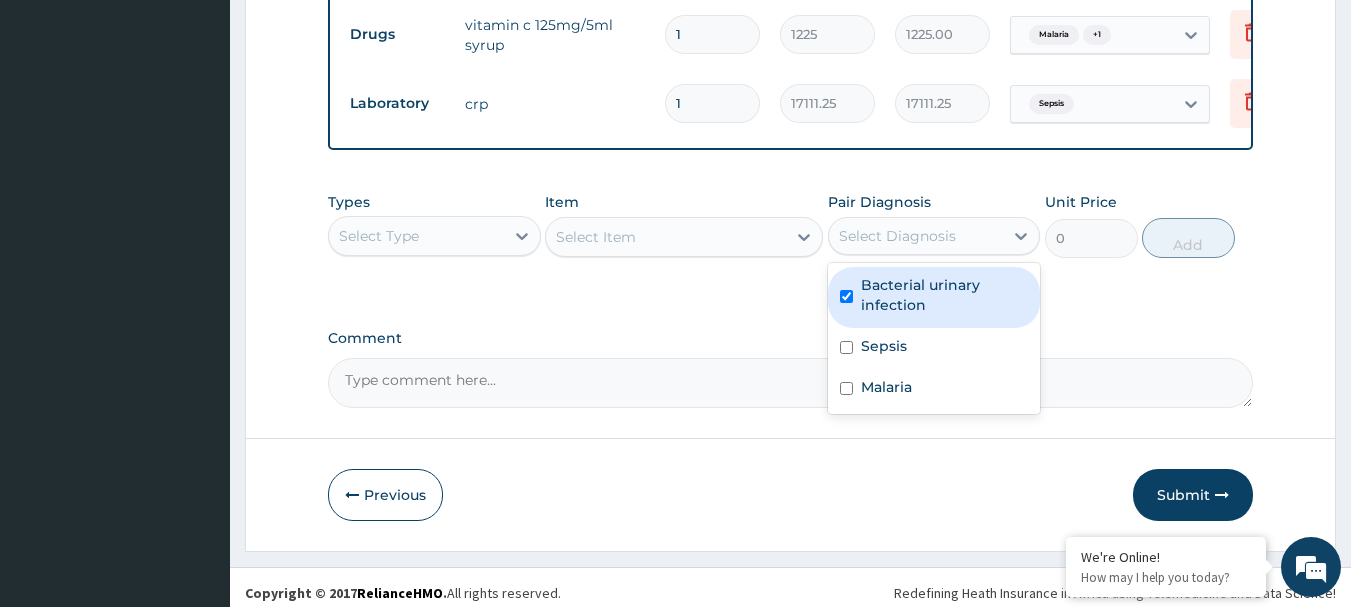 checkbox on "true" 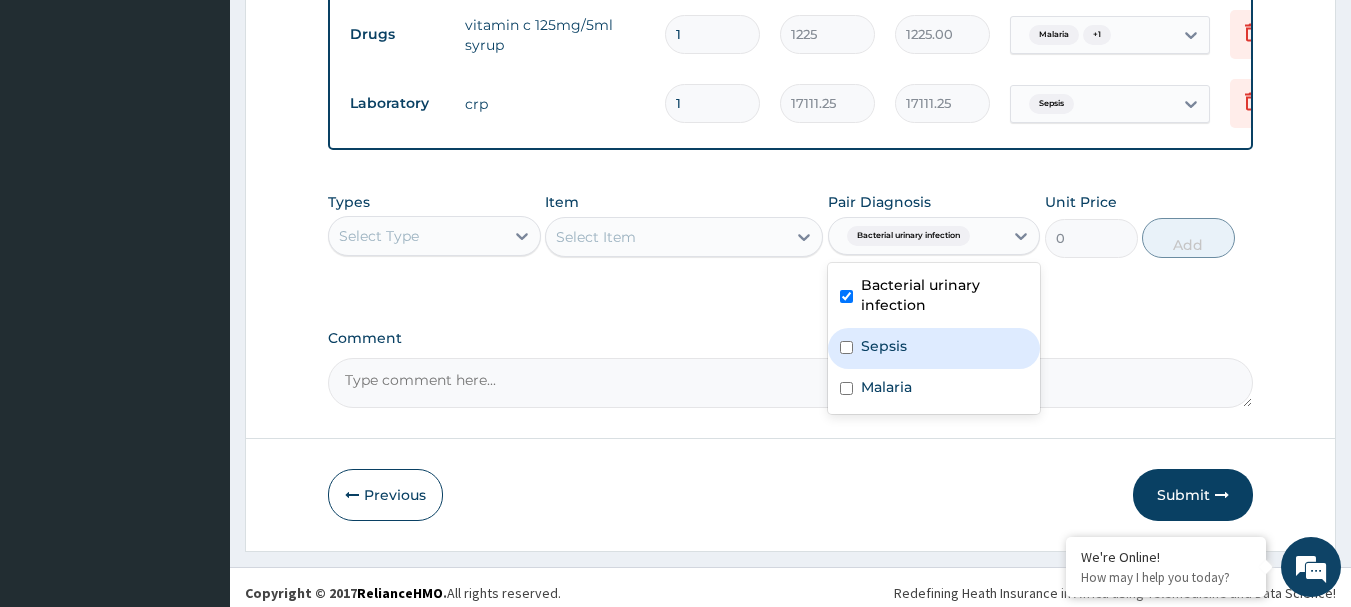 click on "Sepsis" at bounding box center (884, 346) 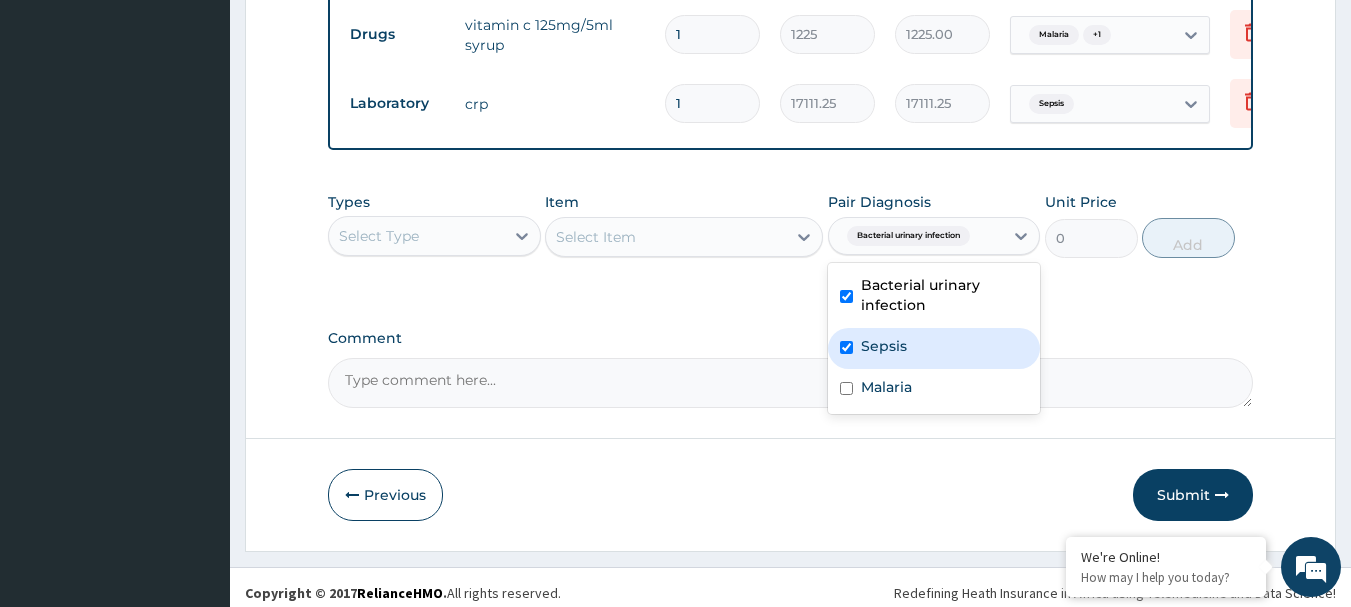 checkbox on "true" 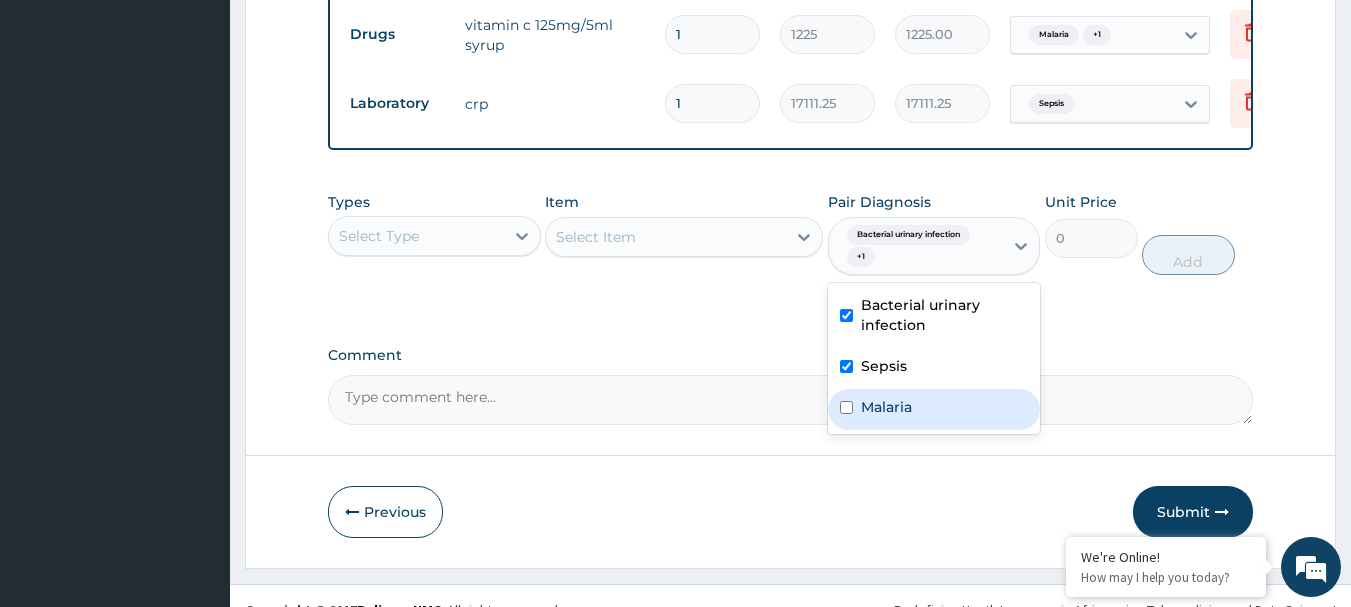 click on "Malaria" at bounding box center (886, 407) 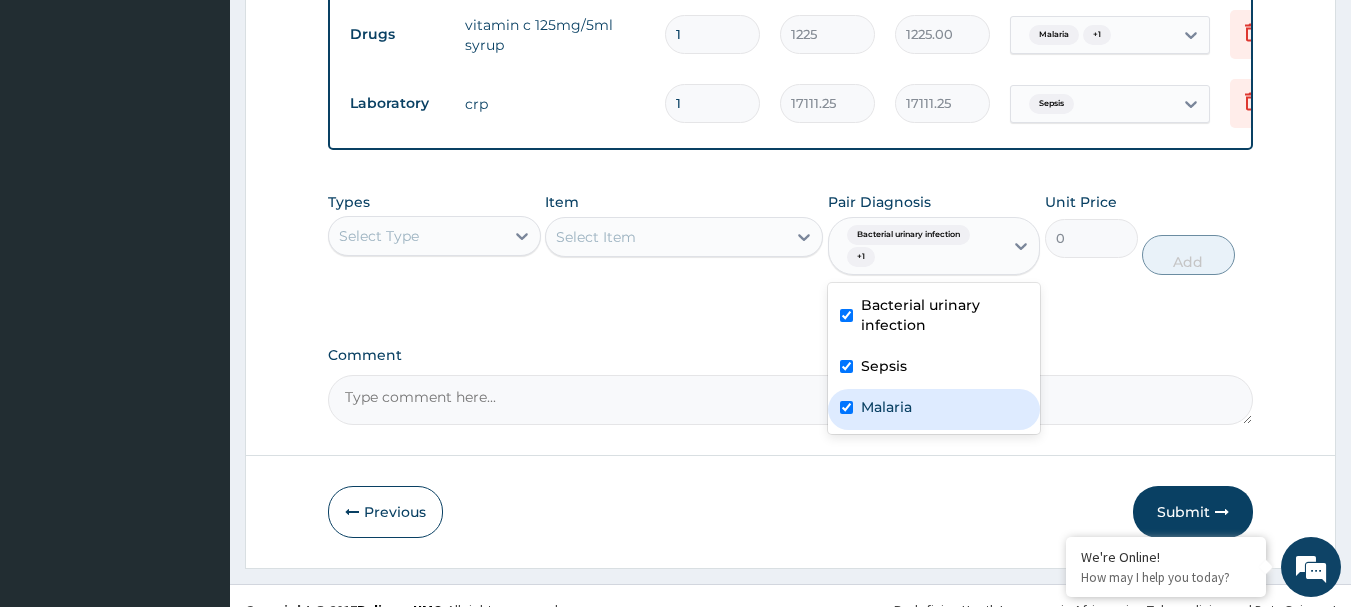checkbox on "true" 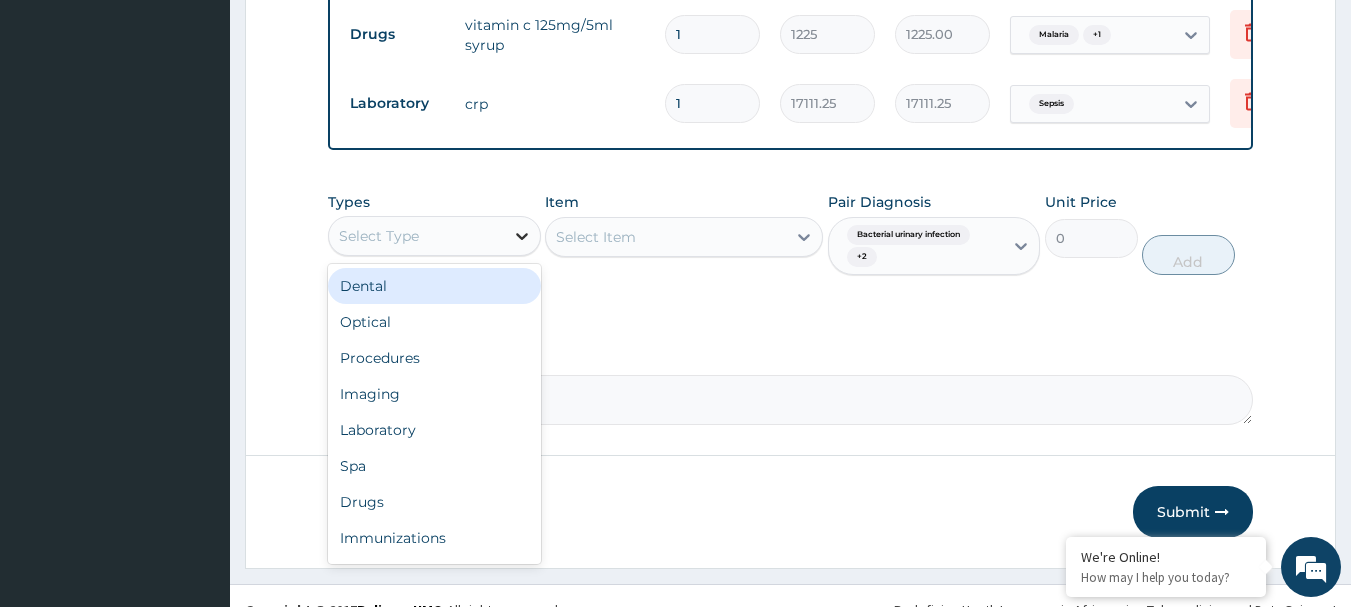 click 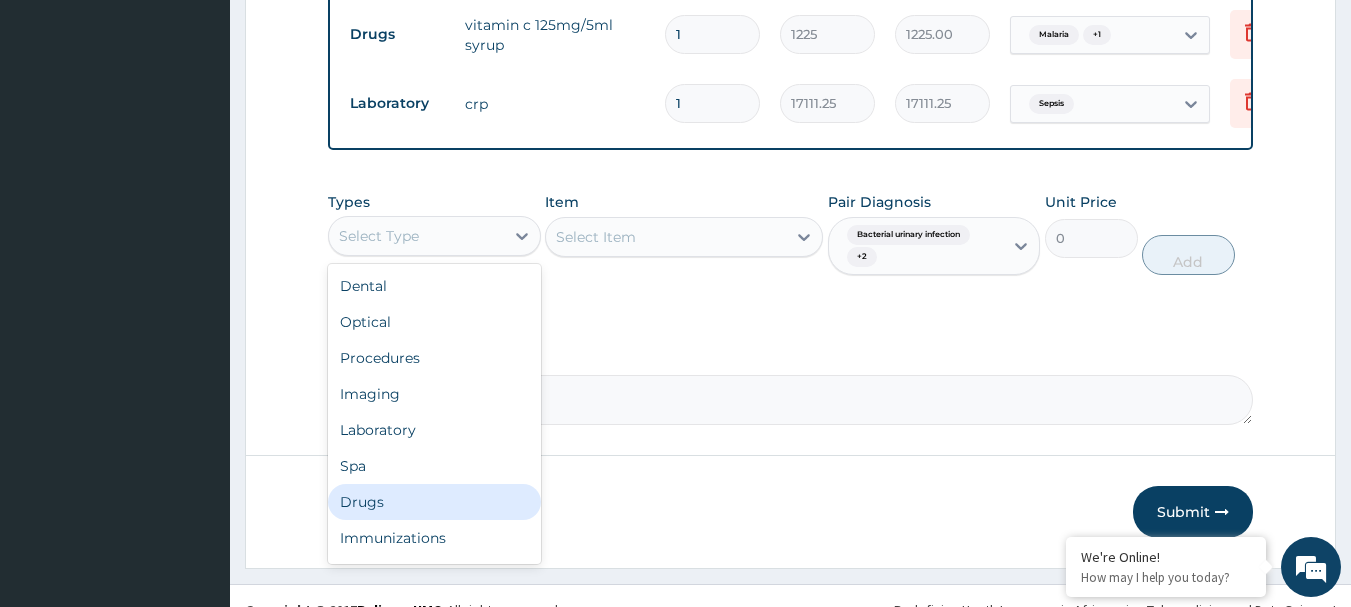 click on "Drugs" at bounding box center [434, 502] 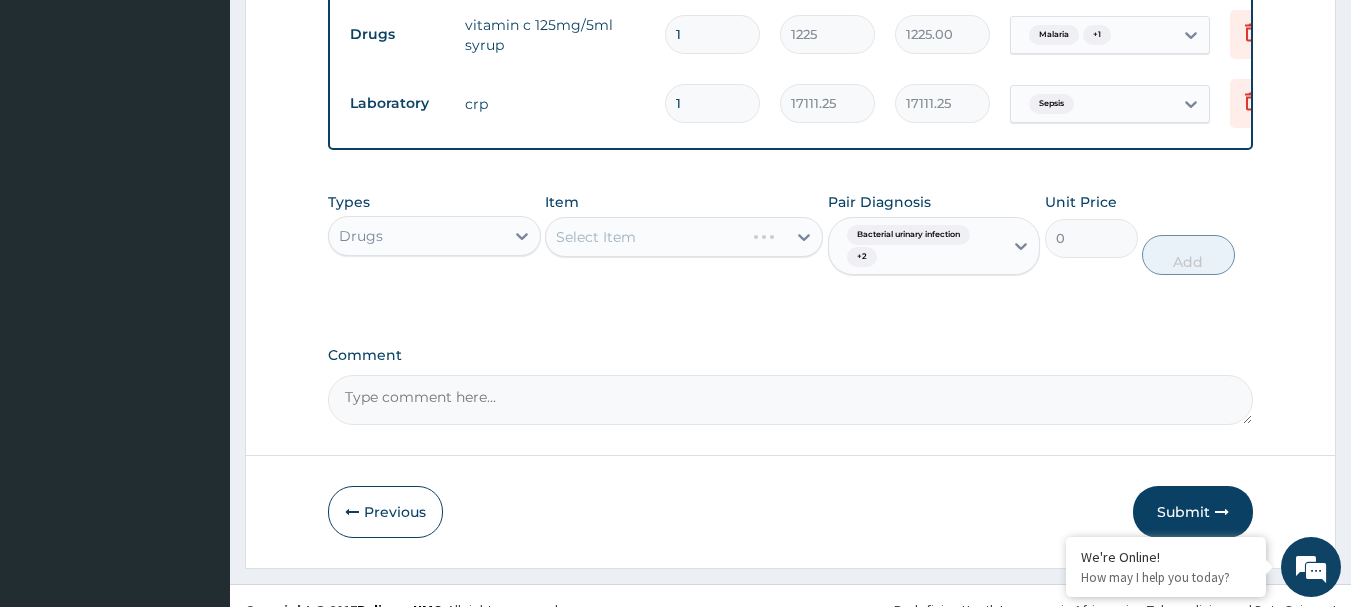 click on "Select Item" at bounding box center (684, 237) 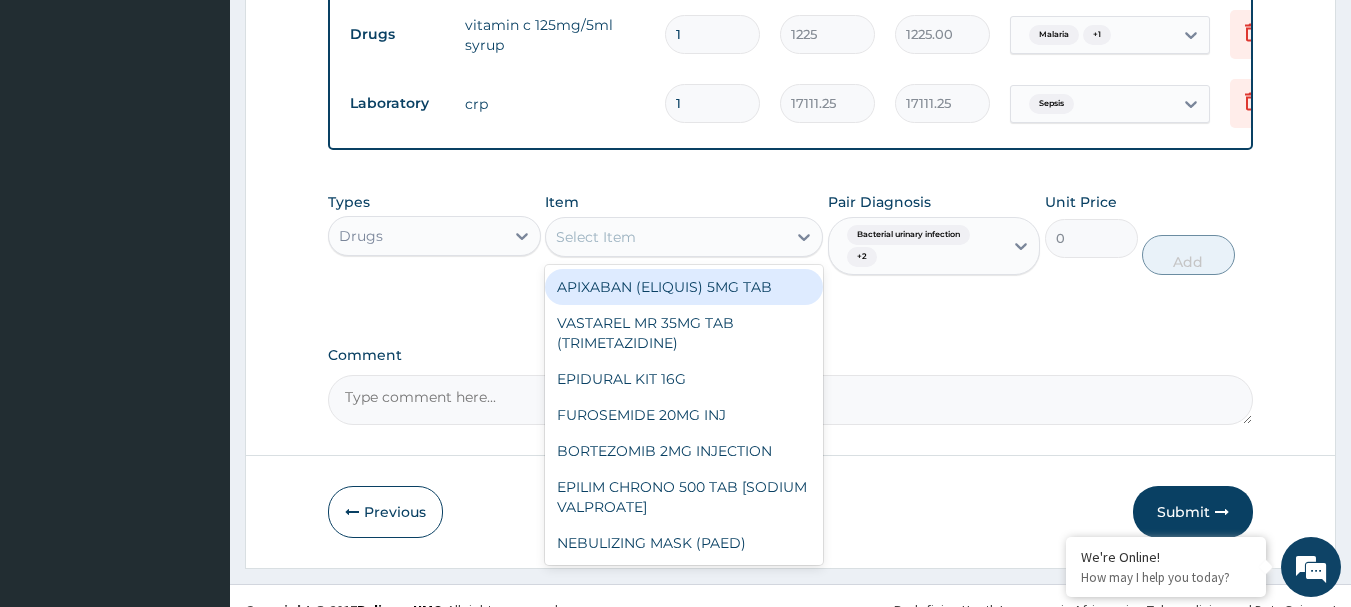 click on "Select Item" at bounding box center (596, 237) 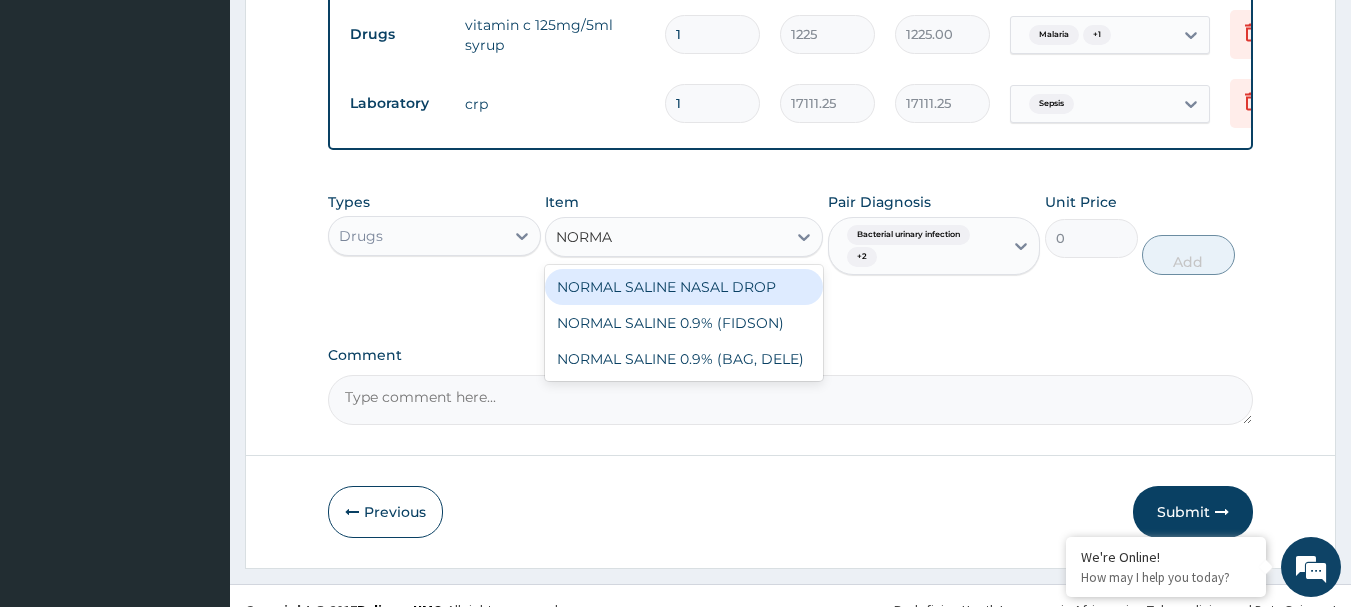 type on "NORMAL" 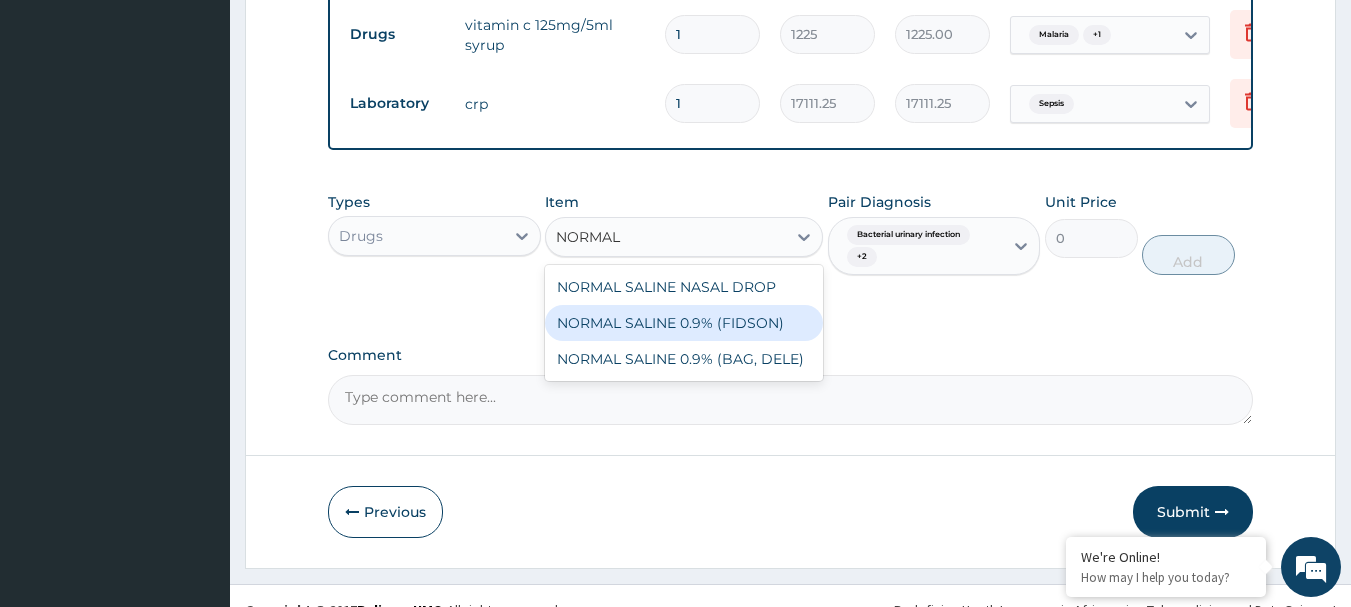 click on "NORMAL SALINE 0.9% (FIDSON)" at bounding box center [684, 323] 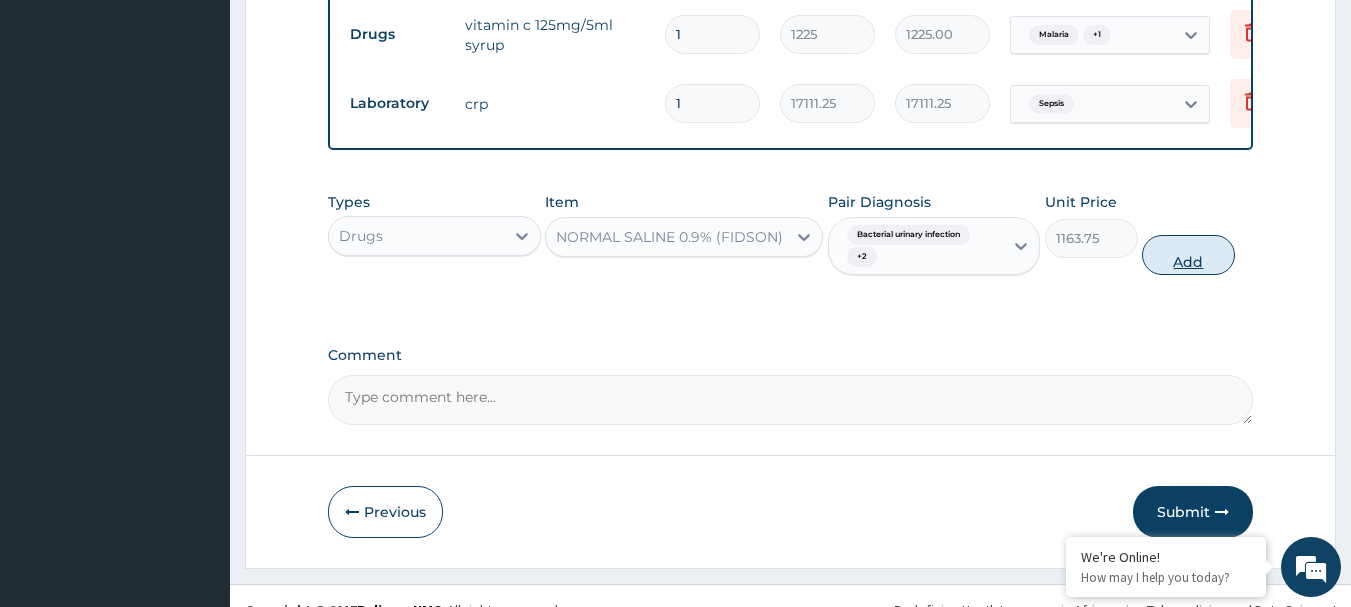 click on "Add" at bounding box center [1188, 255] 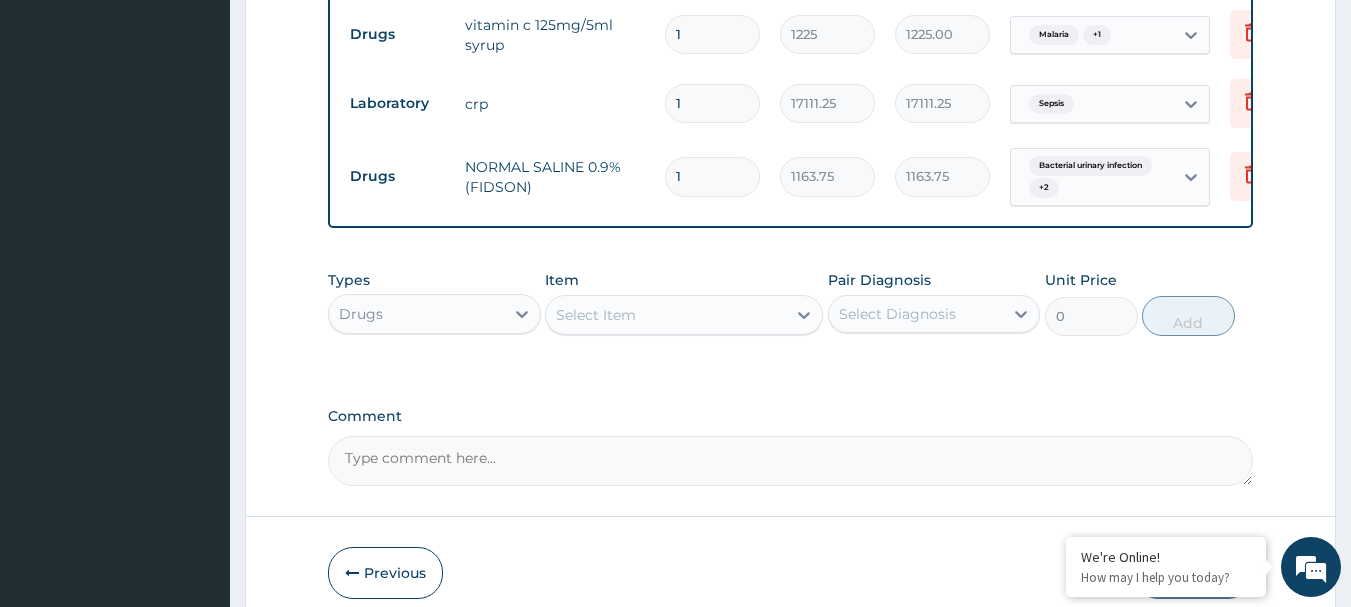 click on "Pair Diagnosis Select Diagnosis" at bounding box center [934, 303] 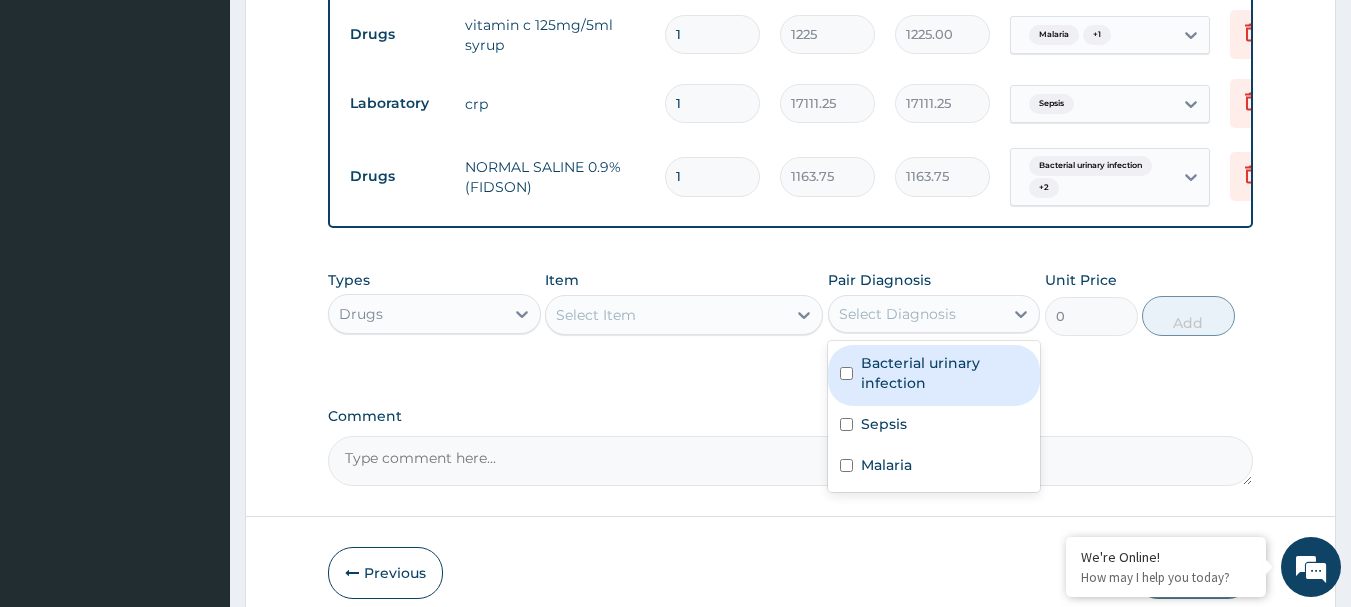 click on "Select Diagnosis" at bounding box center (897, 314) 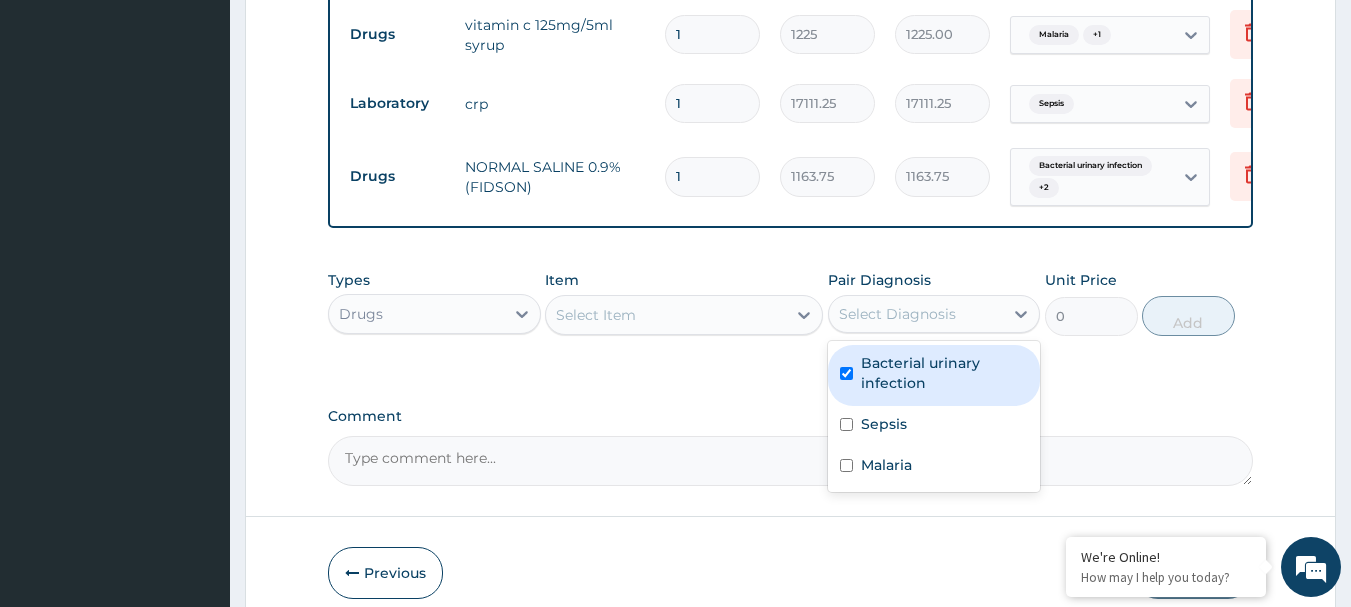 checkbox on "true" 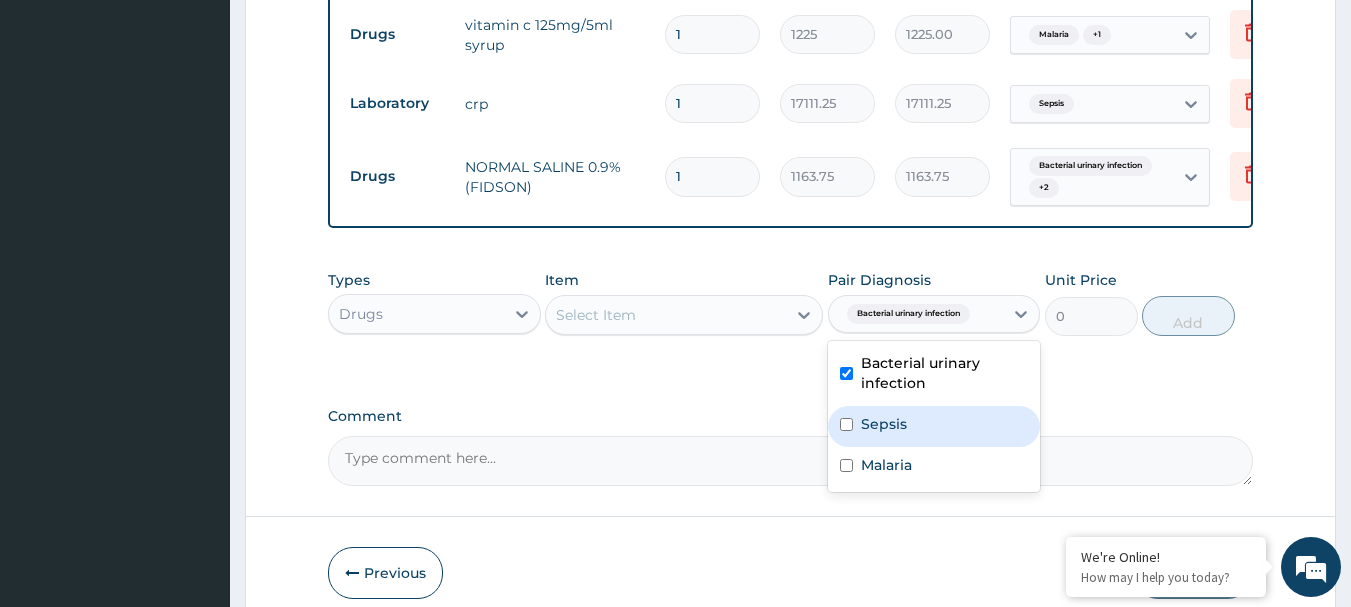 click on "Sepsis" at bounding box center [934, 426] 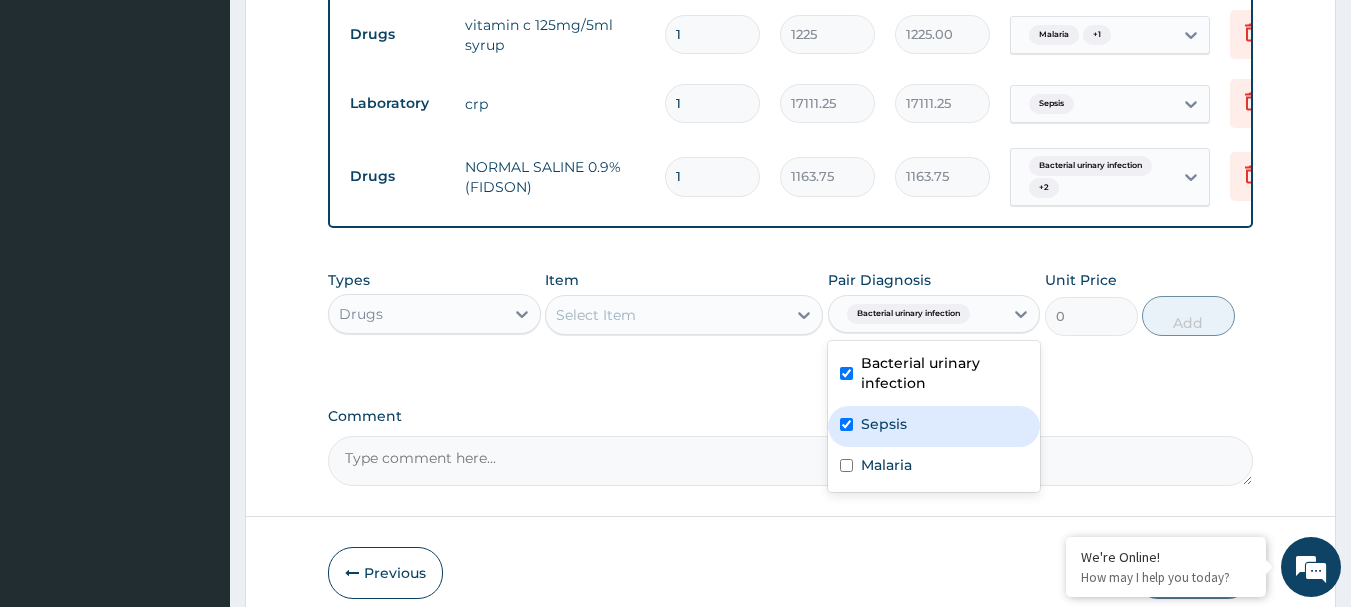 checkbox on "true" 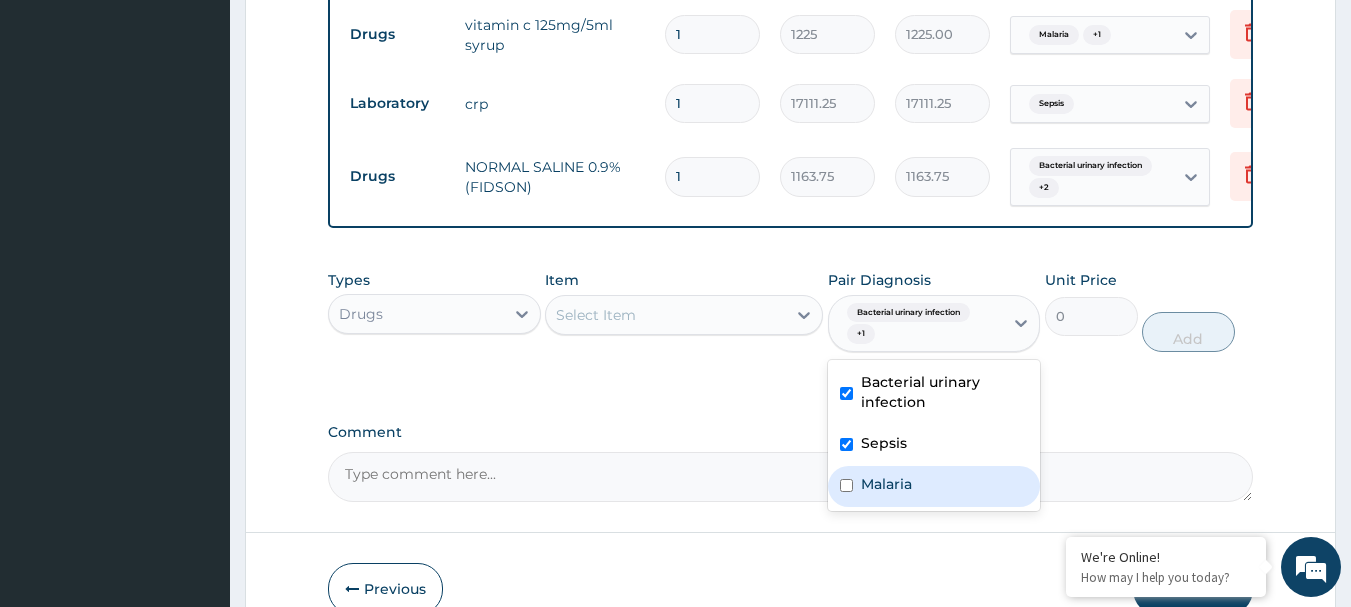 click on "Malaria" at bounding box center [886, 484] 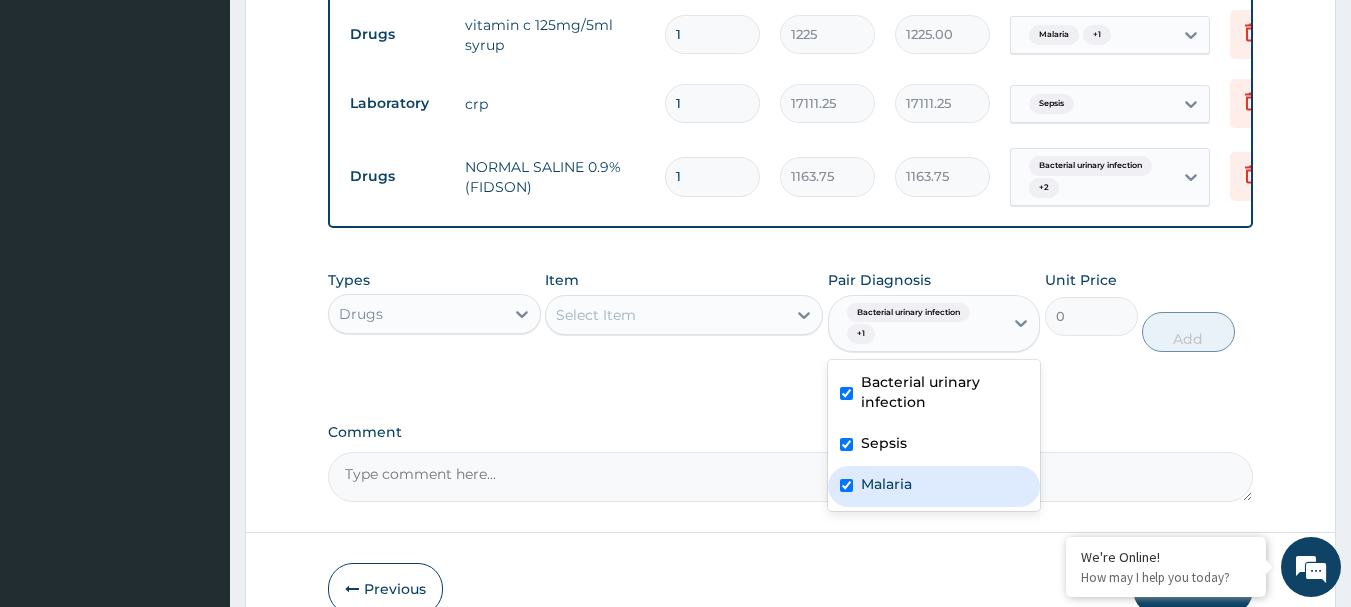 checkbox on "true" 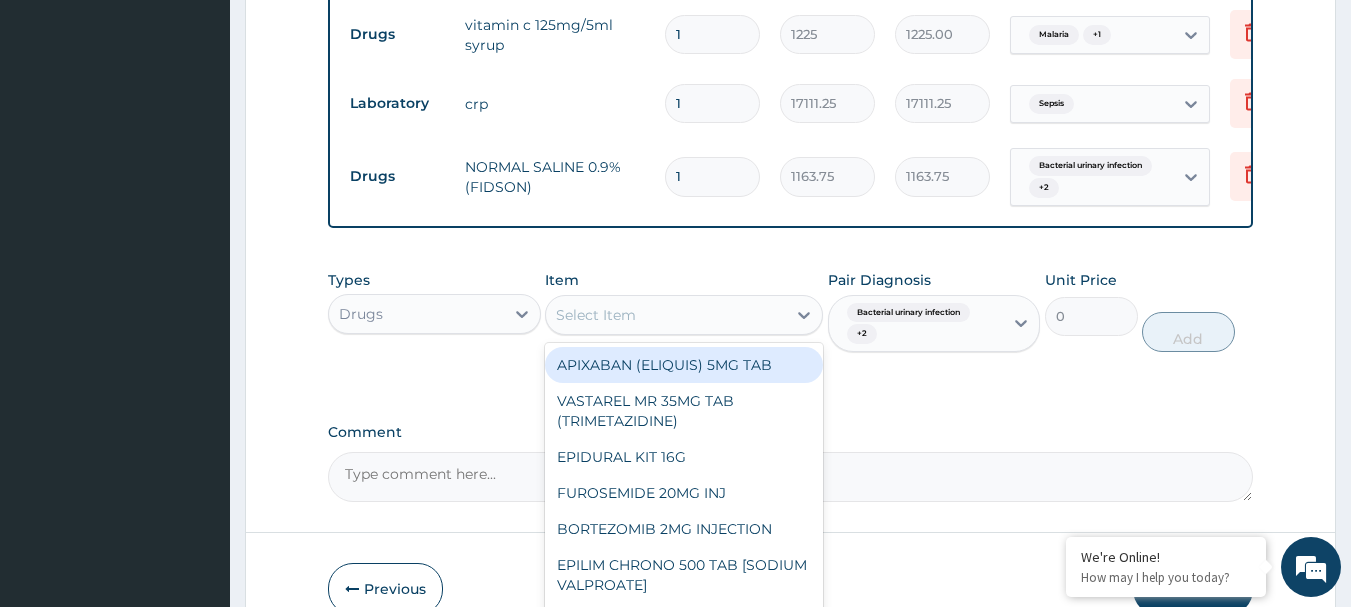 click on "Select Item" at bounding box center [596, 315] 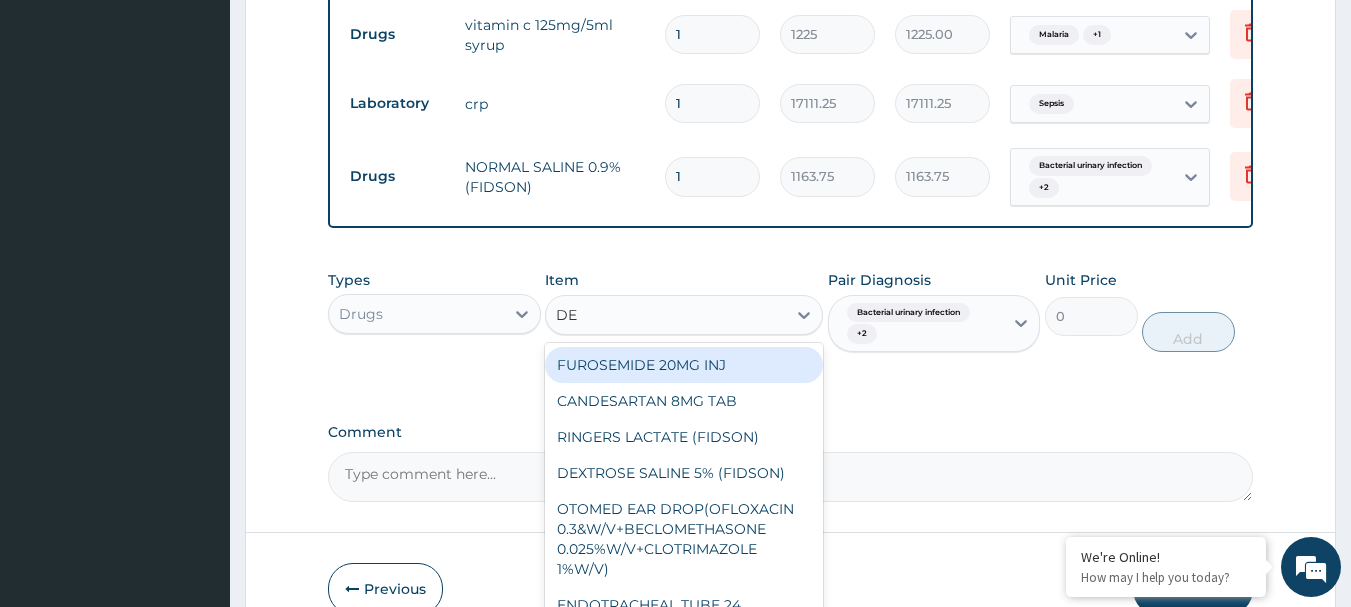 type on "DEX" 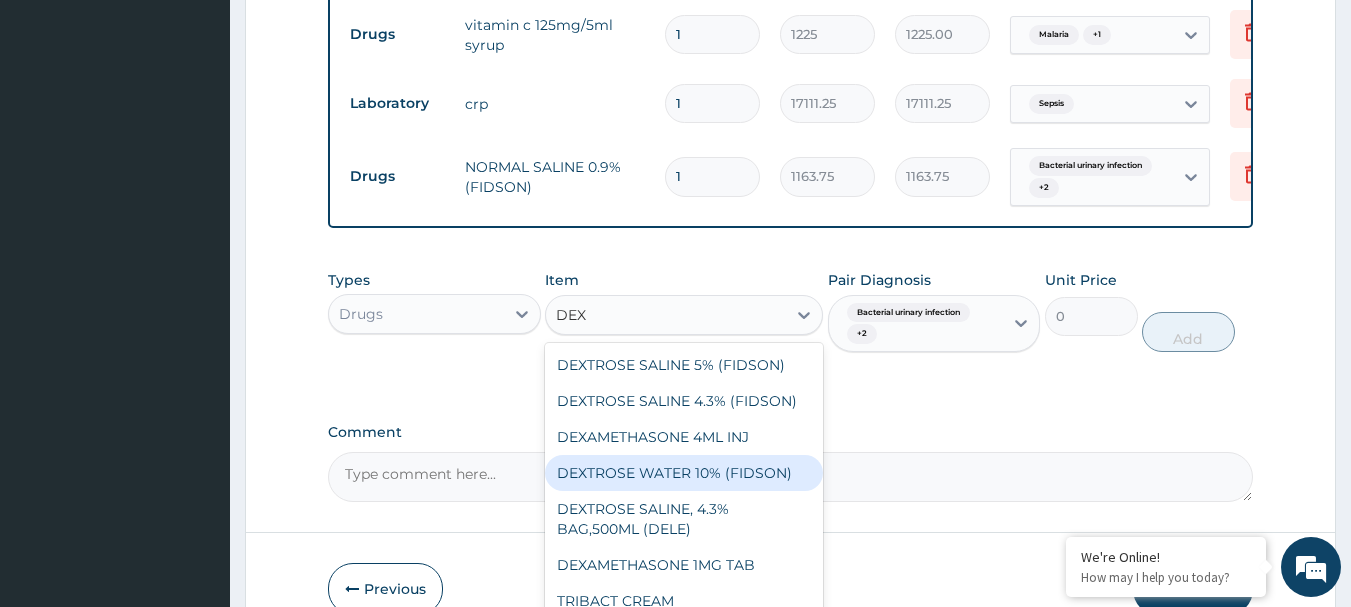 click on "DEXTROSE WATER 10% (FIDSON)" at bounding box center [684, 473] 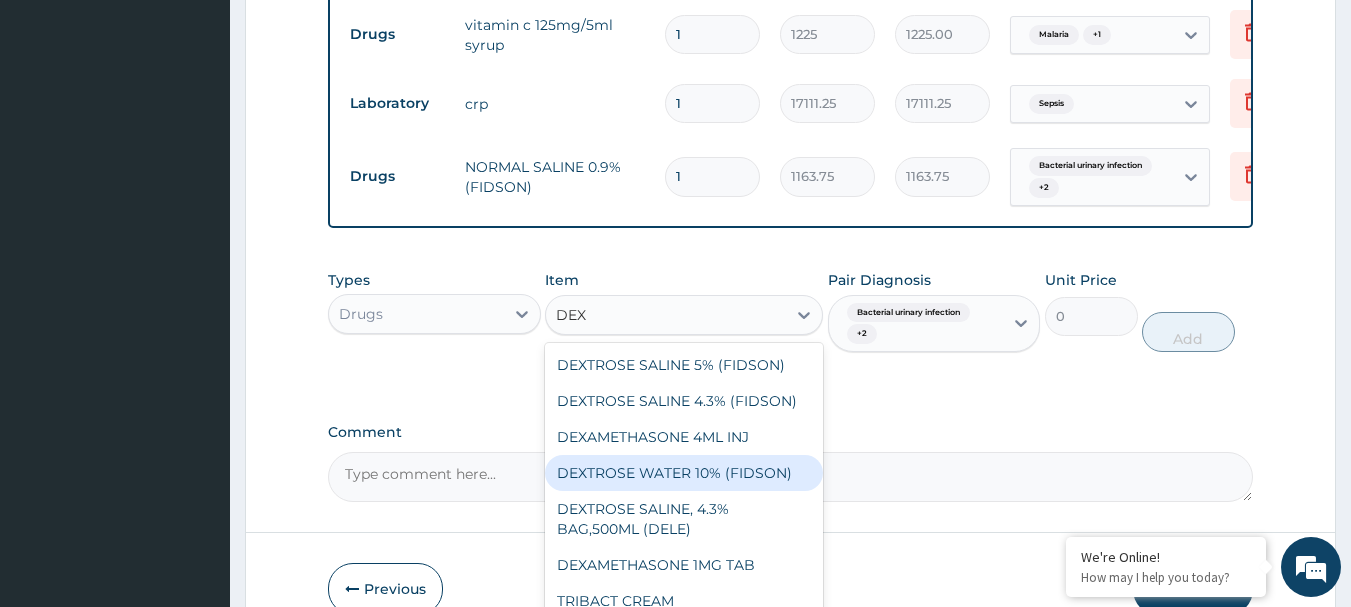type 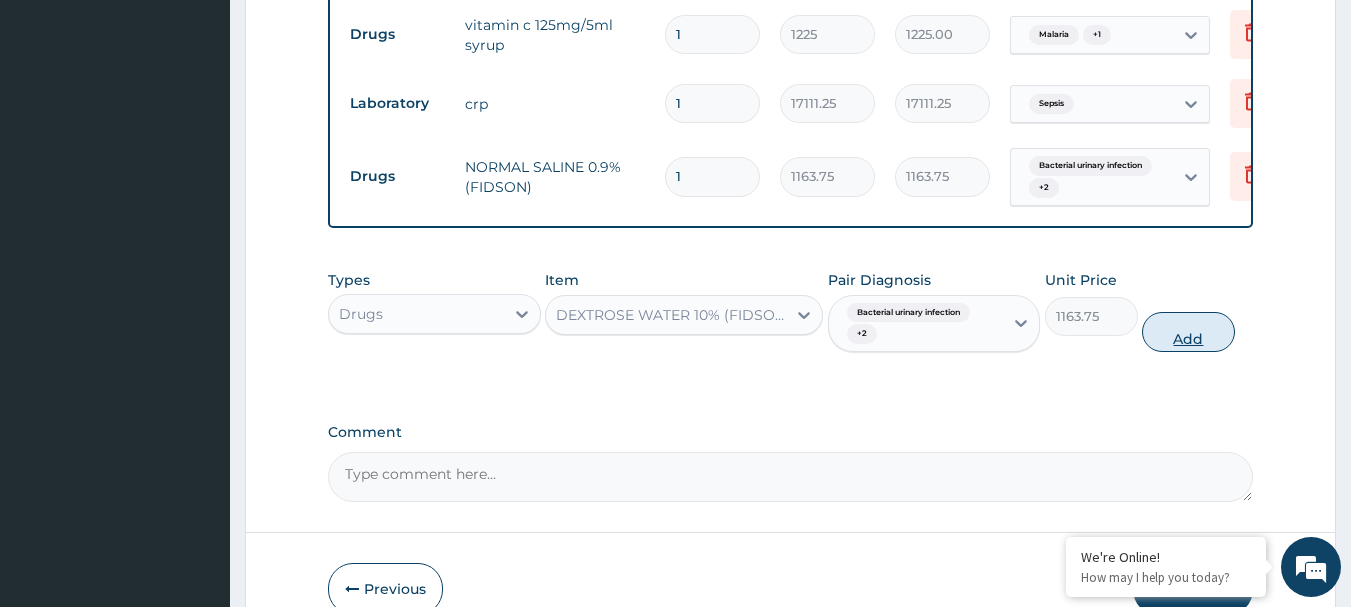 click on "Add" at bounding box center (1188, 332) 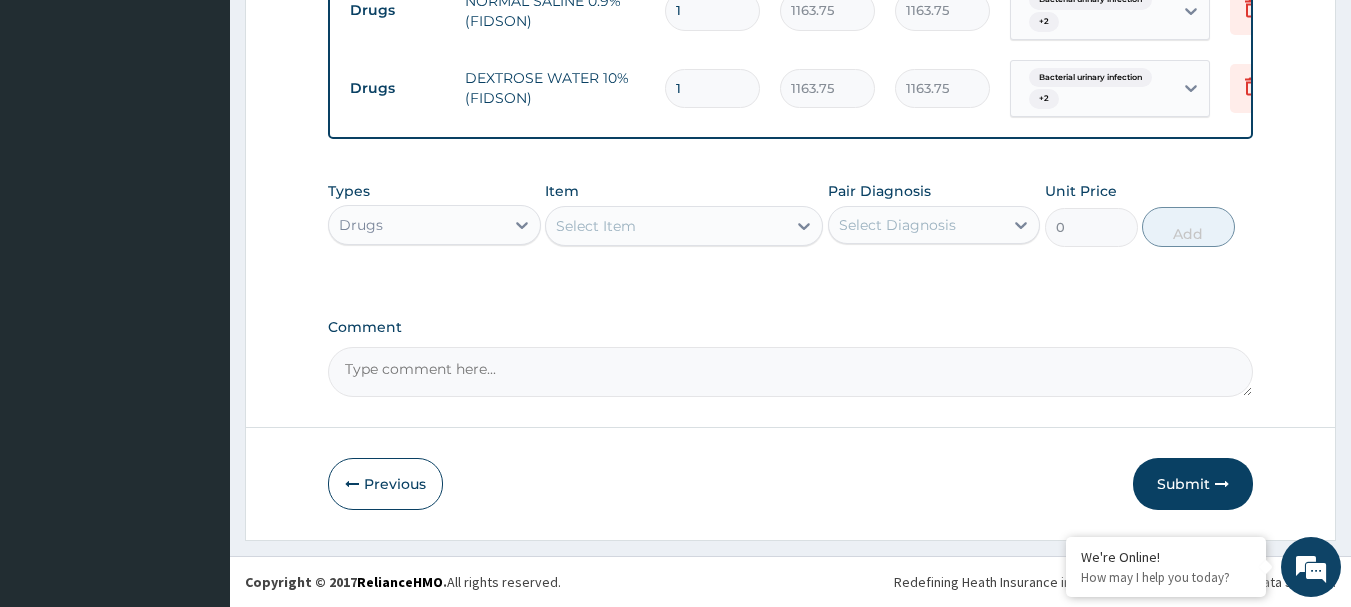 scroll, scrollTop: 1194, scrollLeft: 0, axis: vertical 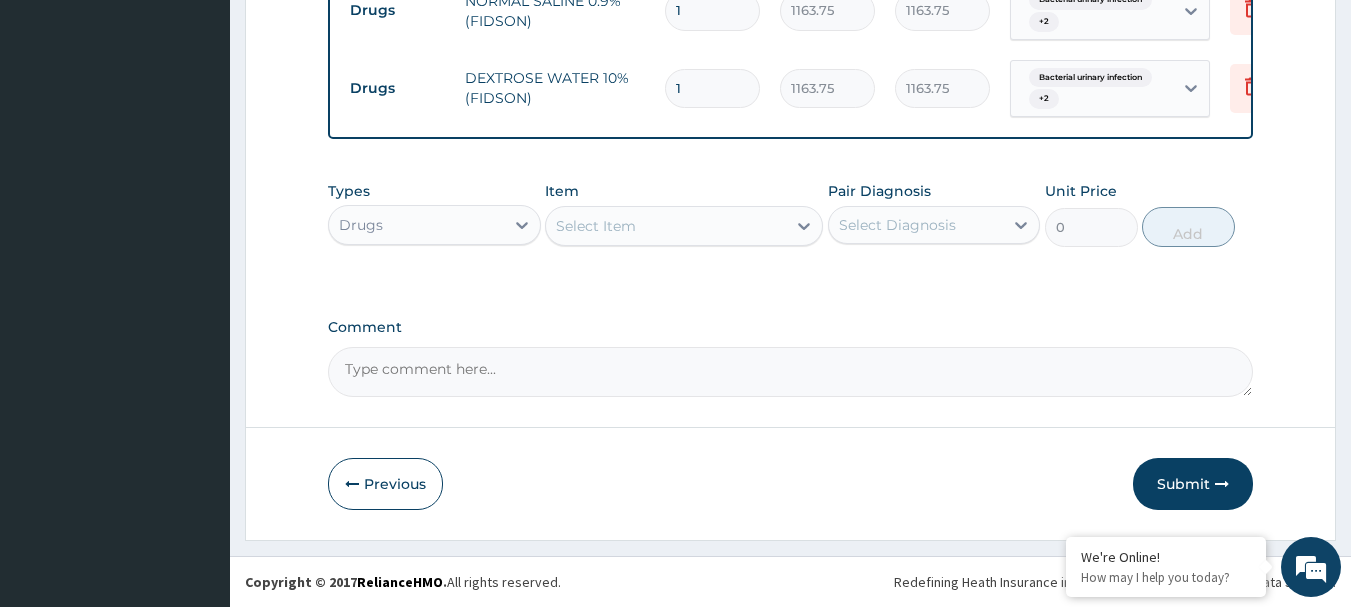 drag, startPoint x: 970, startPoint y: 230, endPoint x: 967, endPoint y: 243, distance: 13.341664 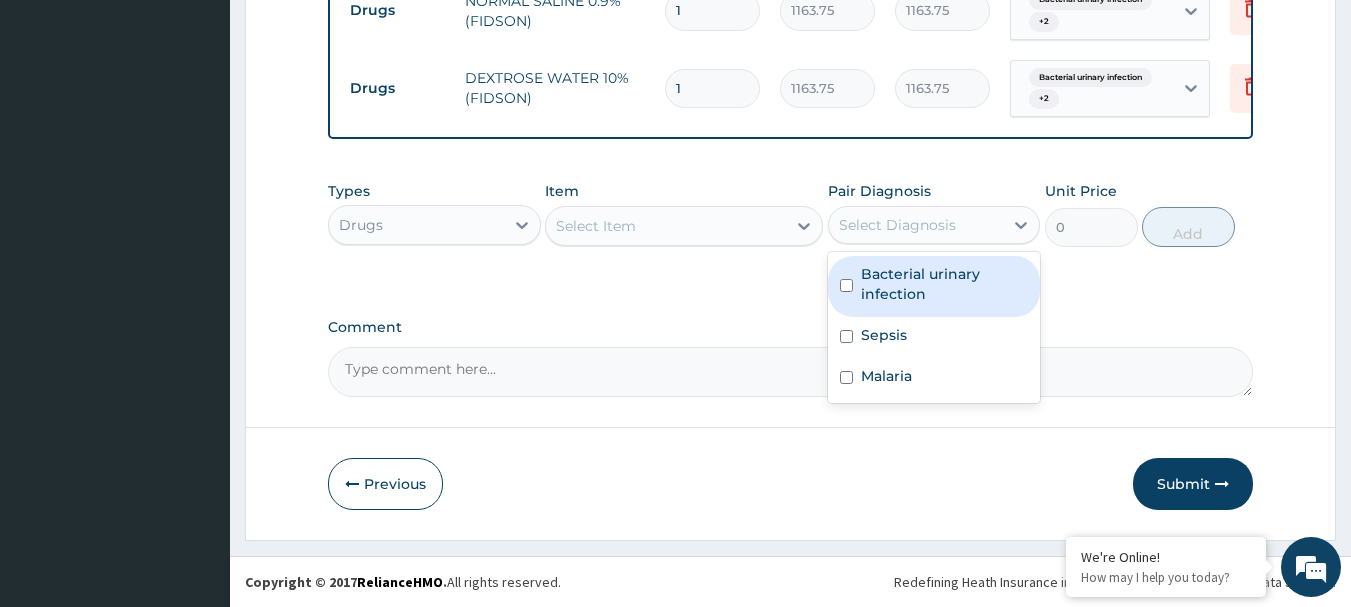 drag, startPoint x: 938, startPoint y: 301, endPoint x: 920, endPoint y: 334, distance: 37.589893 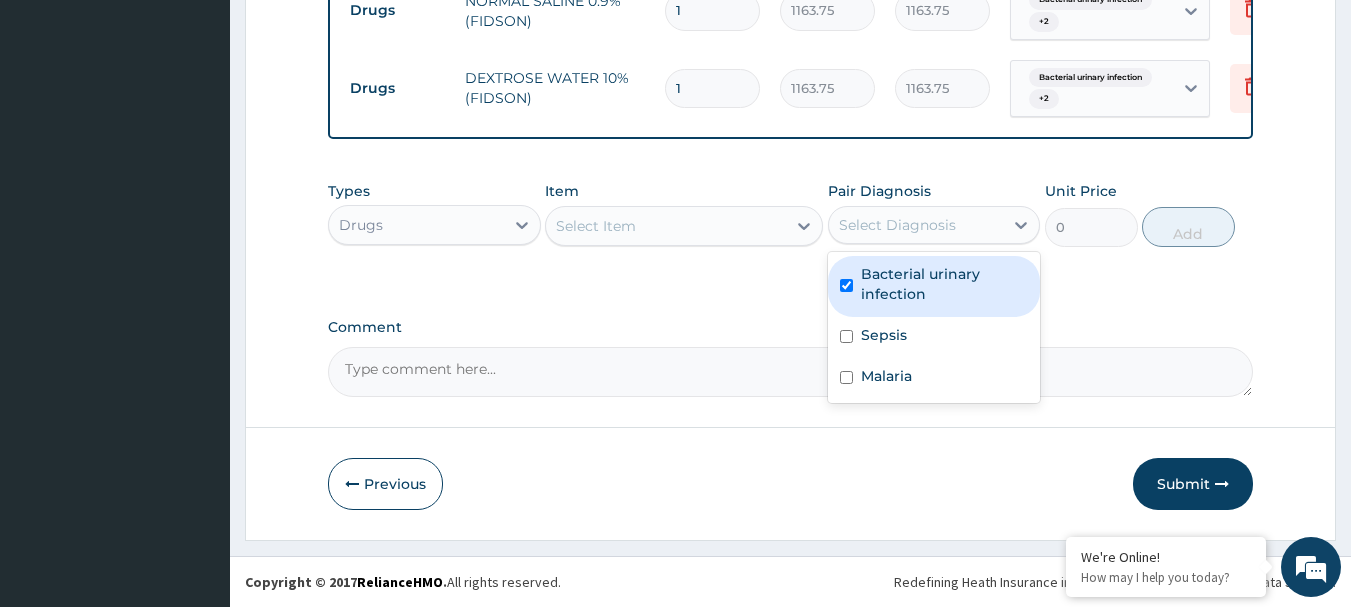 checkbox on "true" 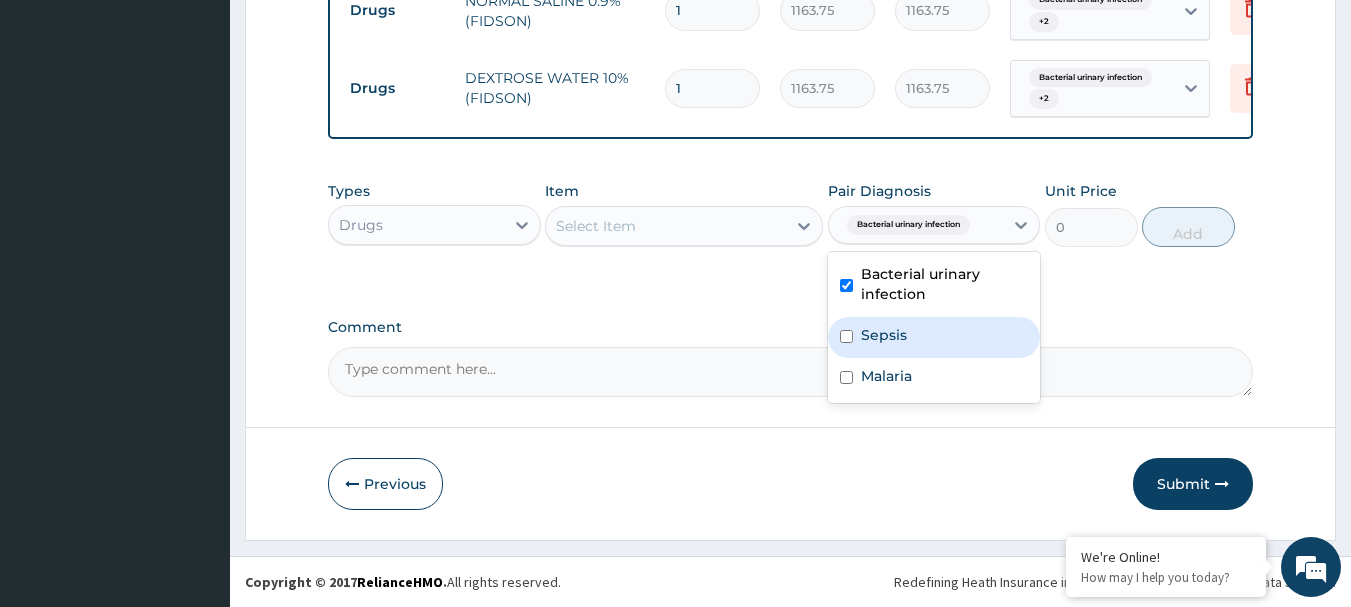click on "Sepsis" at bounding box center [934, 337] 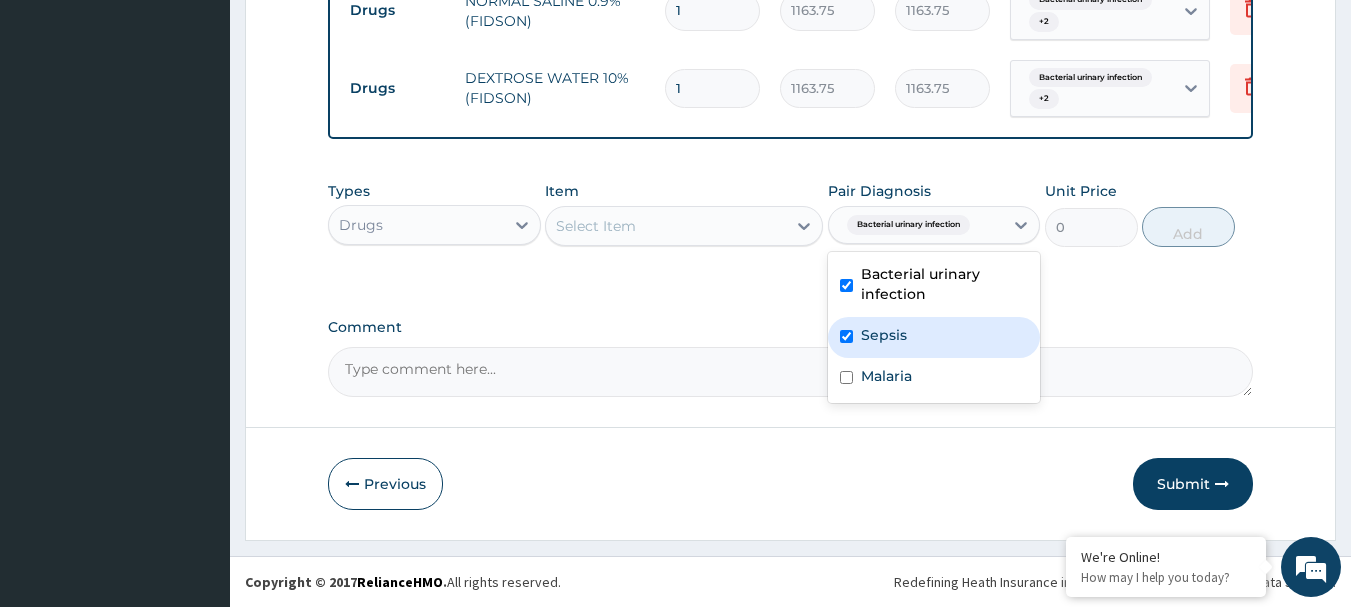 checkbox on "true" 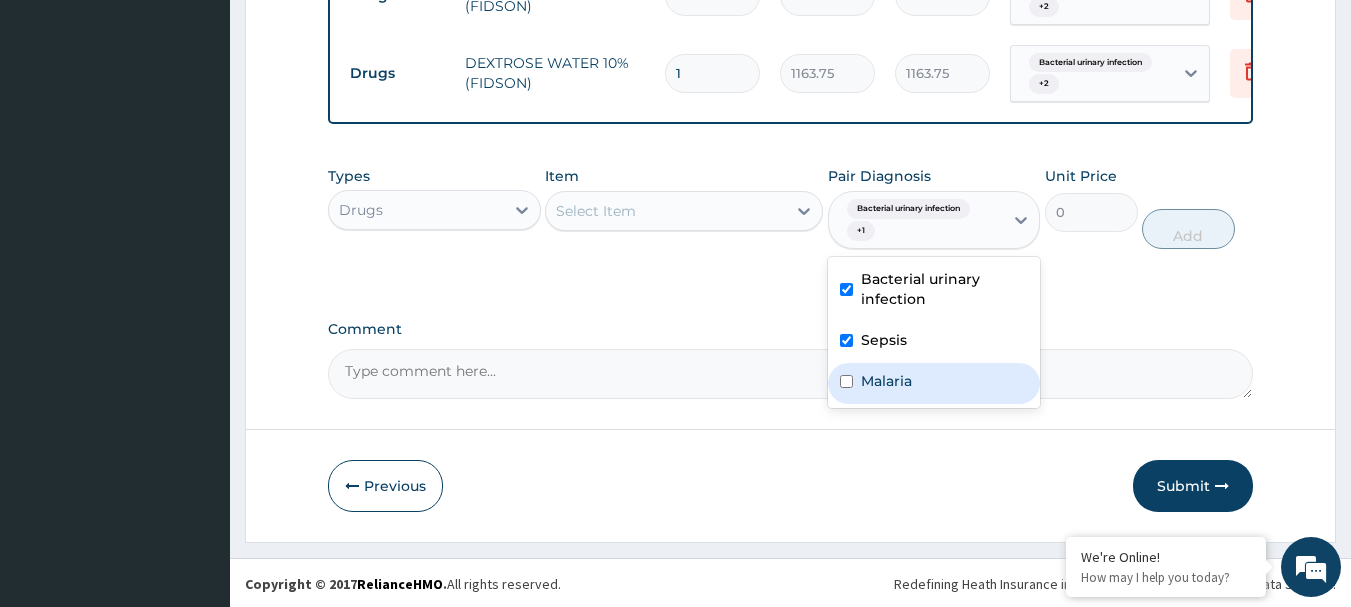 click on "Malaria" at bounding box center (886, 381) 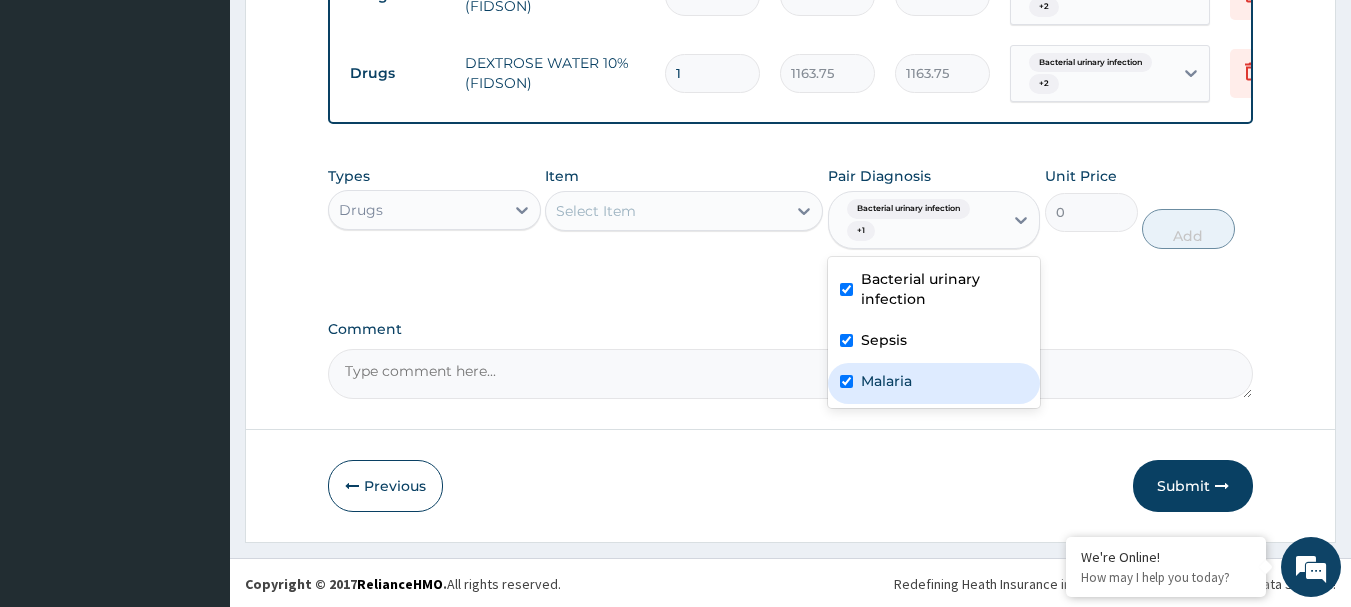 checkbox on "true" 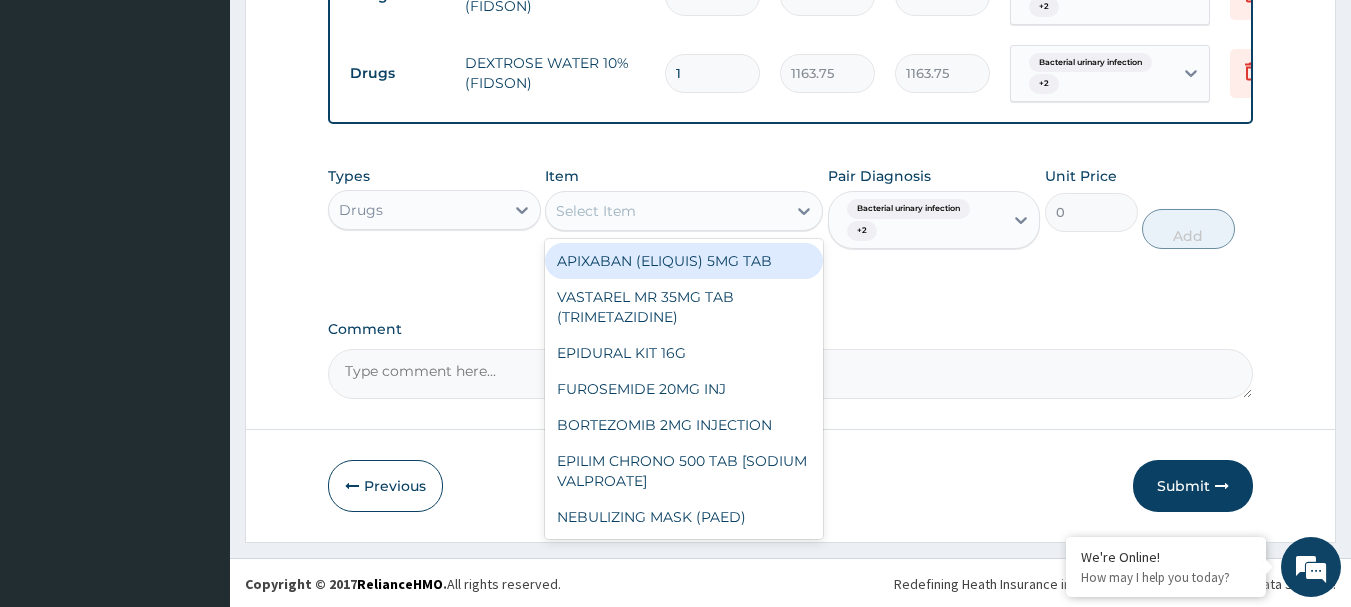 click on "Select Item" at bounding box center (684, 211) 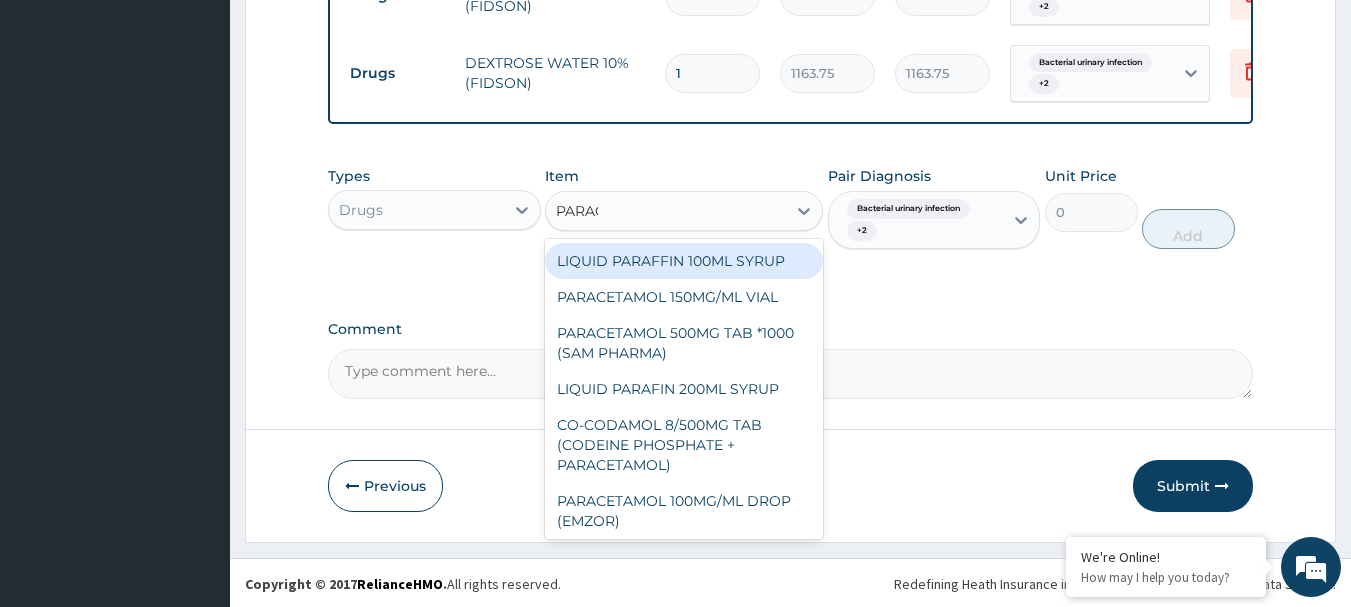 type on "PARACE" 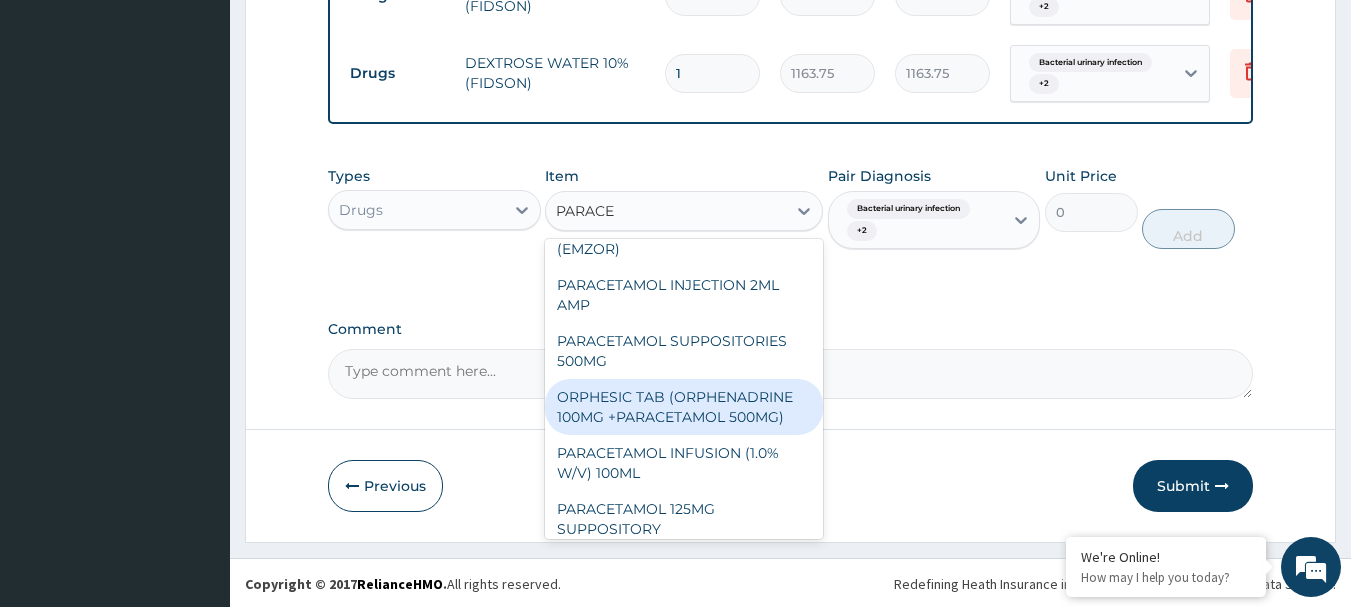 scroll, scrollTop: 324, scrollLeft: 0, axis: vertical 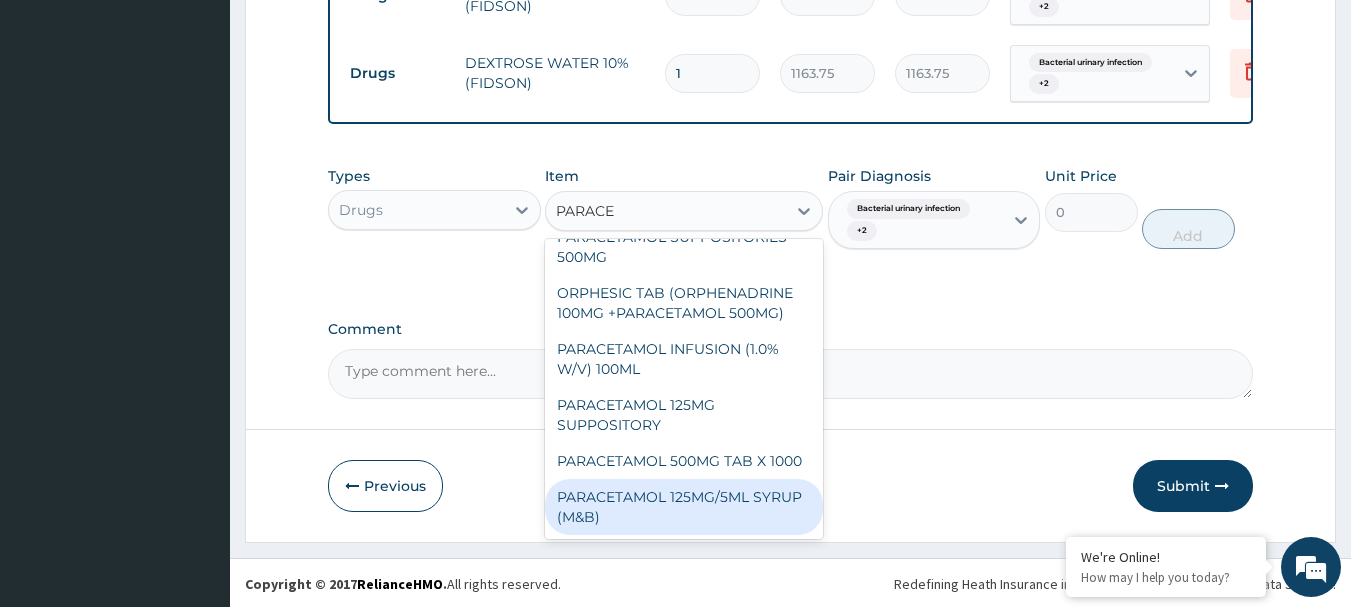 click on "PARACETAMOL 125MG/5ML SYRUP (M&B)" at bounding box center [684, 507] 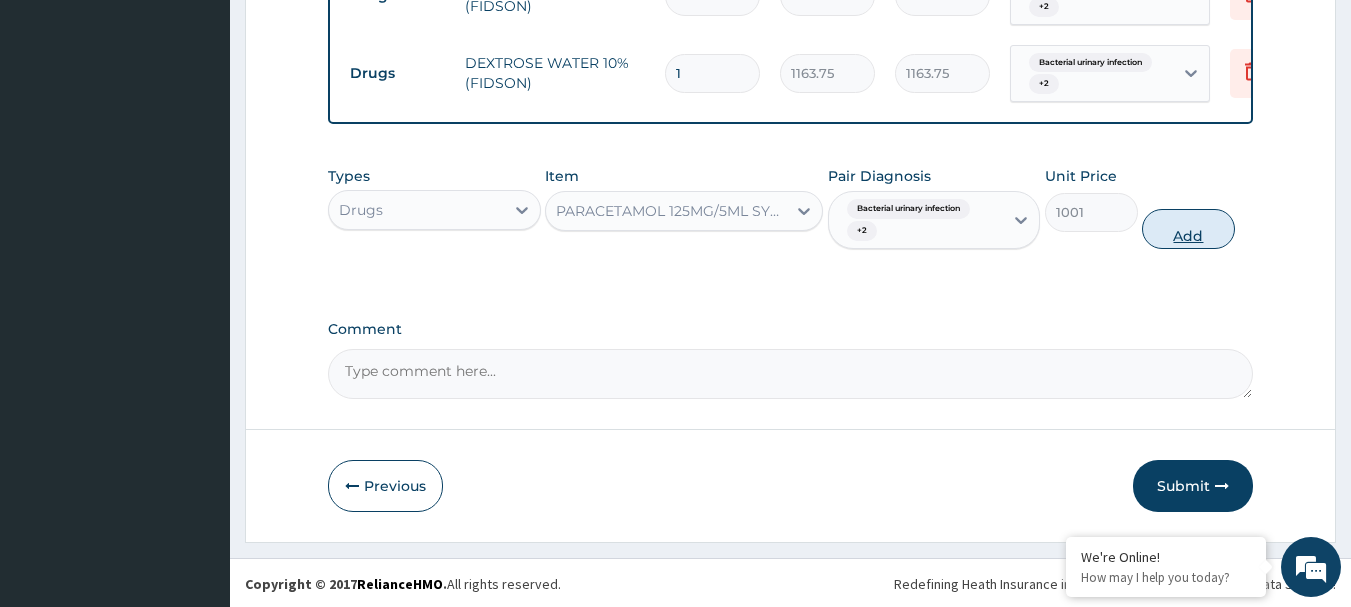 click on "Add" at bounding box center (1188, 229) 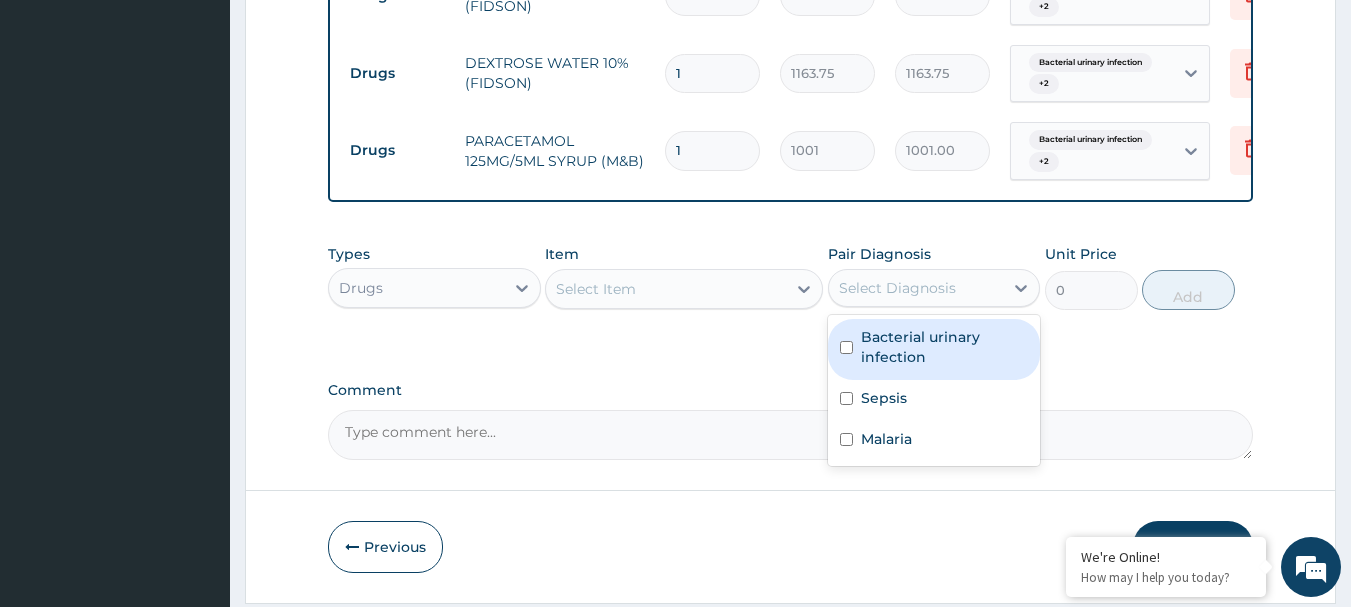 click on "Select Diagnosis" at bounding box center (916, 288) 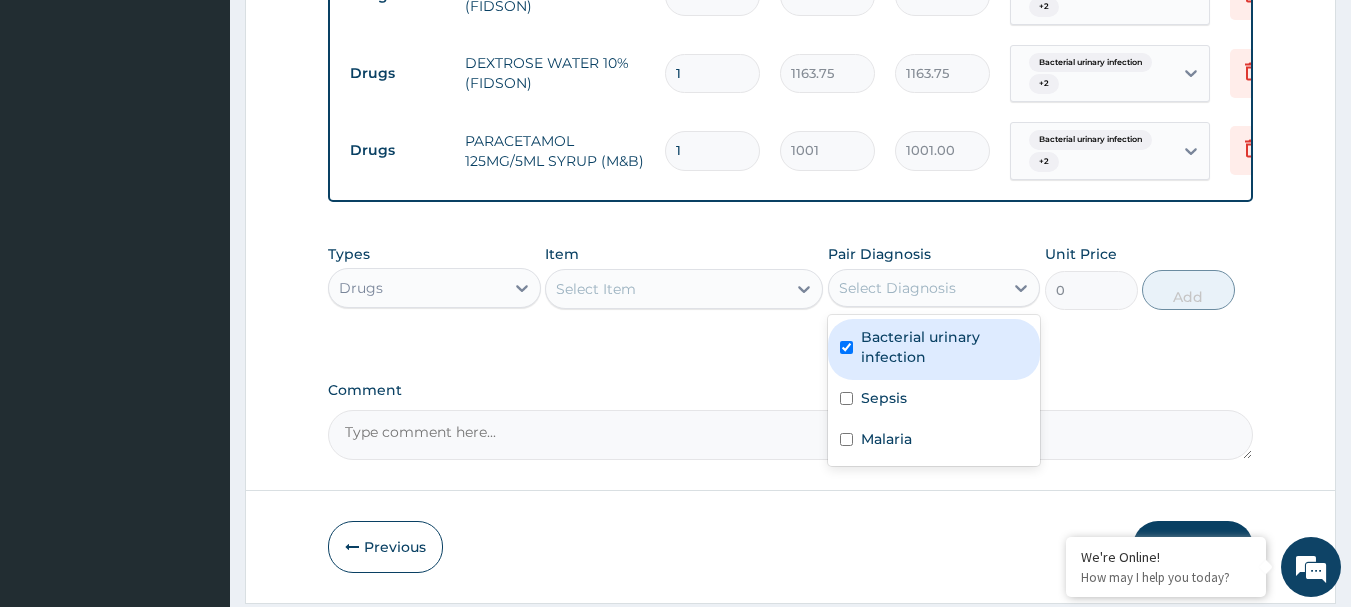 checkbox on "true" 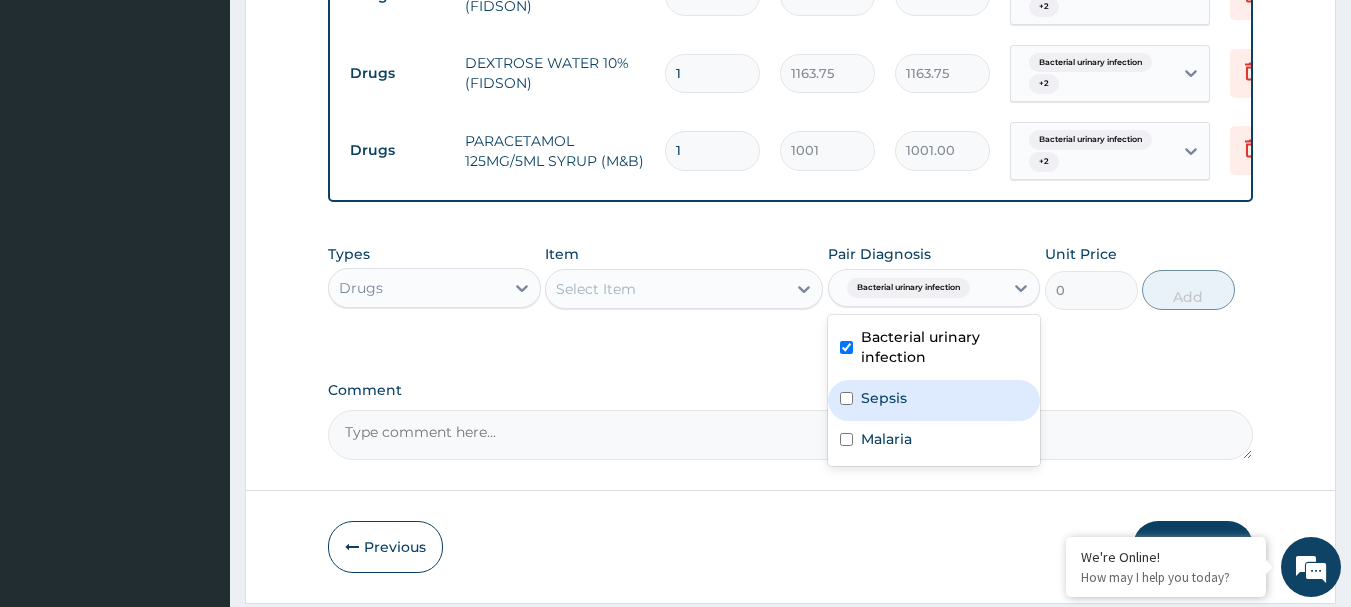 drag, startPoint x: 904, startPoint y: 407, endPoint x: 902, endPoint y: 426, distance: 19.104973 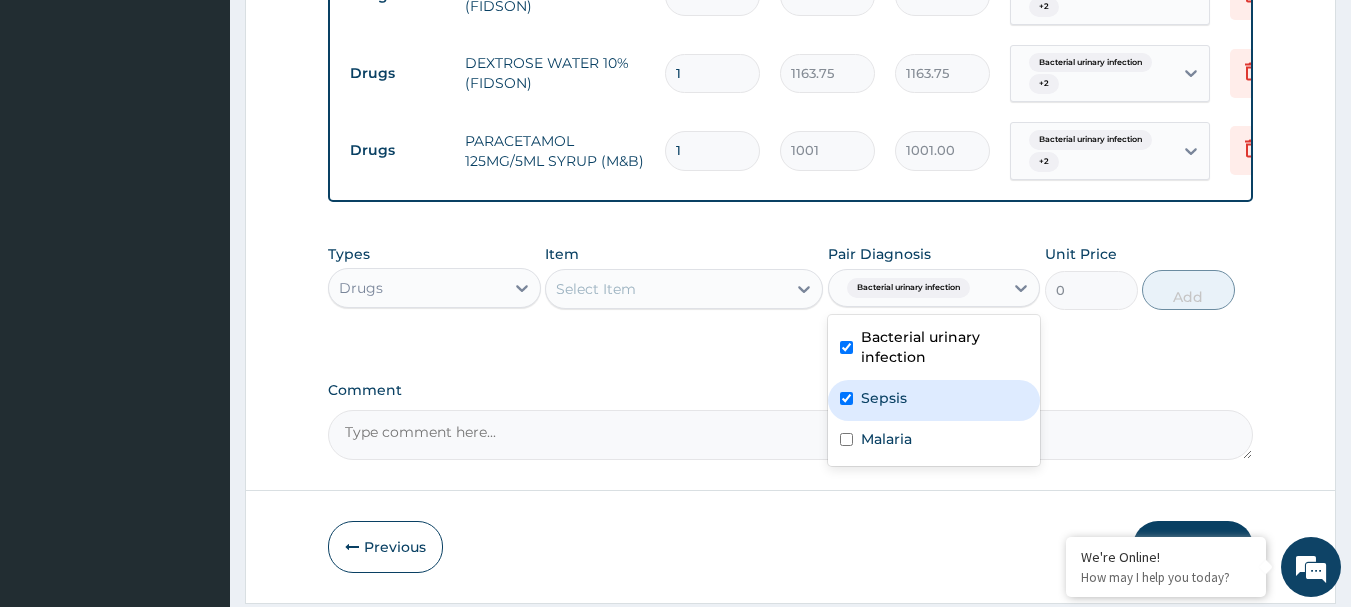 checkbox on "true" 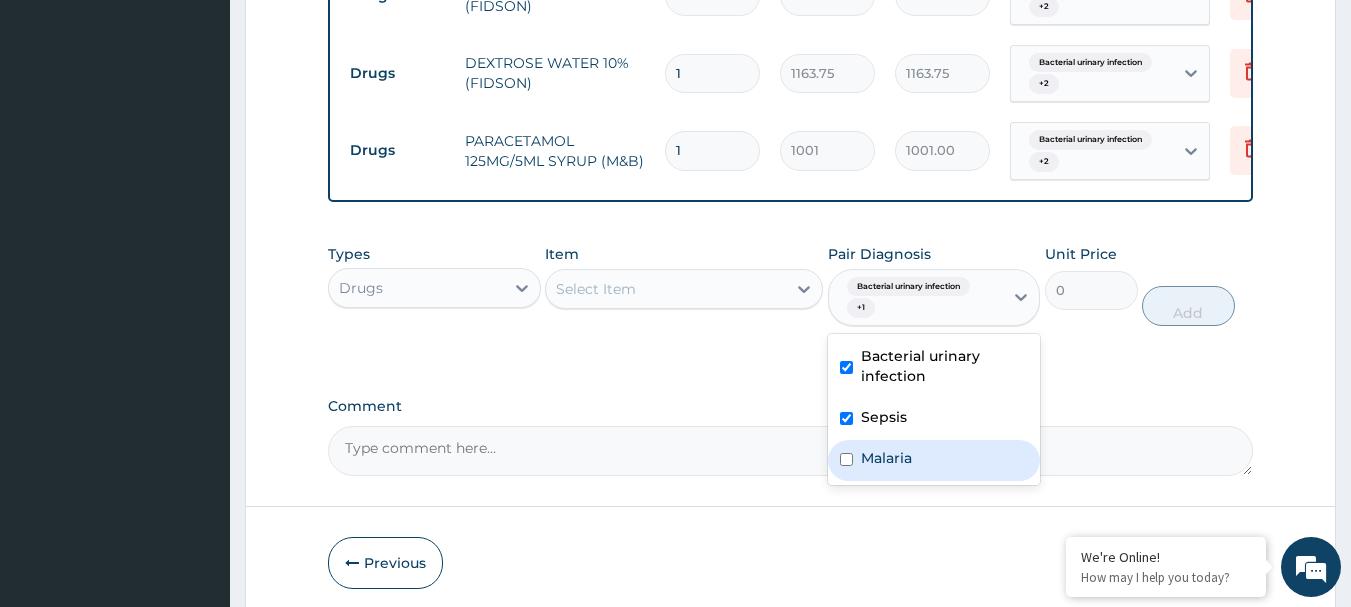 click on "Malaria" at bounding box center (886, 458) 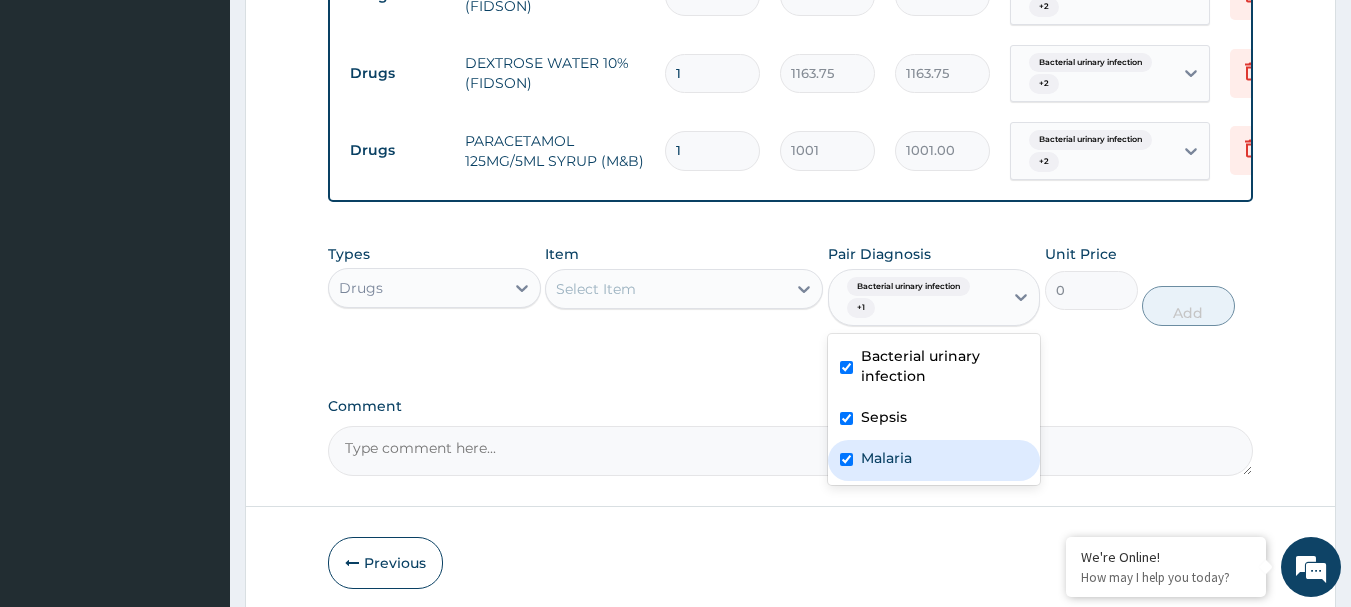 checkbox on "true" 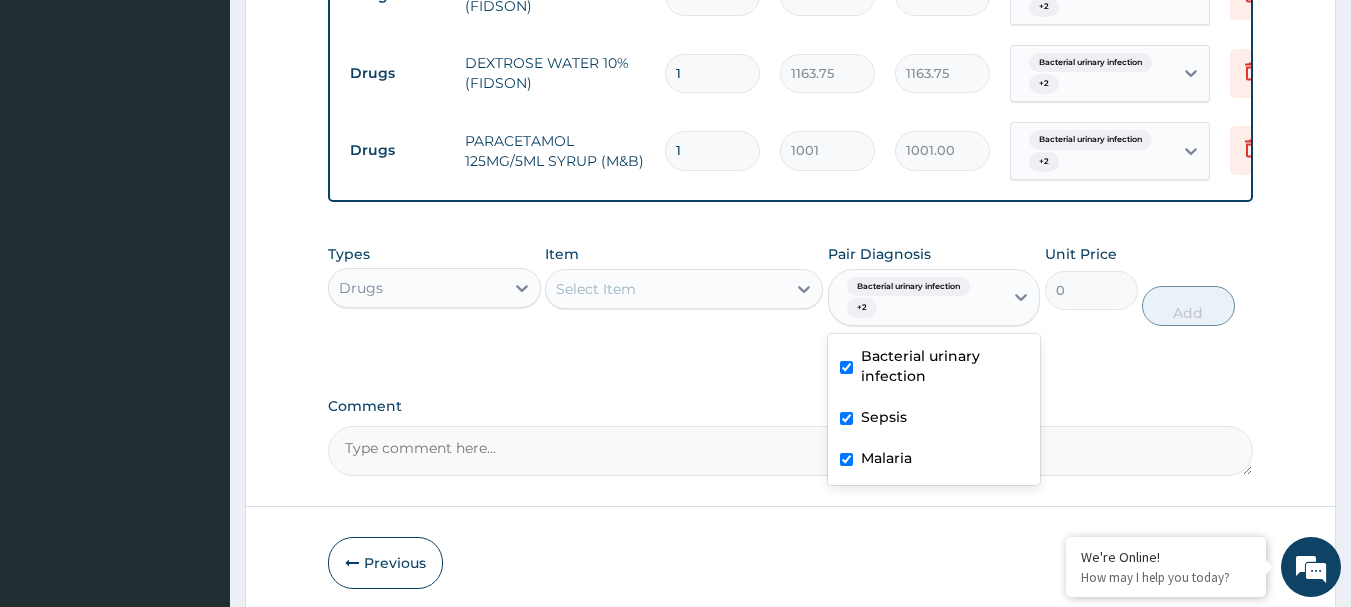 click on "Select Item" at bounding box center (666, 289) 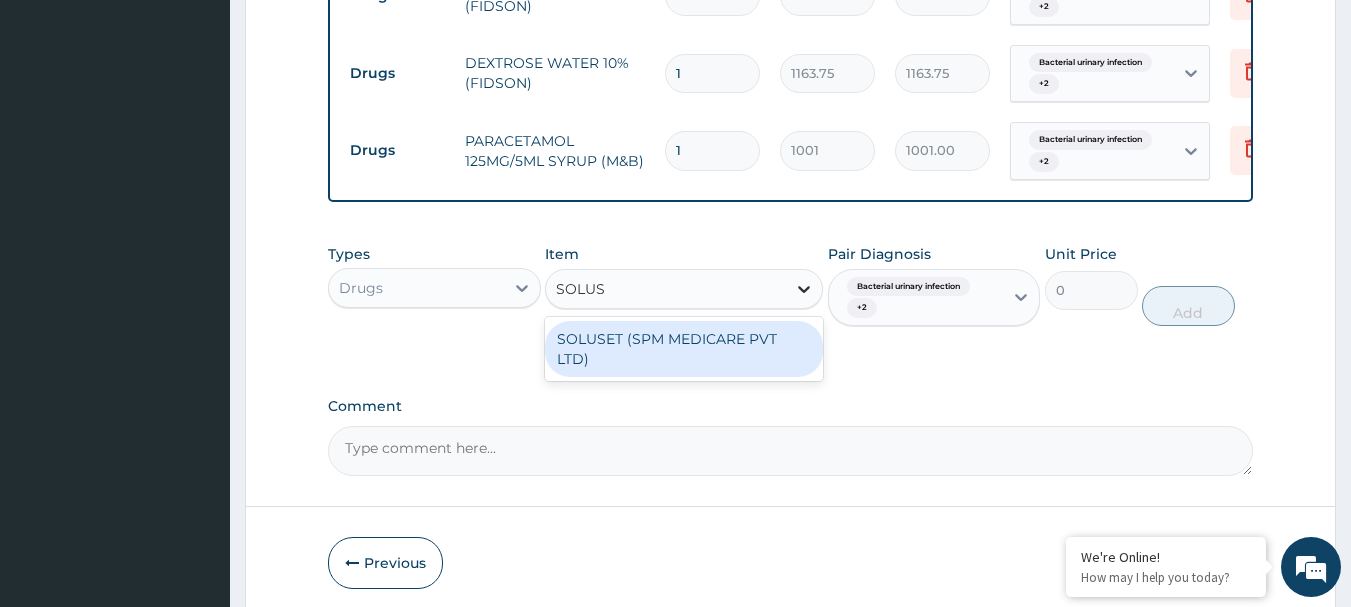 type on "SOLUSE" 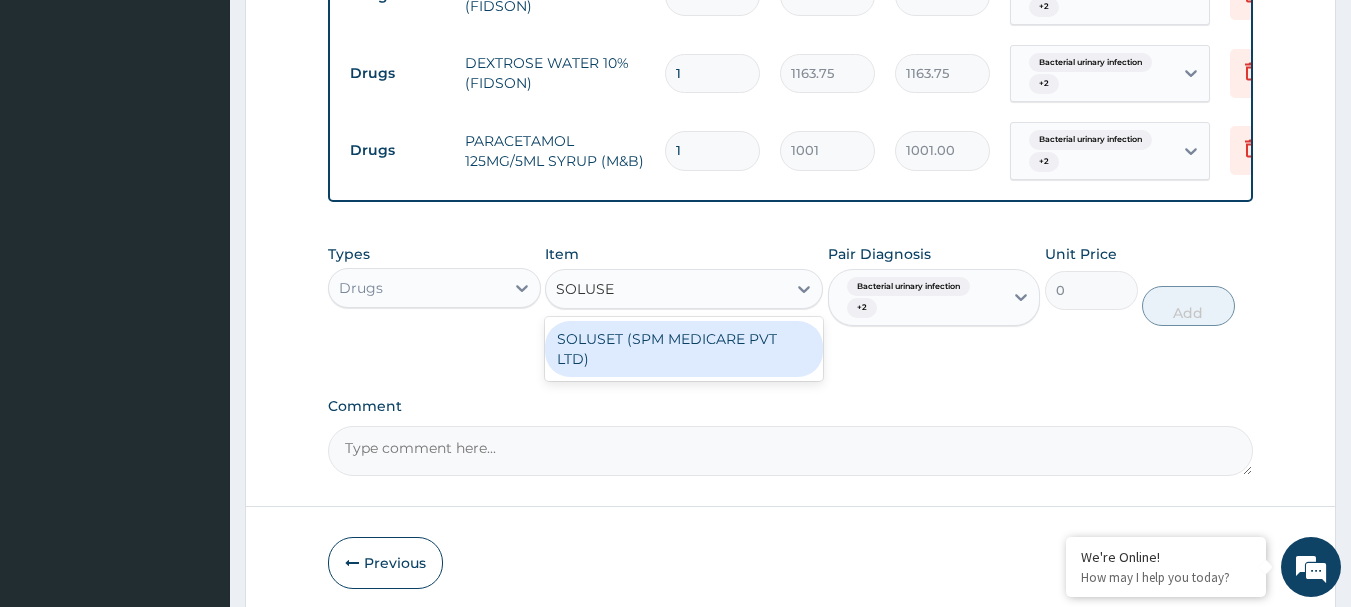 click on "SOLUSET (SPM MEDICARE PVT LTD)" at bounding box center (684, 349) 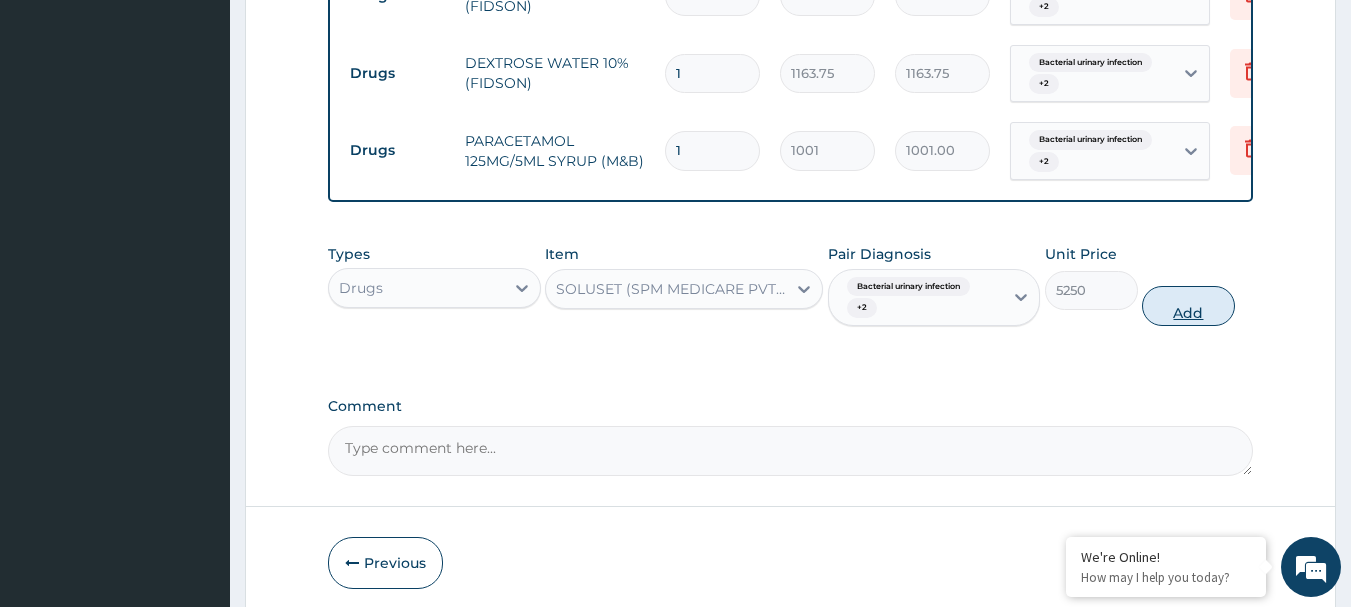 click on "Add" at bounding box center [1188, 306] 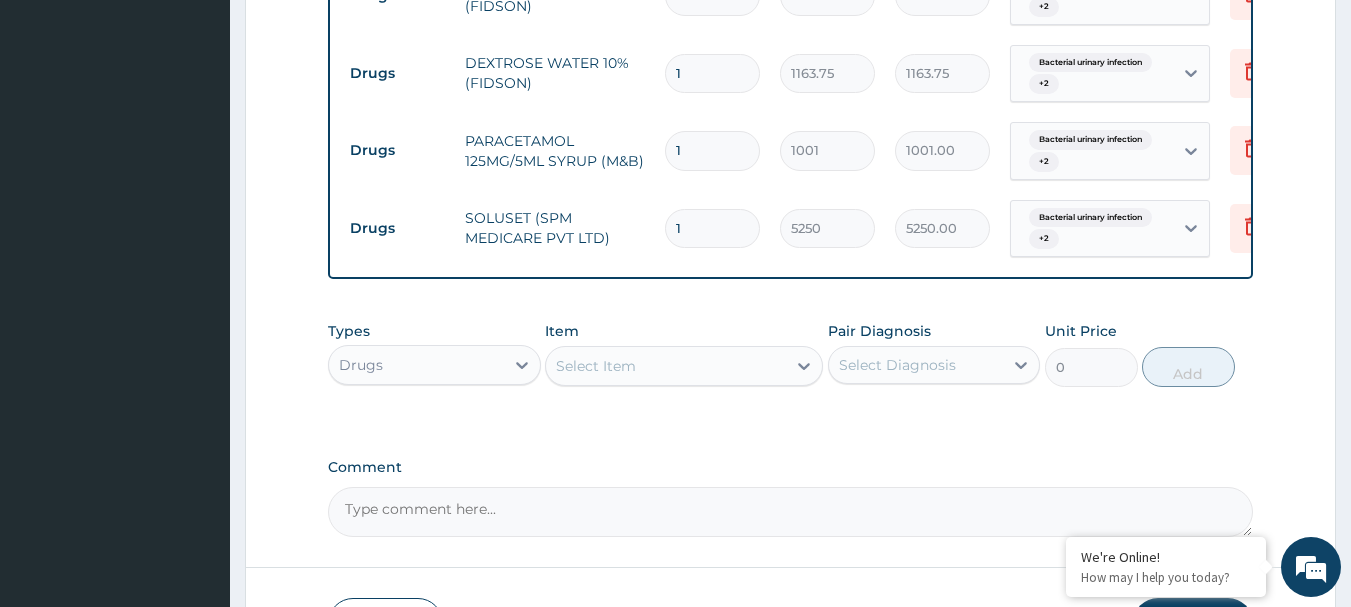 click on "Select Diagnosis" at bounding box center (916, 365) 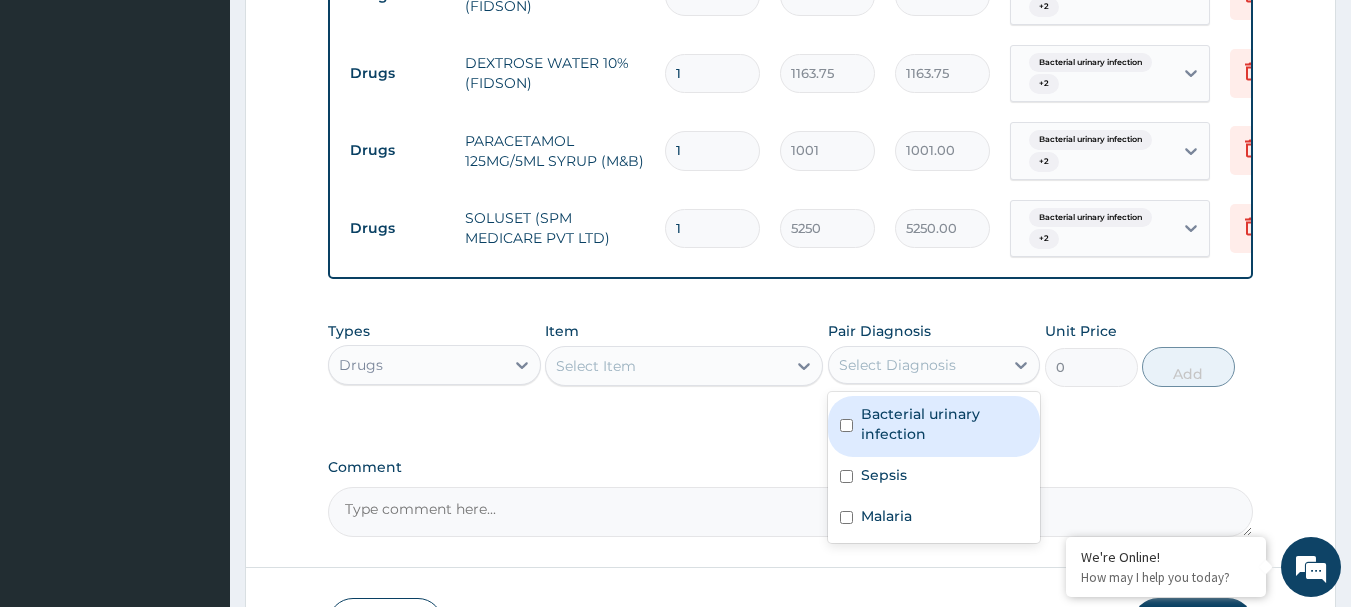 click on "Bacterial urinary infection" at bounding box center (945, 424) 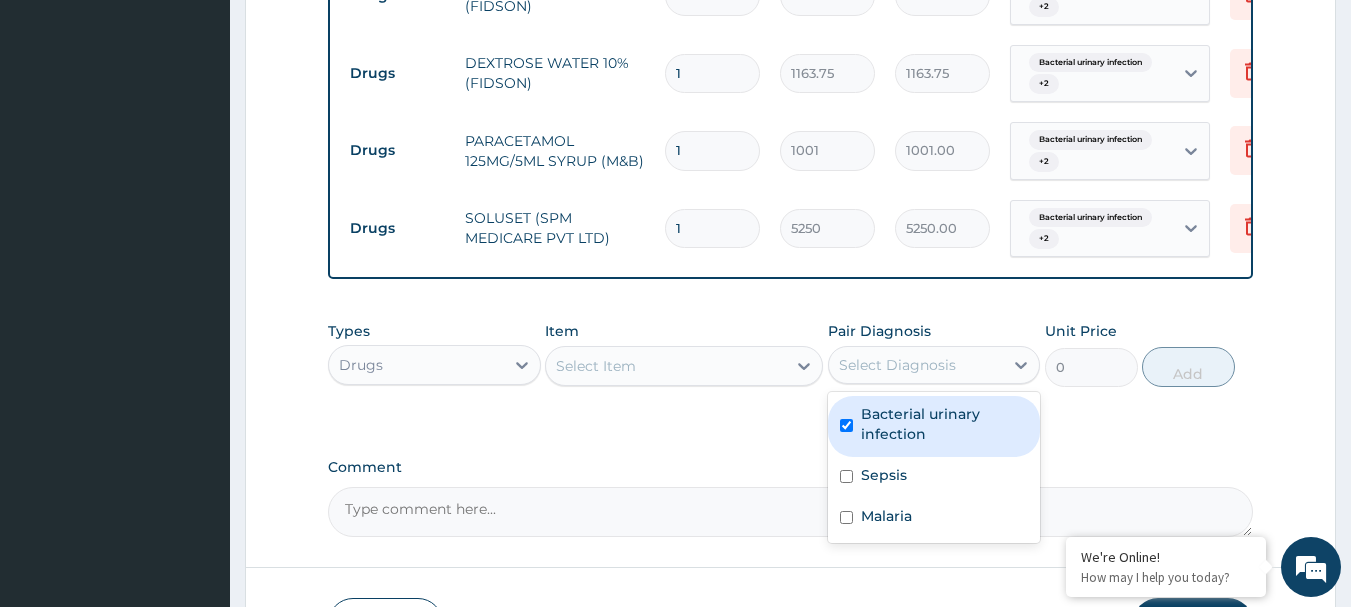 checkbox on "true" 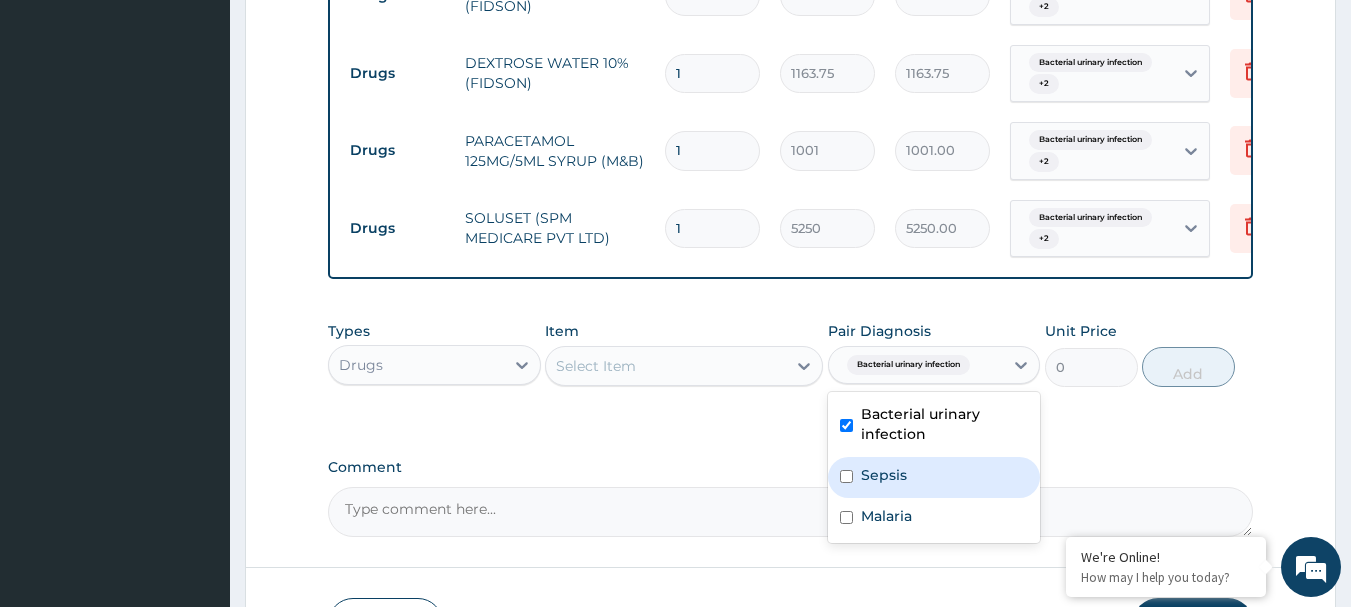drag, startPoint x: 907, startPoint y: 489, endPoint x: 899, endPoint y: 518, distance: 30.083218 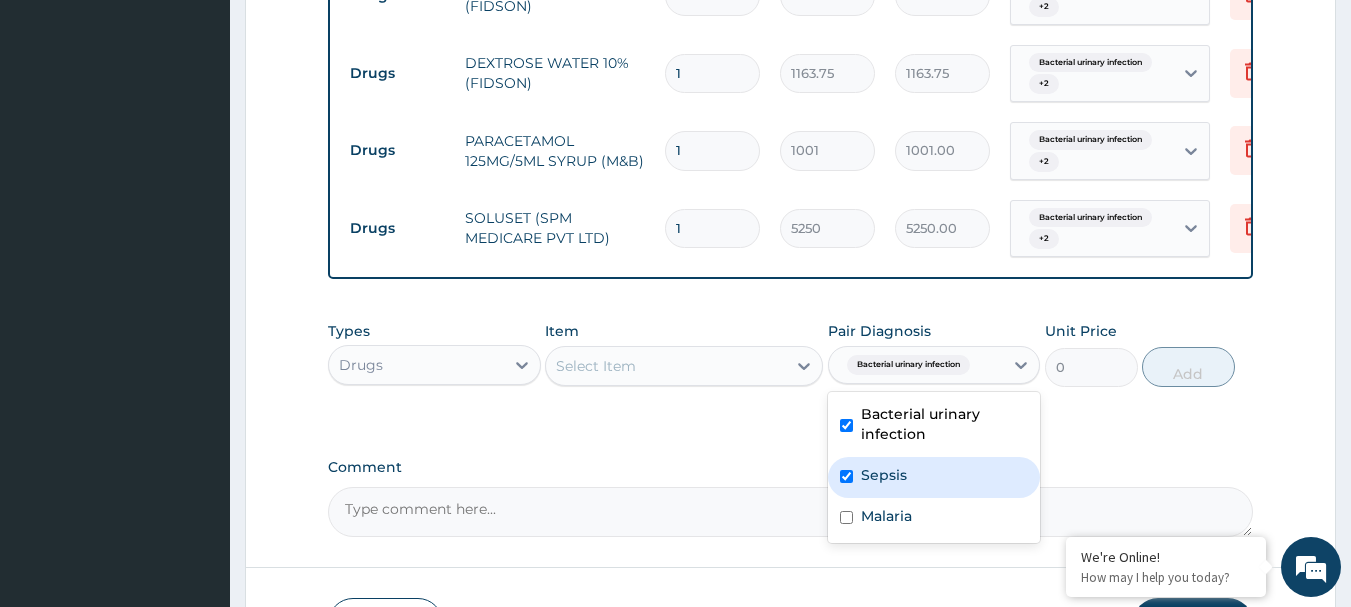 checkbox on "true" 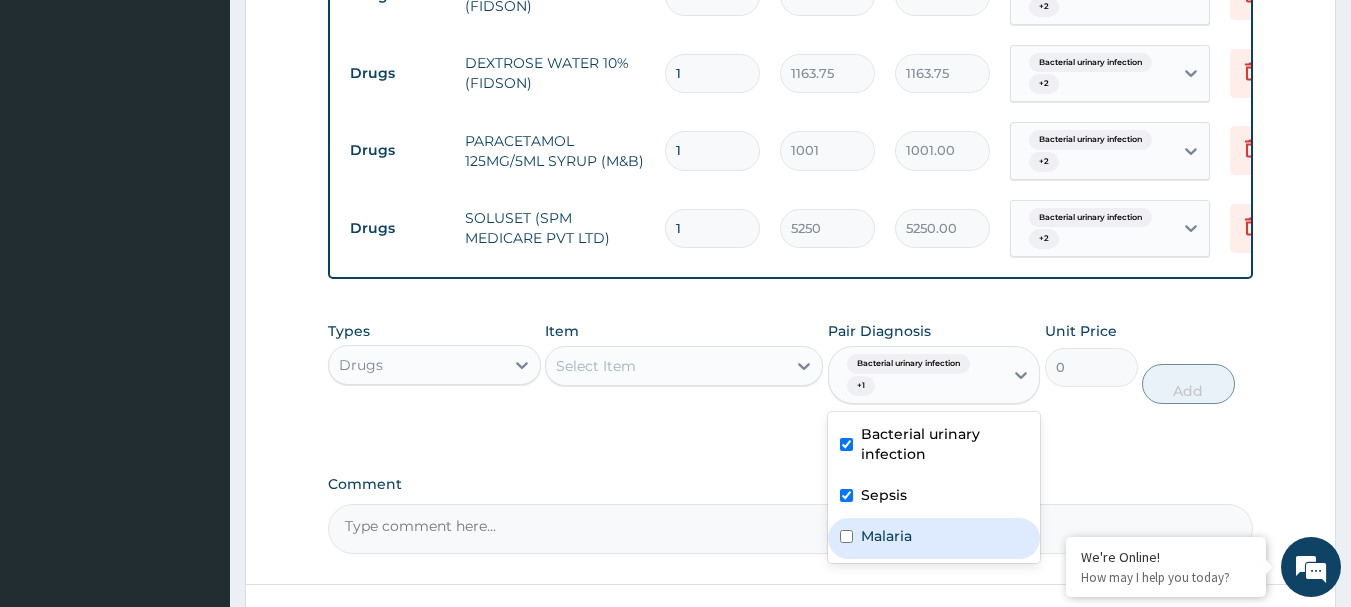 click on "Malaria" at bounding box center (886, 536) 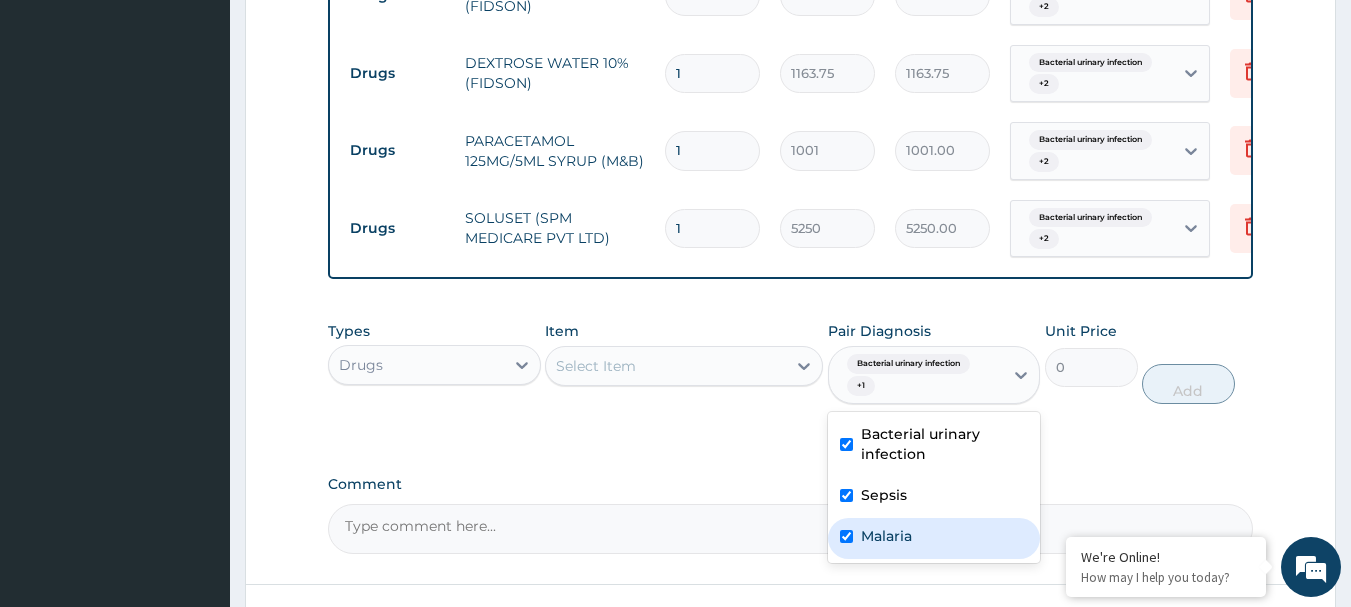 checkbox on "true" 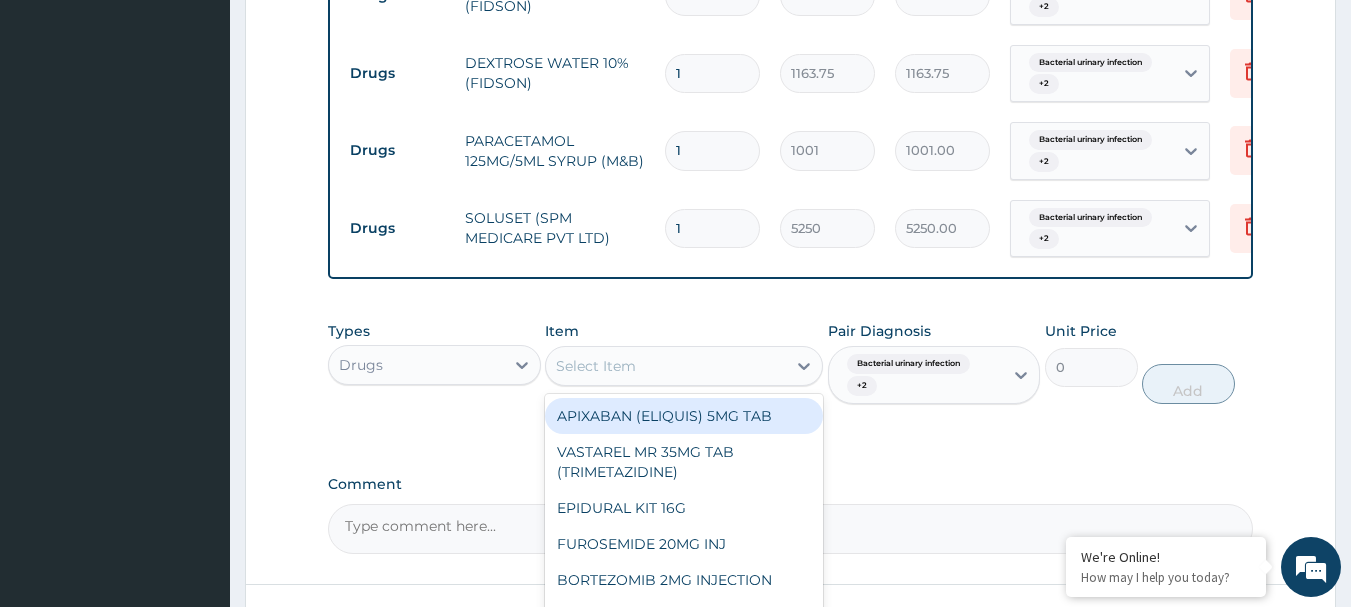 click on "Select Item" at bounding box center [666, 366] 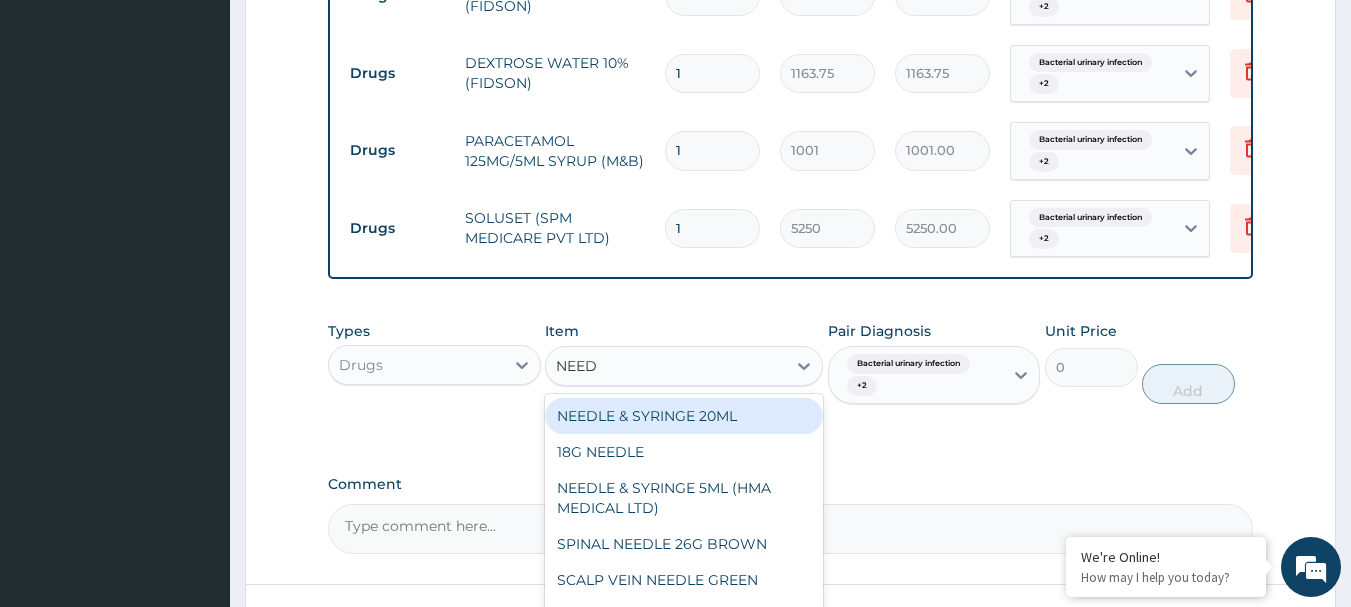 type on "NEEDL" 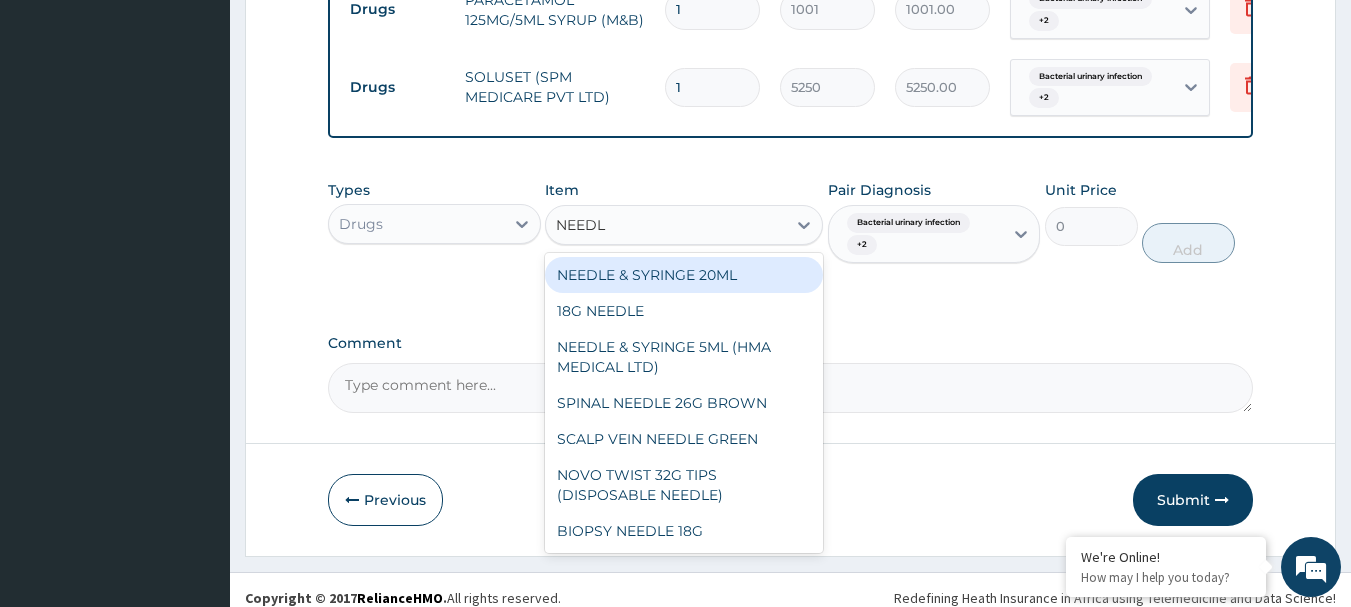 scroll, scrollTop: 1366, scrollLeft: 0, axis: vertical 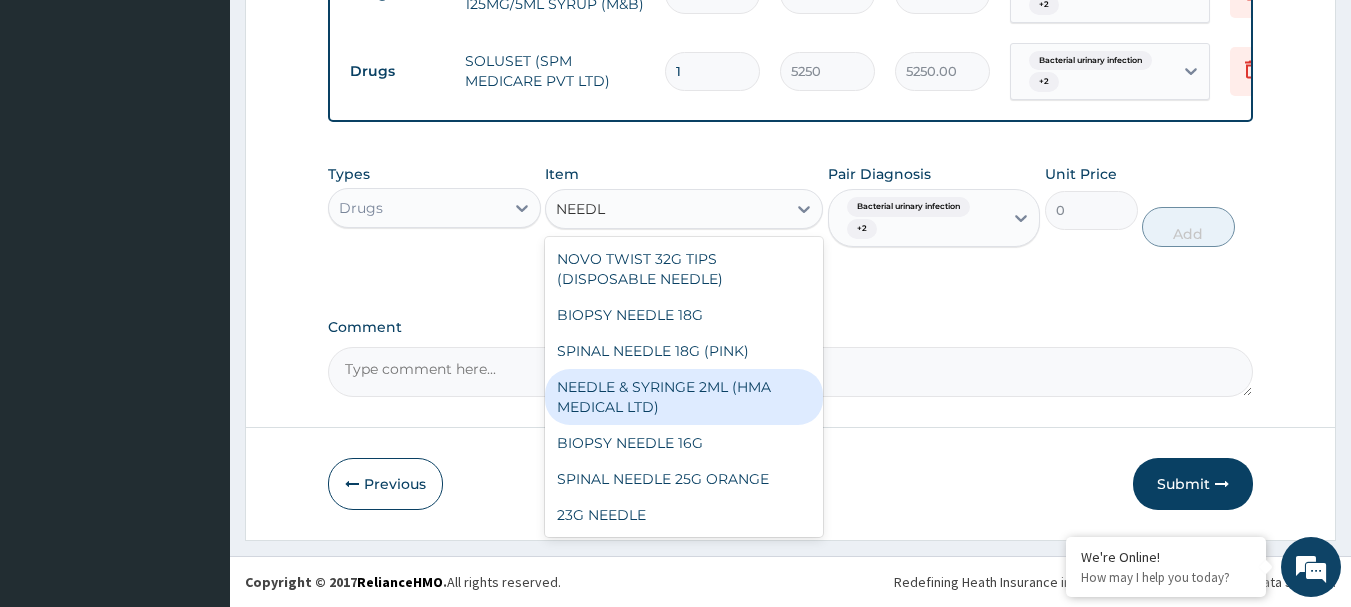 click on "NEEDLE & SYRINGE 2ML (HMA MEDICAL LTD)" at bounding box center (684, 397) 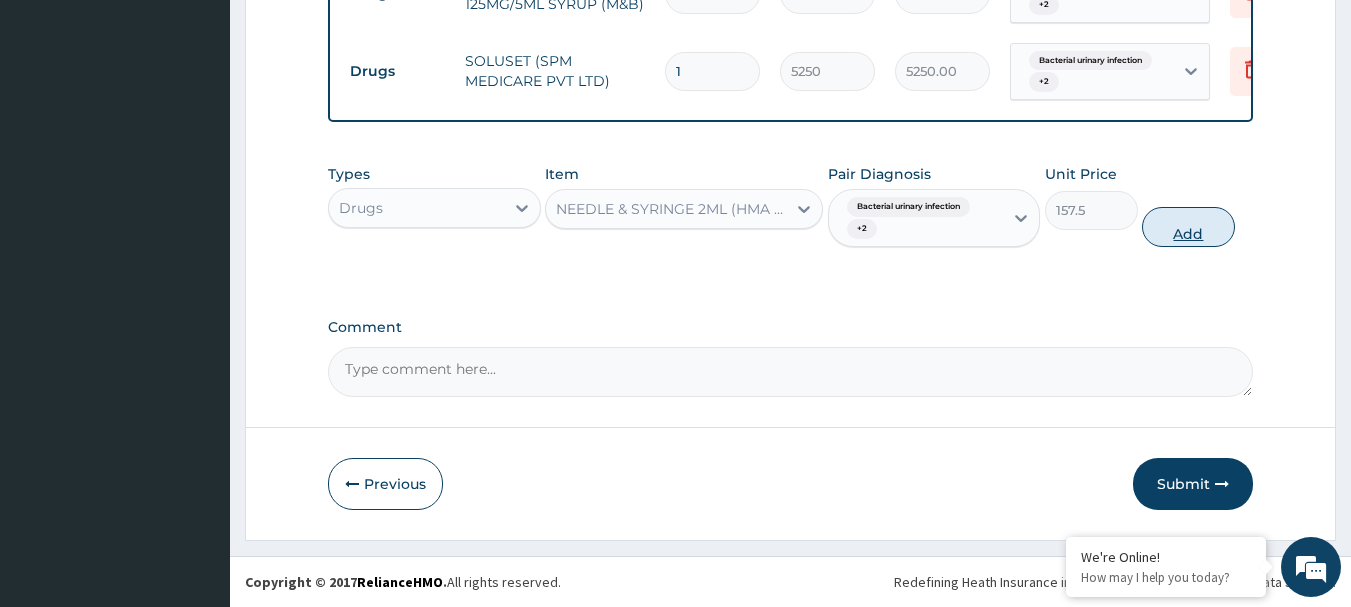 click on "Add" at bounding box center (1188, 227) 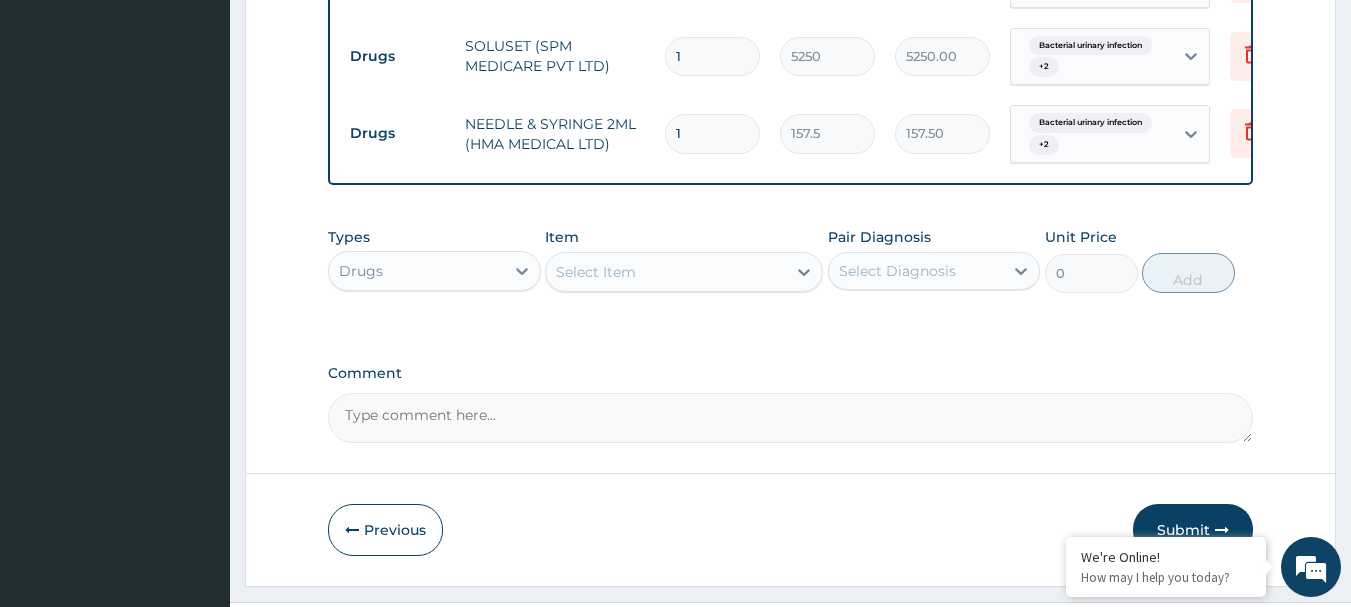 click on "1" at bounding box center (712, 133) 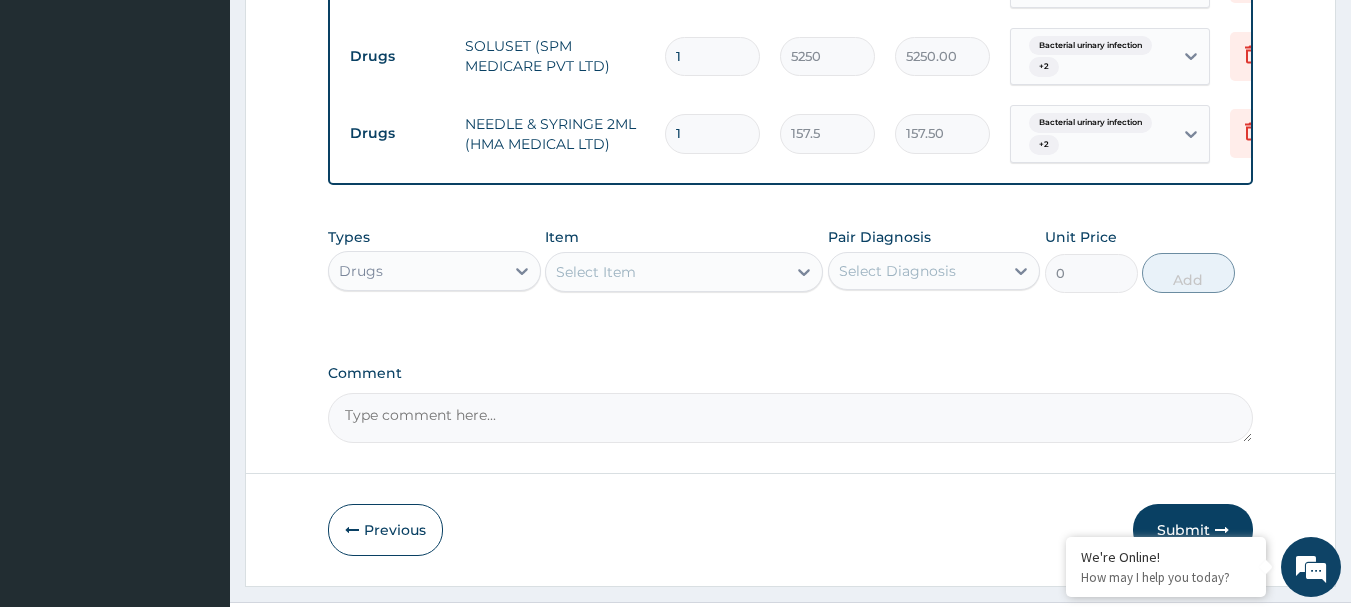 type 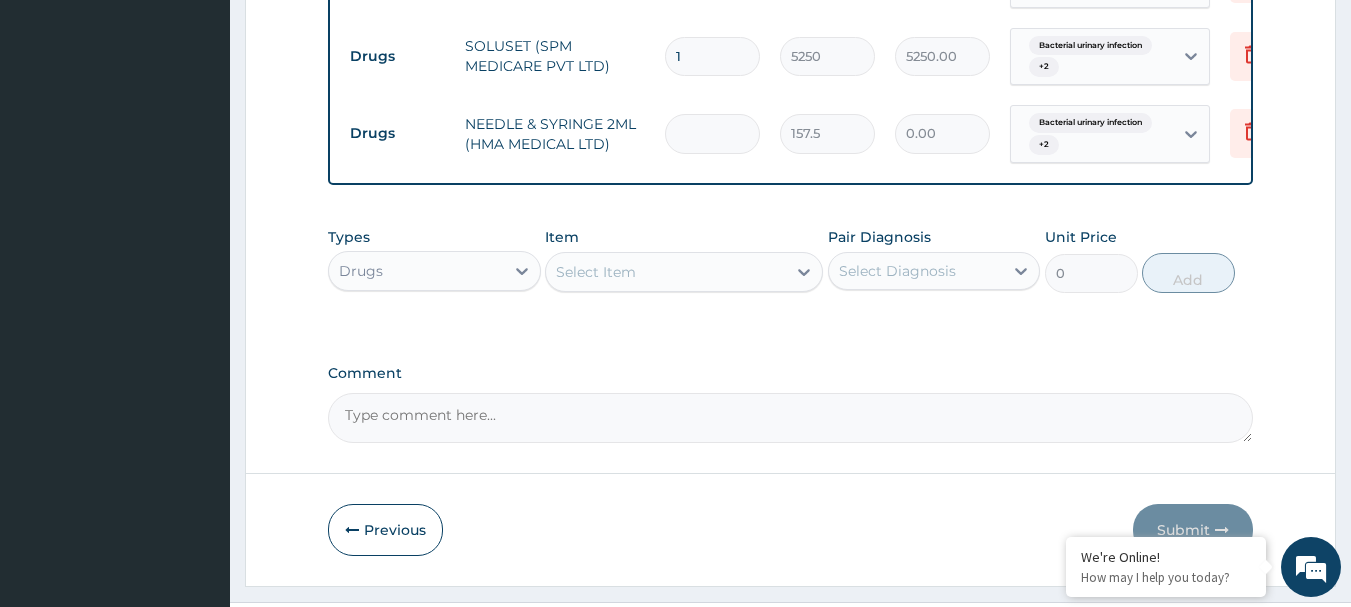 type on "5" 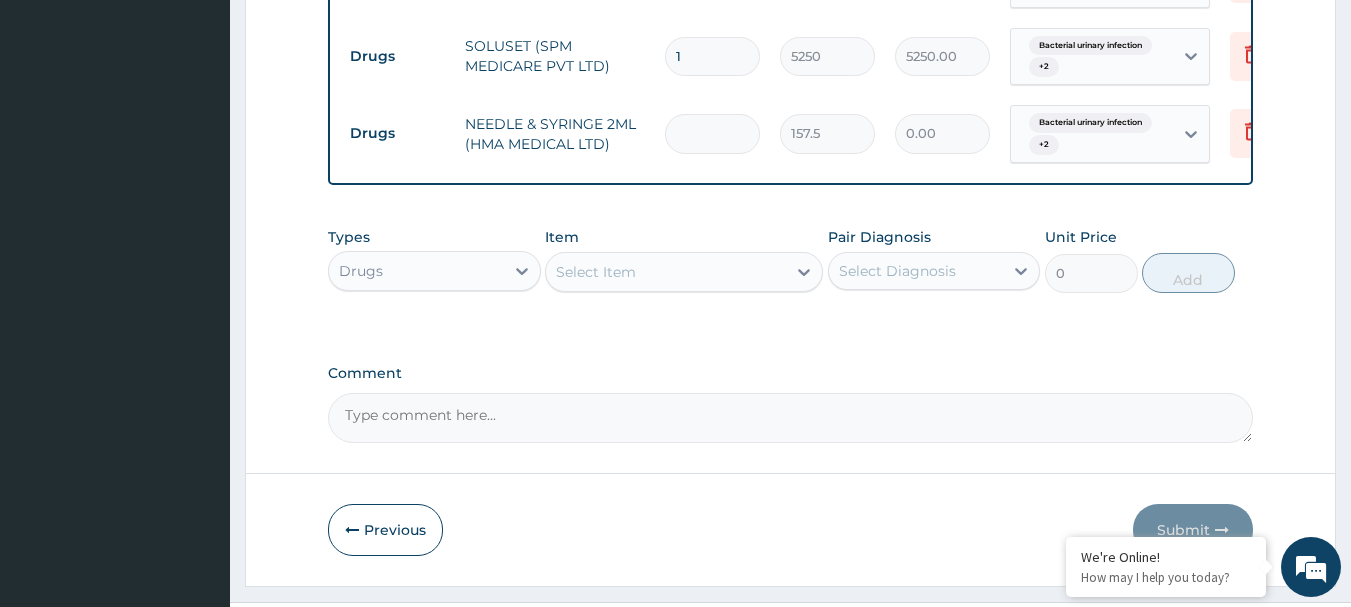 type on "787.50" 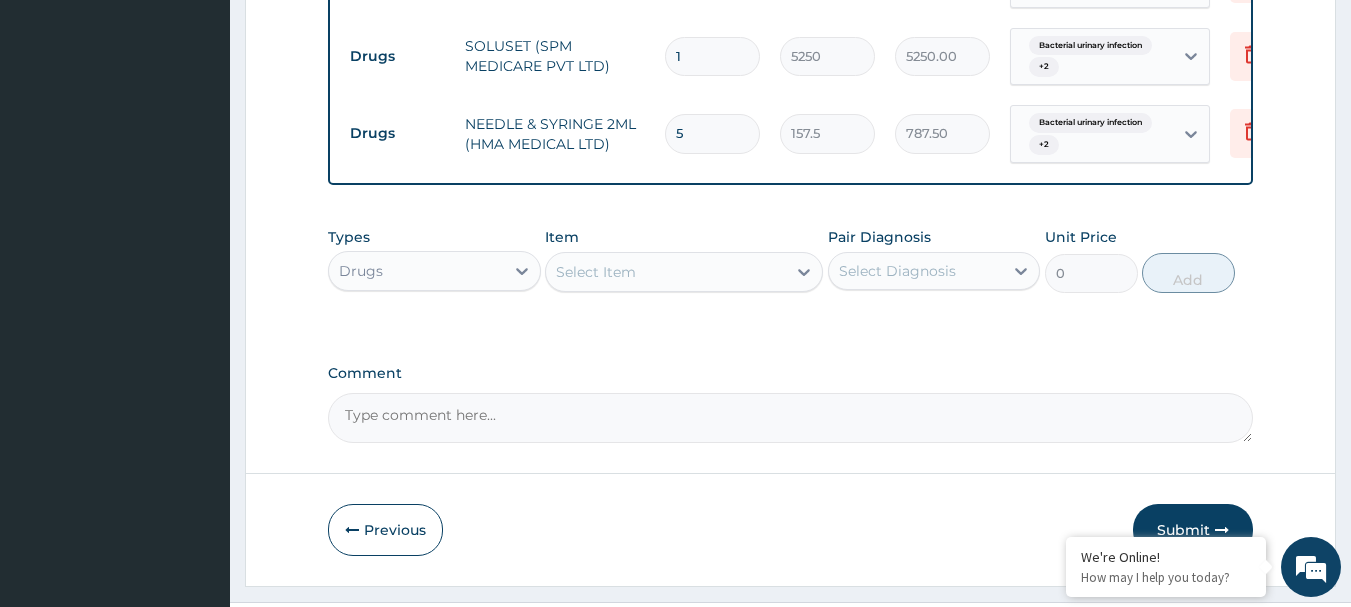 type on "5" 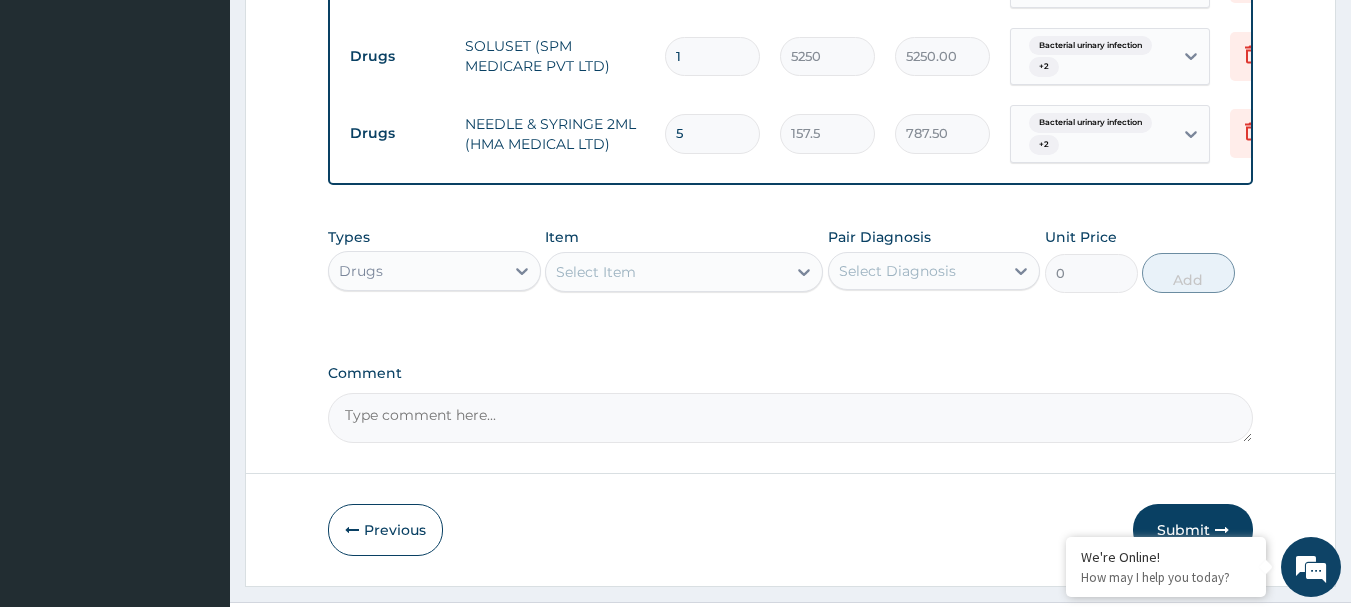 click on "Select Diagnosis" at bounding box center (897, 271) 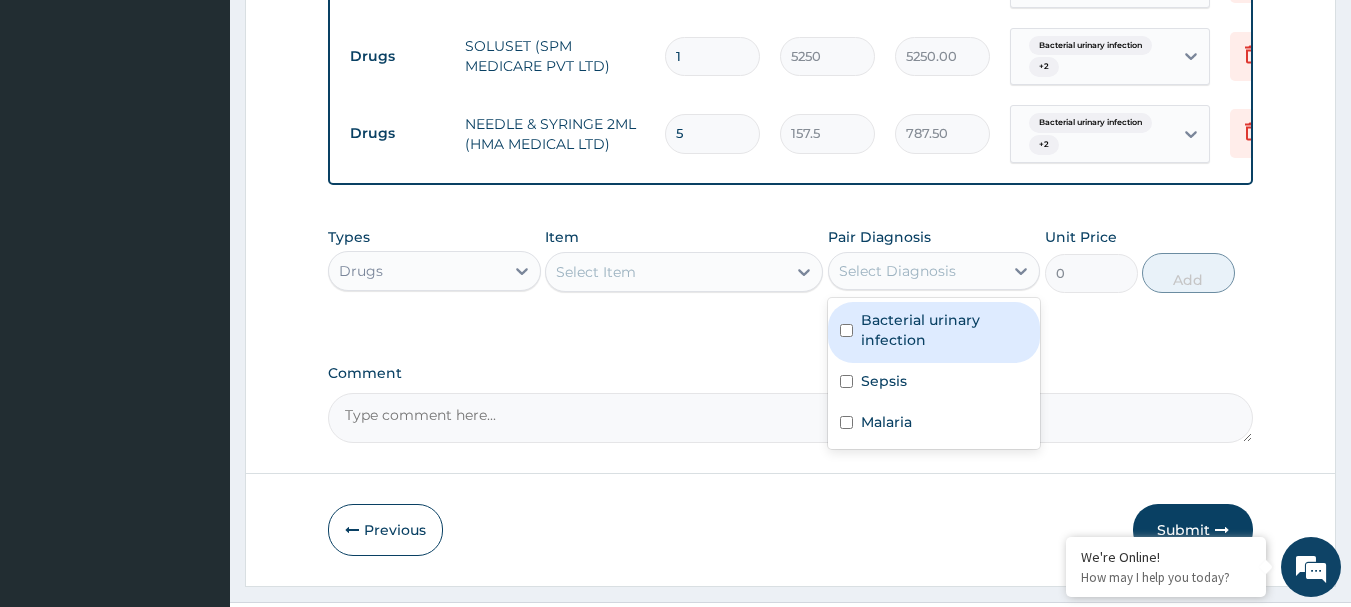 drag, startPoint x: 916, startPoint y: 350, endPoint x: 900, endPoint y: 388, distance: 41.231056 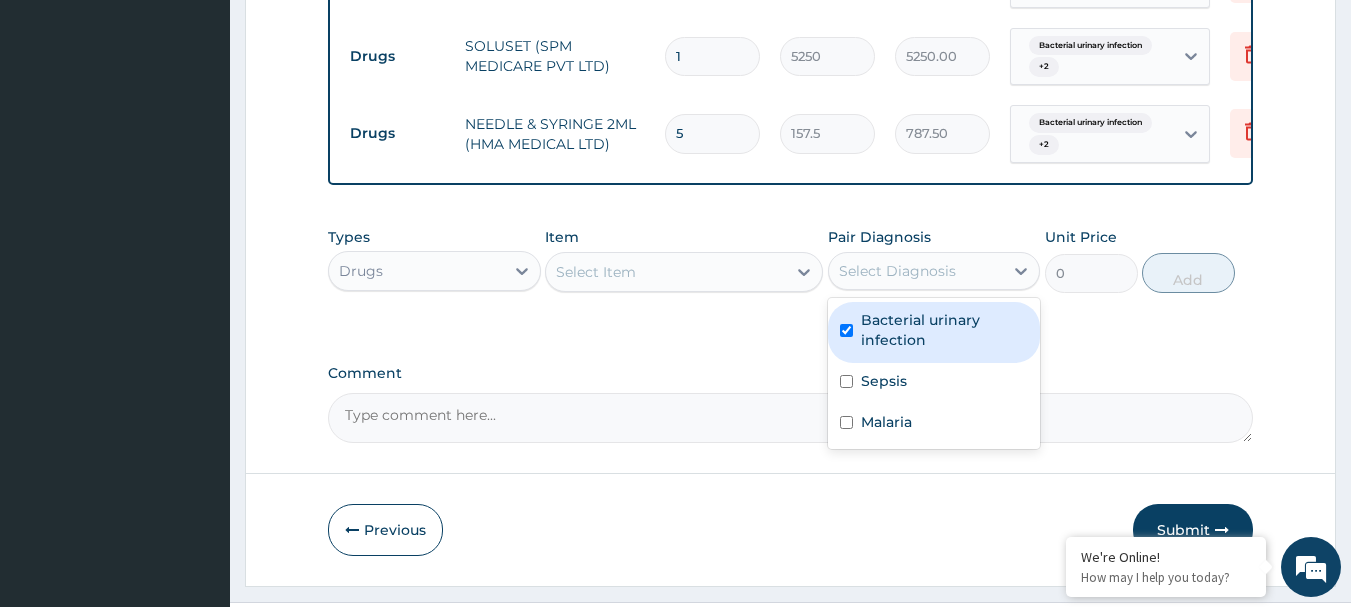 checkbox on "true" 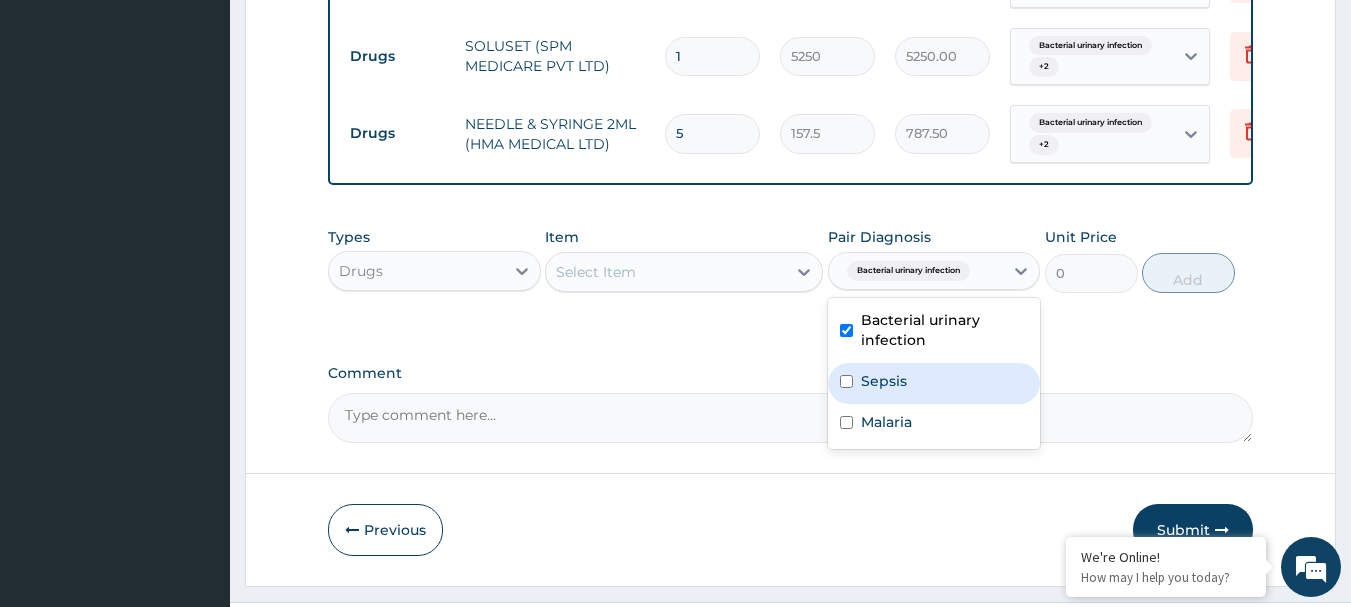 click on "Sepsis" at bounding box center (934, 383) 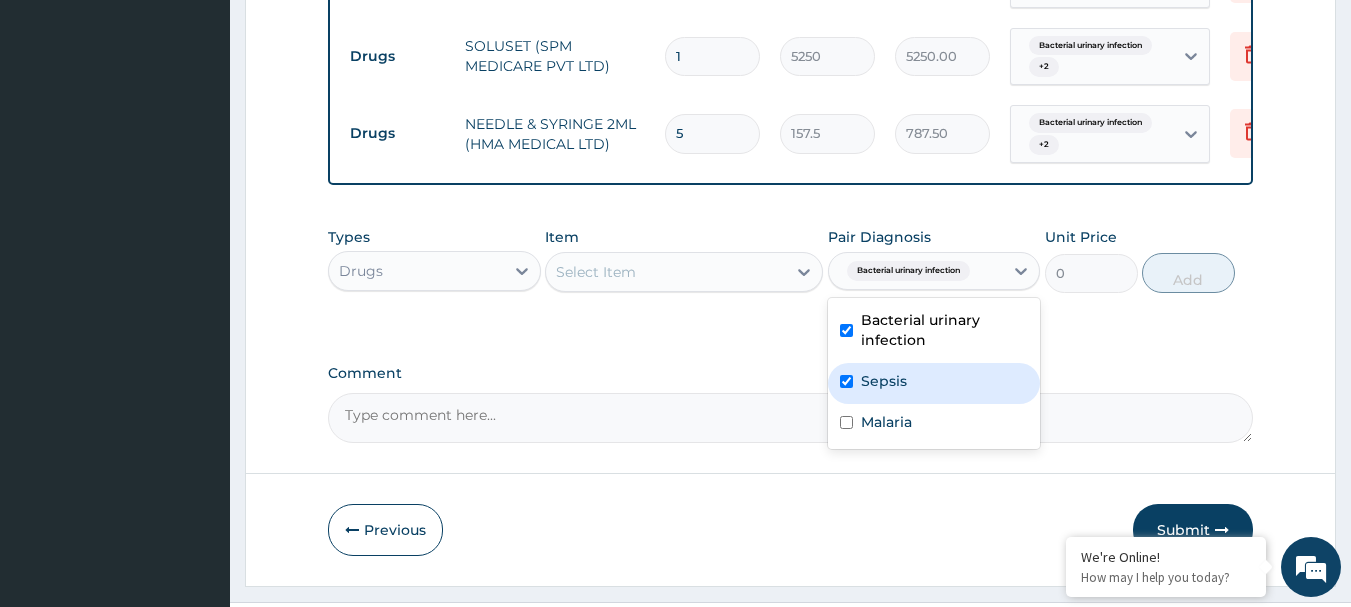 checkbox on "true" 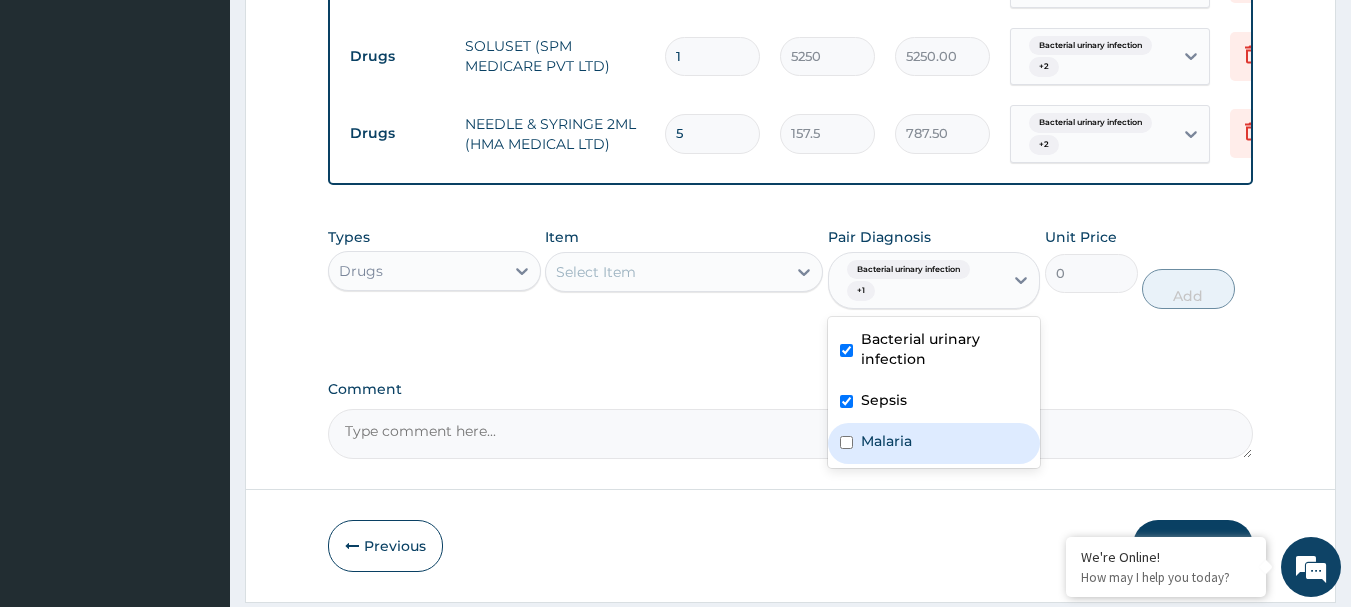 click on "Malaria" at bounding box center [886, 441] 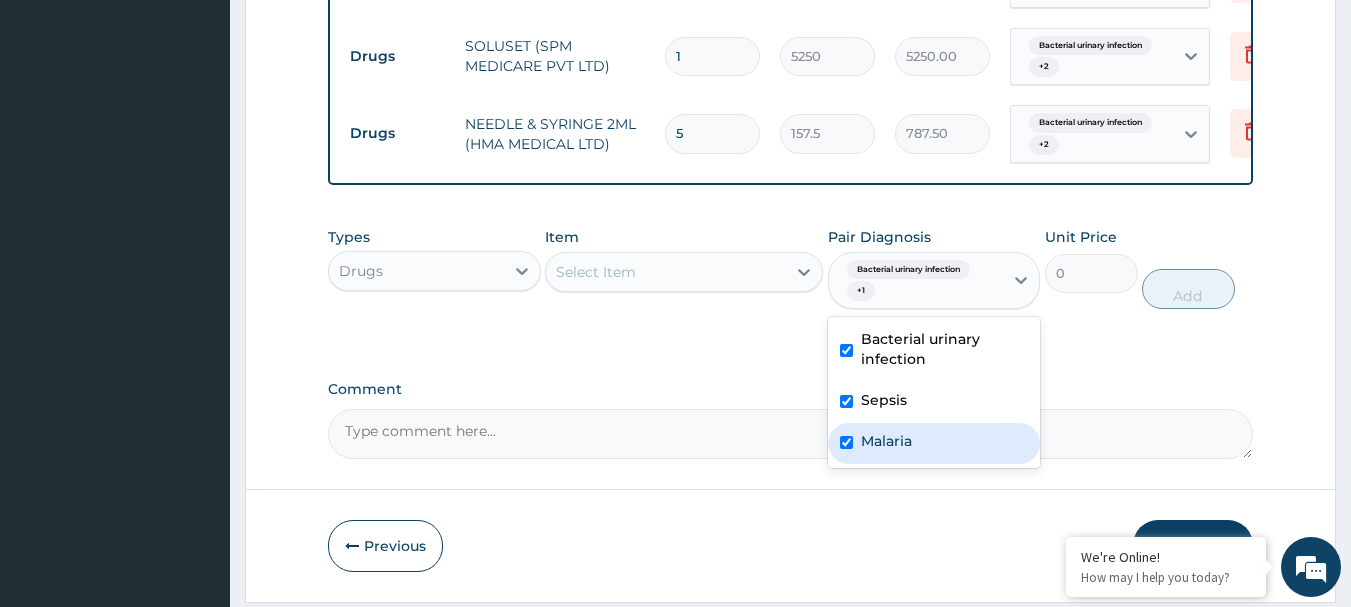 checkbox on "true" 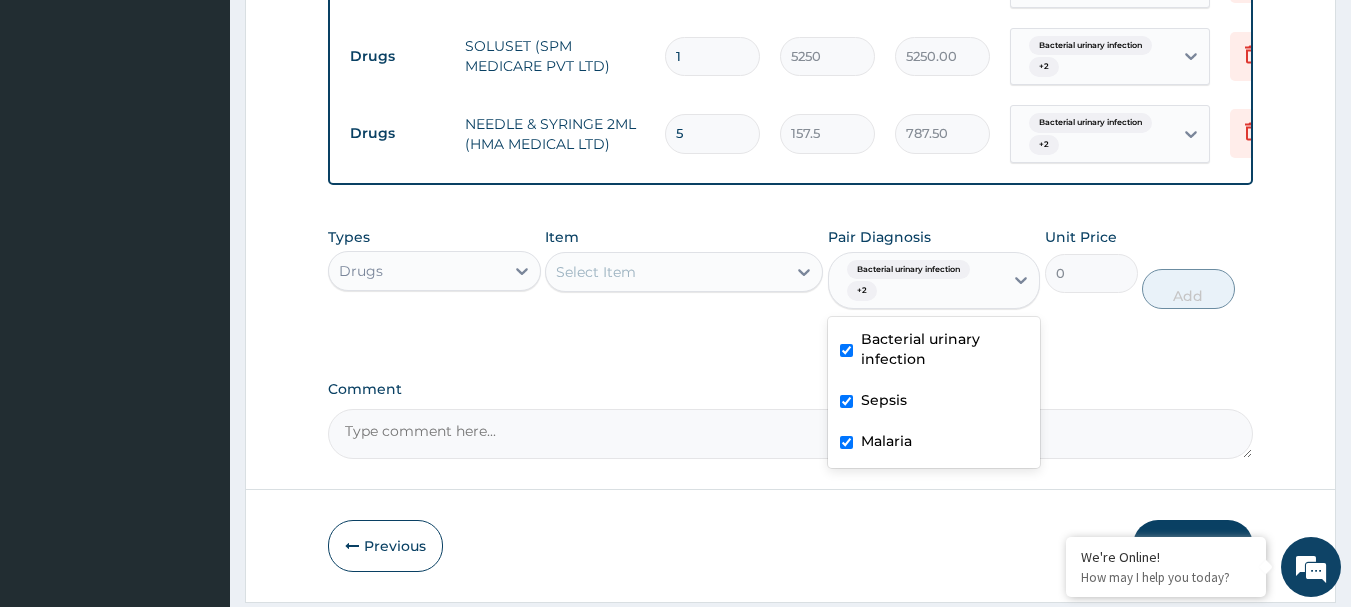 click on "Drugs" at bounding box center (416, 271) 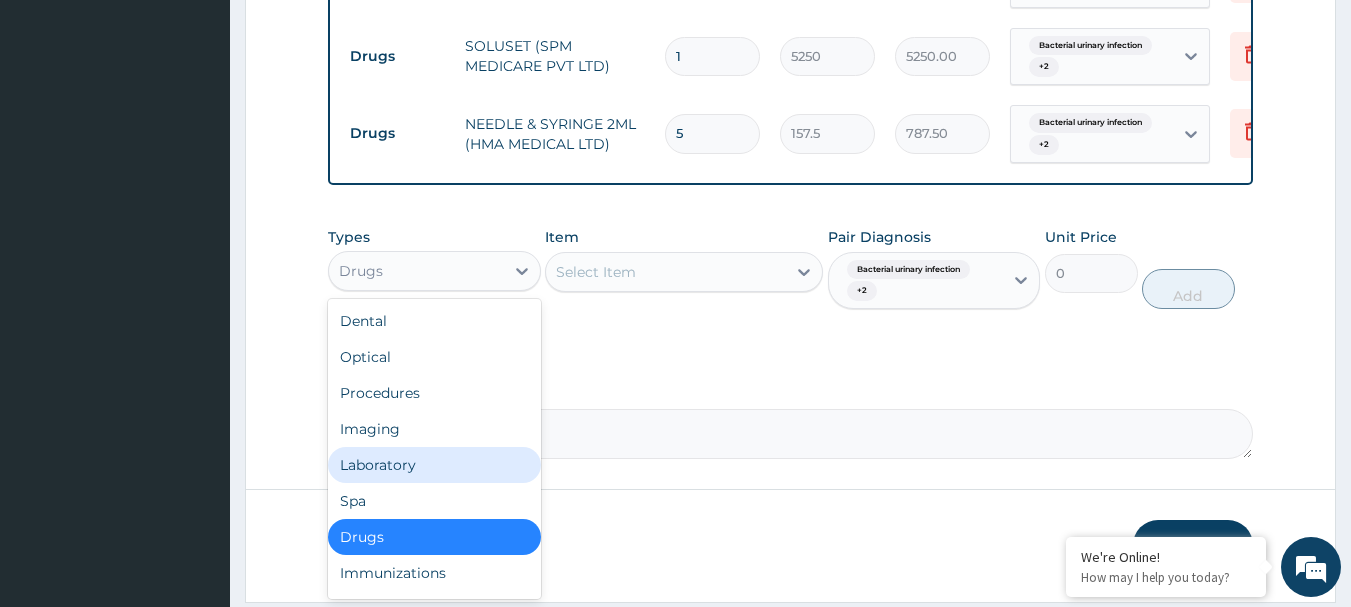 click on "Laboratory" at bounding box center (434, 465) 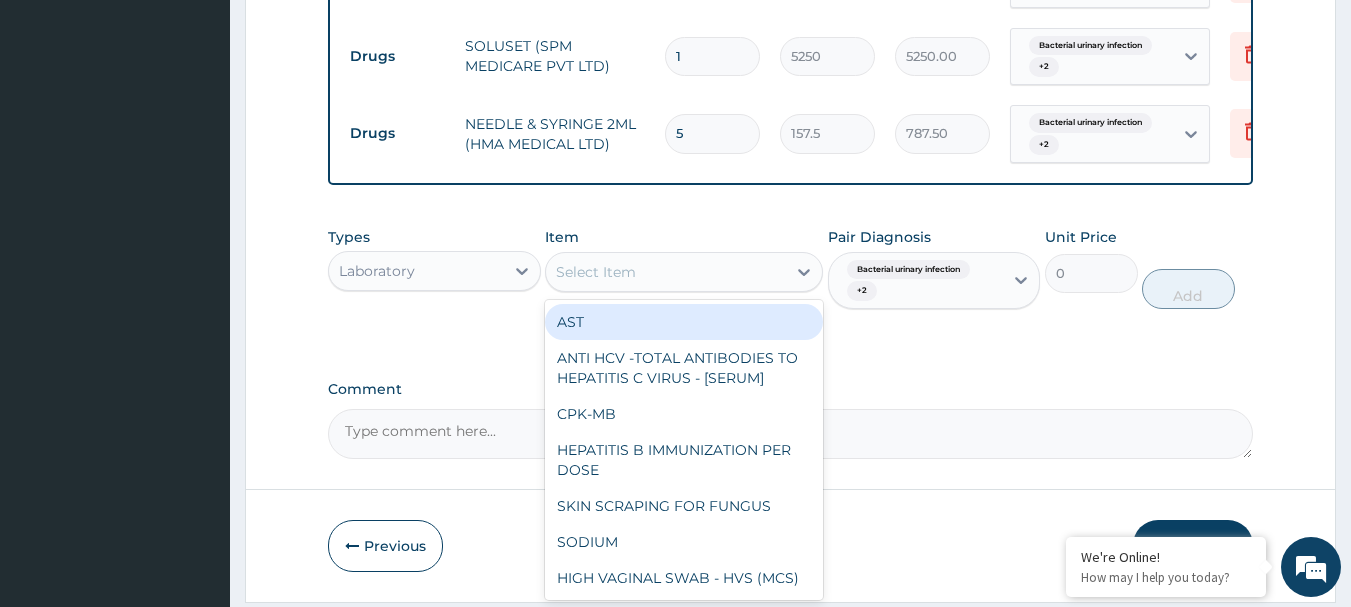 click on "Select Item" at bounding box center (666, 272) 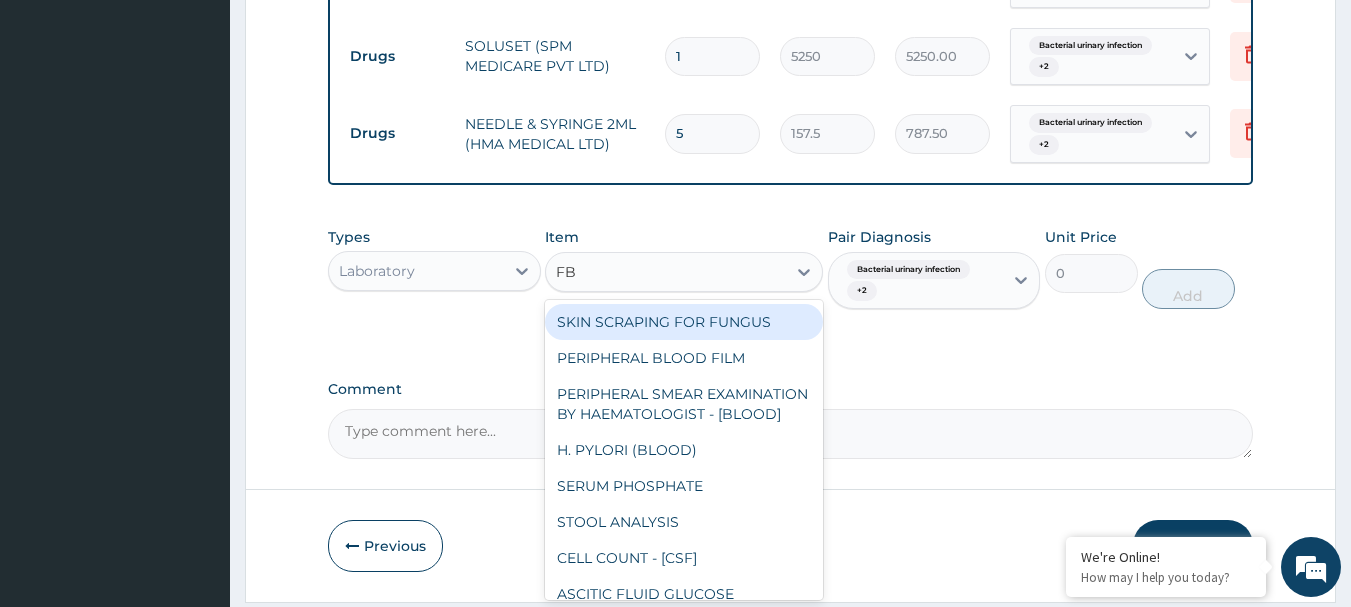 type on "FBC" 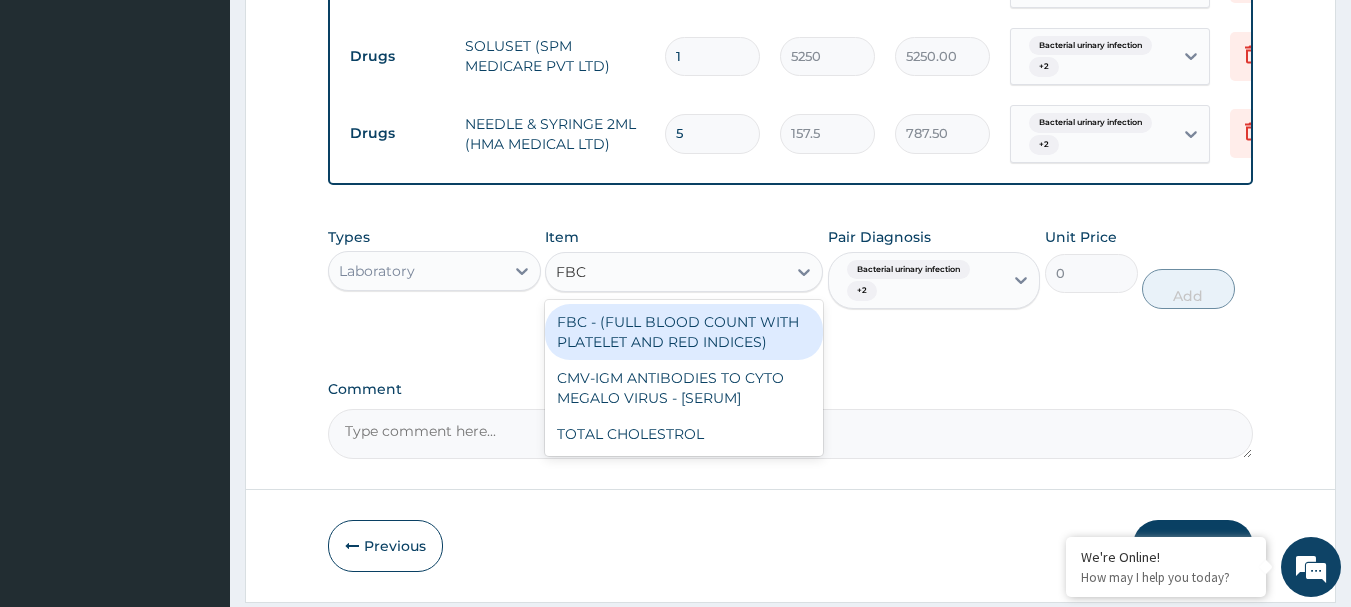 click on "FBC - (FULL BLOOD COUNT WITH PLATELET AND RED INDICES)" at bounding box center [684, 332] 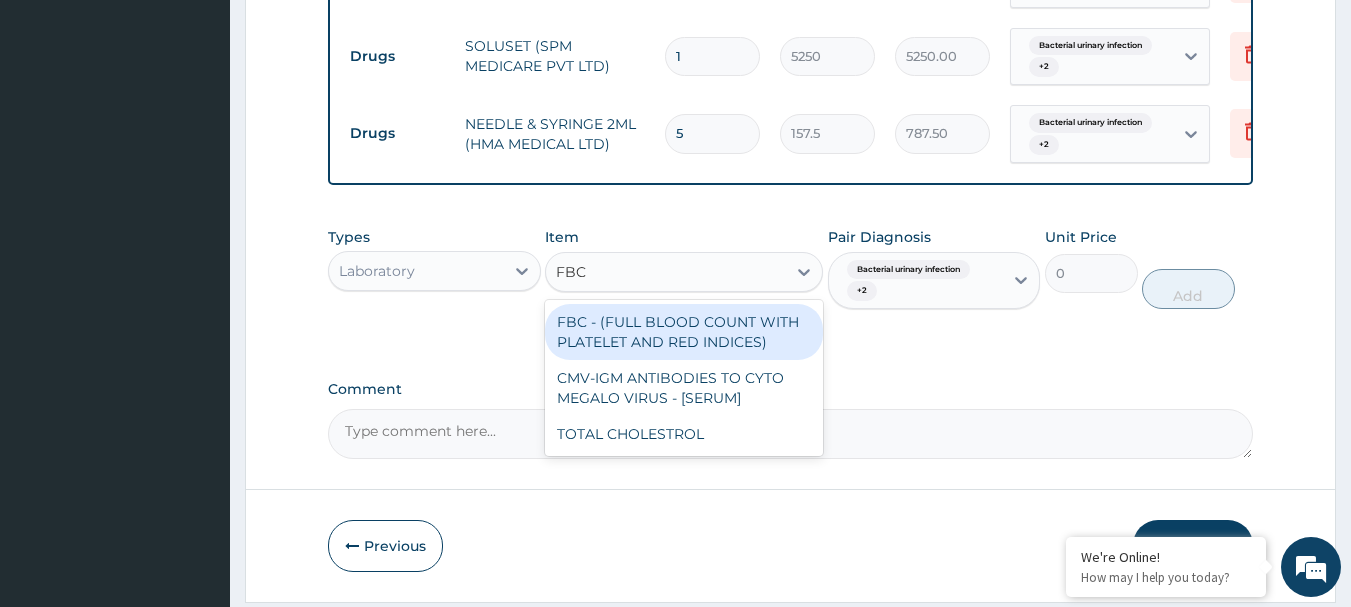 type 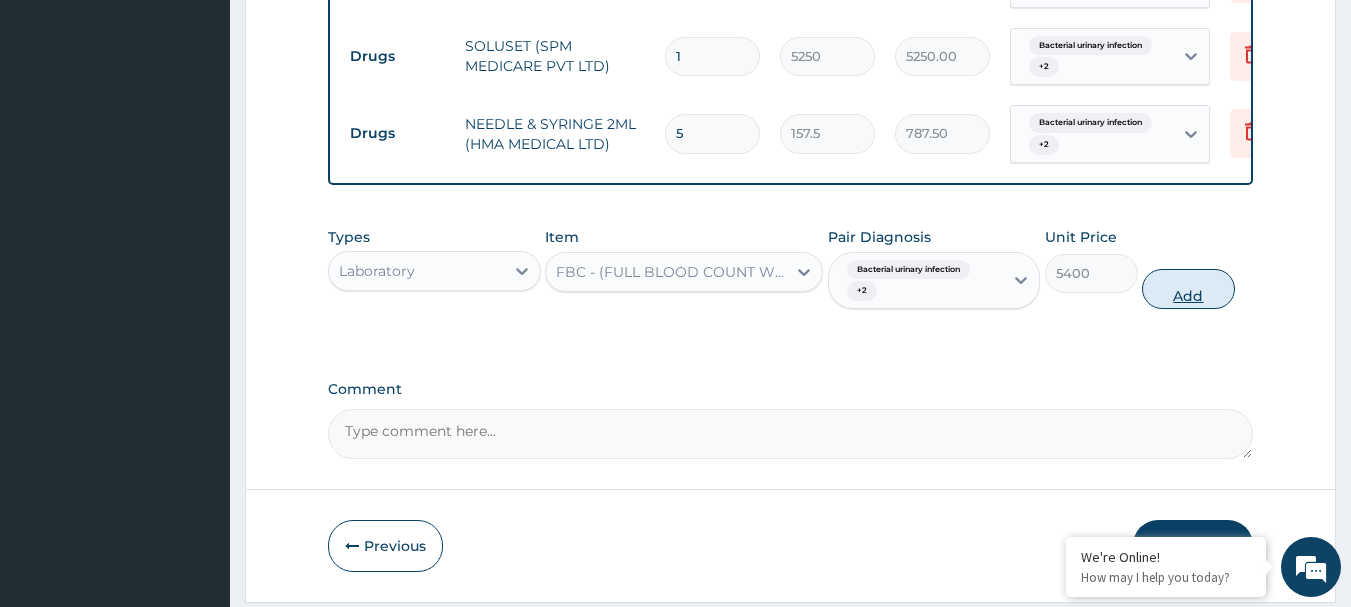 click on "Add" at bounding box center [1188, 289] 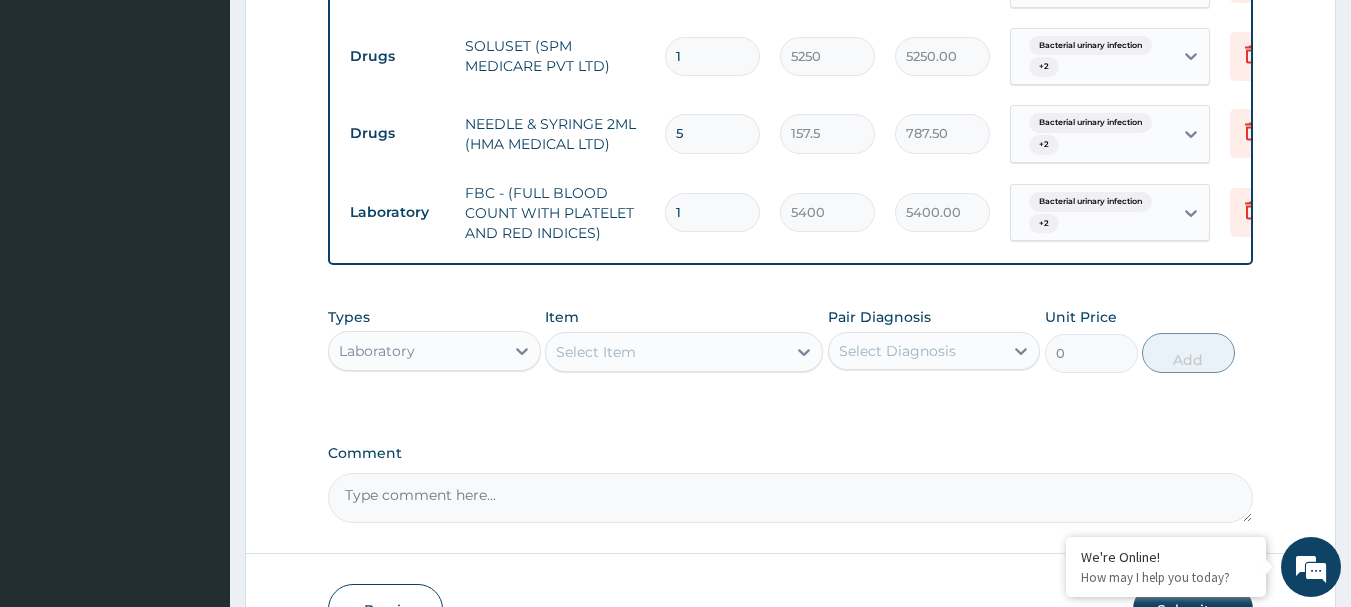 click on "Select Diagnosis" at bounding box center [916, 351] 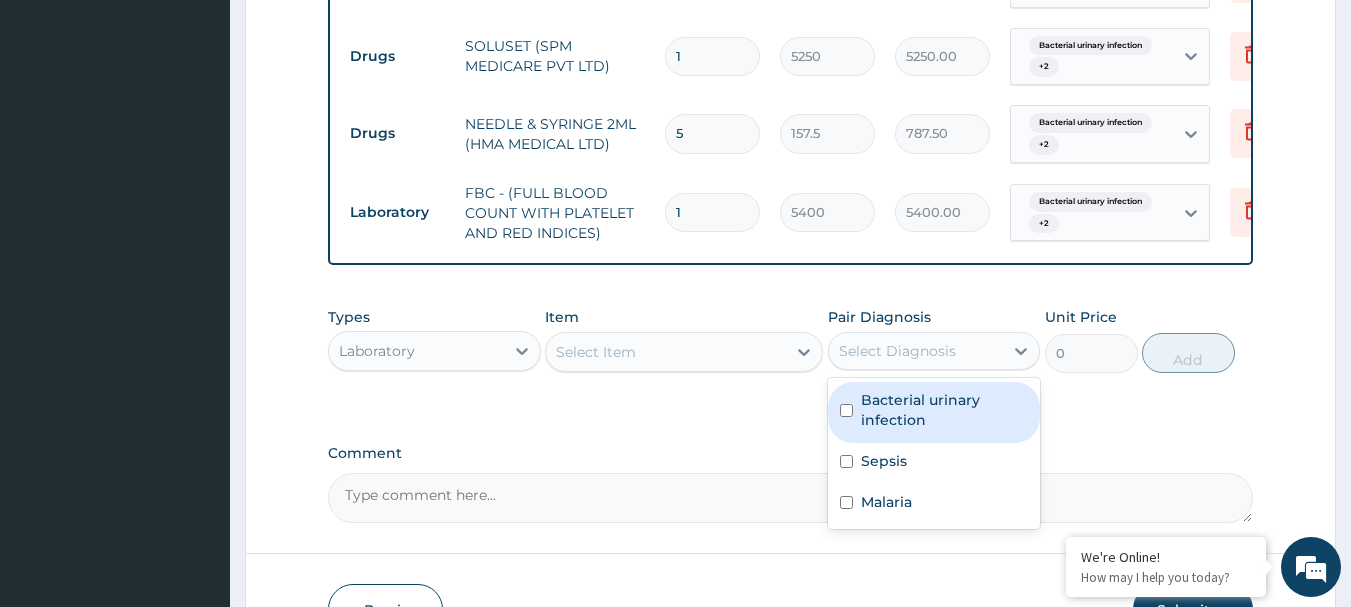 drag, startPoint x: 901, startPoint y: 432, endPoint x: 885, endPoint y: 466, distance: 37.576588 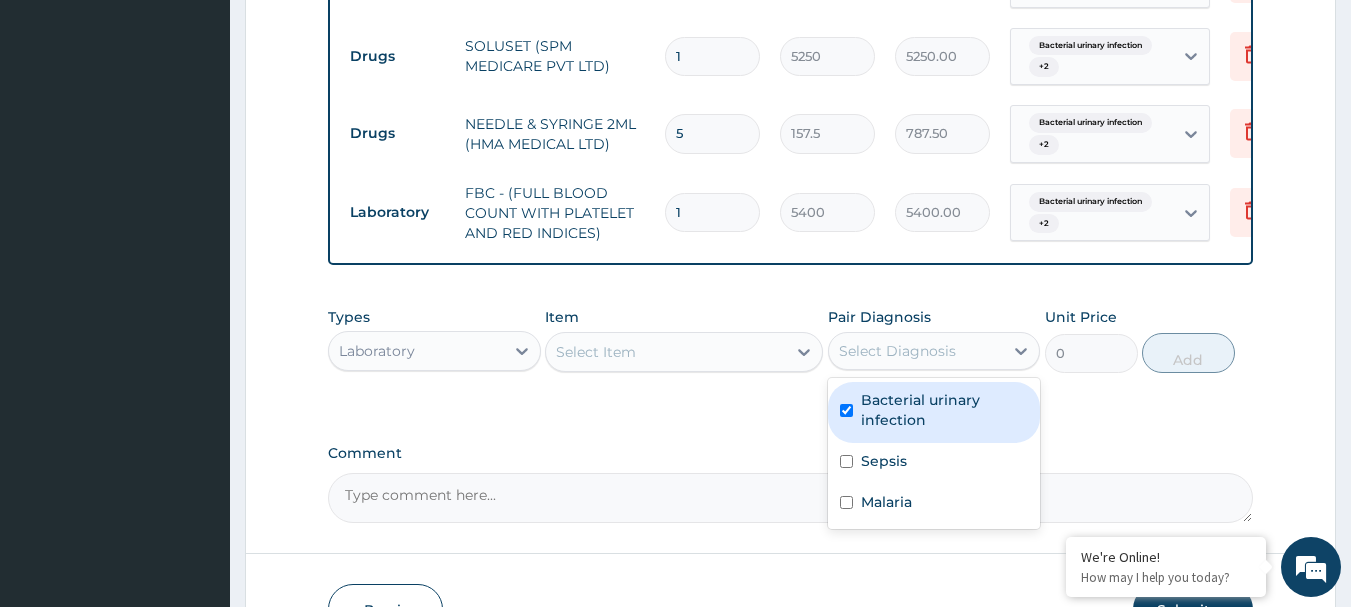 checkbox on "true" 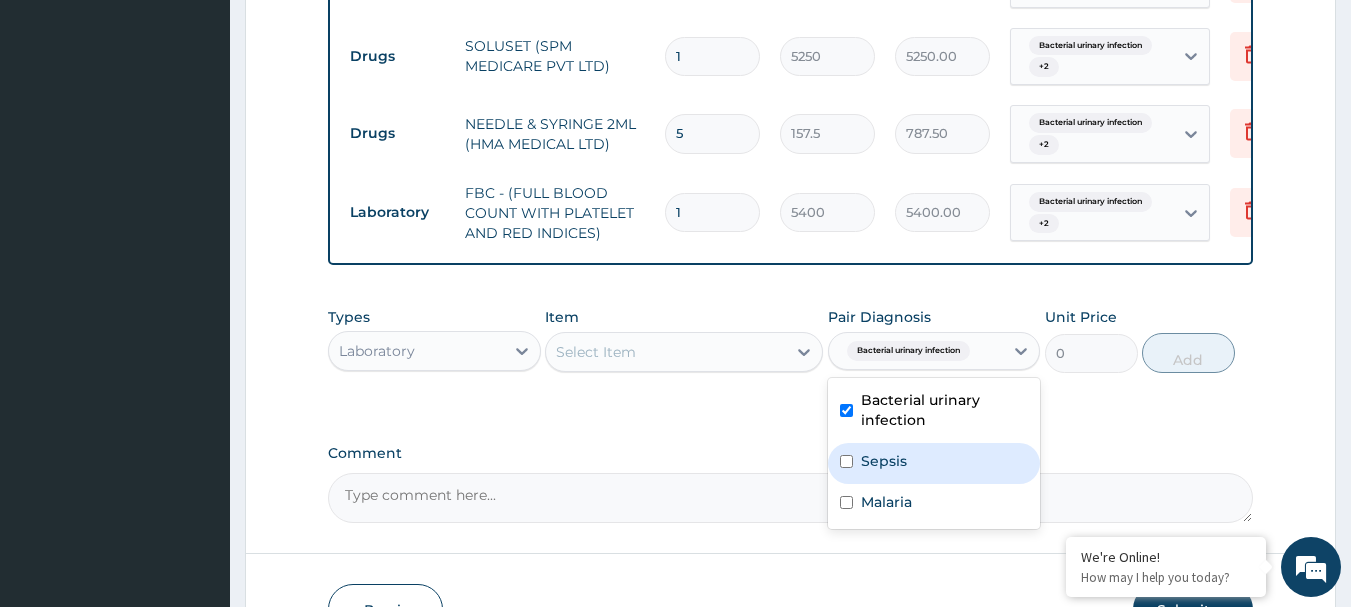 drag, startPoint x: 882, startPoint y: 476, endPoint x: 880, endPoint y: 511, distance: 35.057095 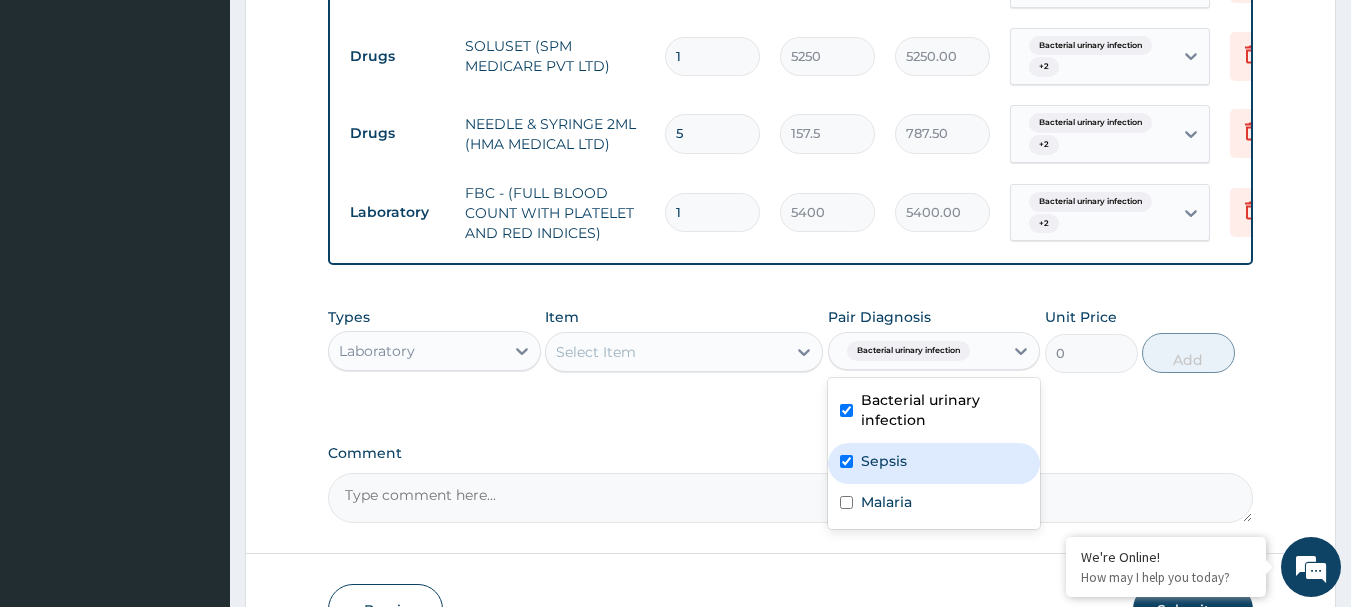 checkbox on "true" 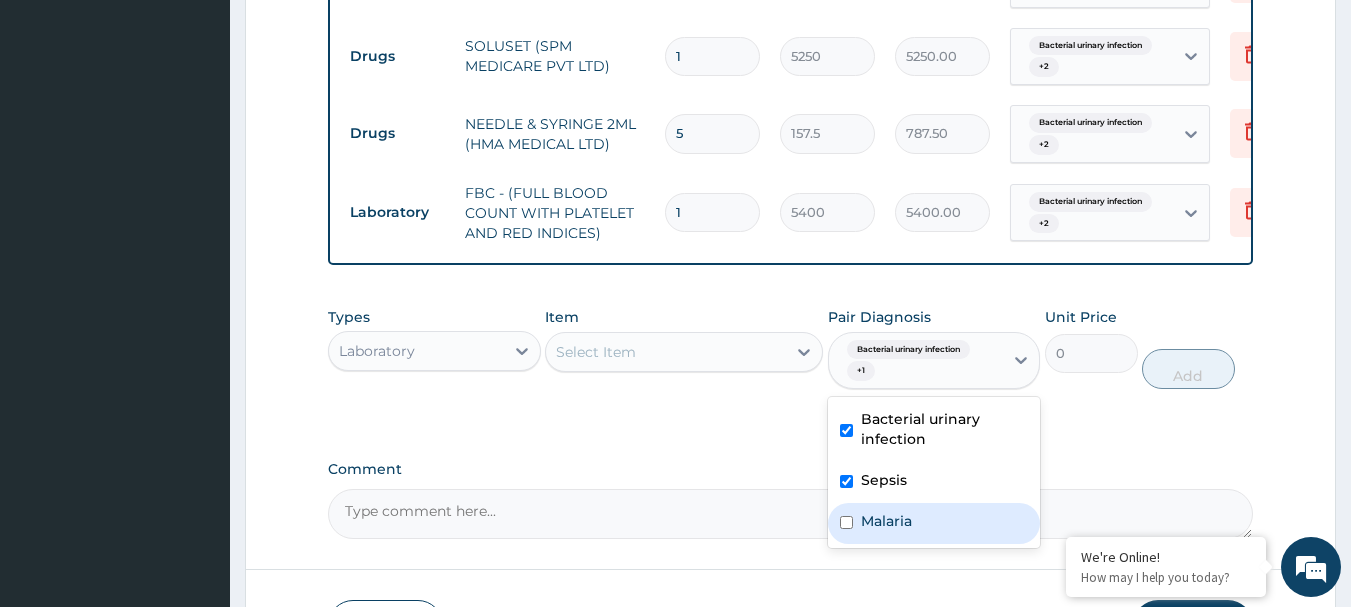 click on "Malaria" at bounding box center [886, 521] 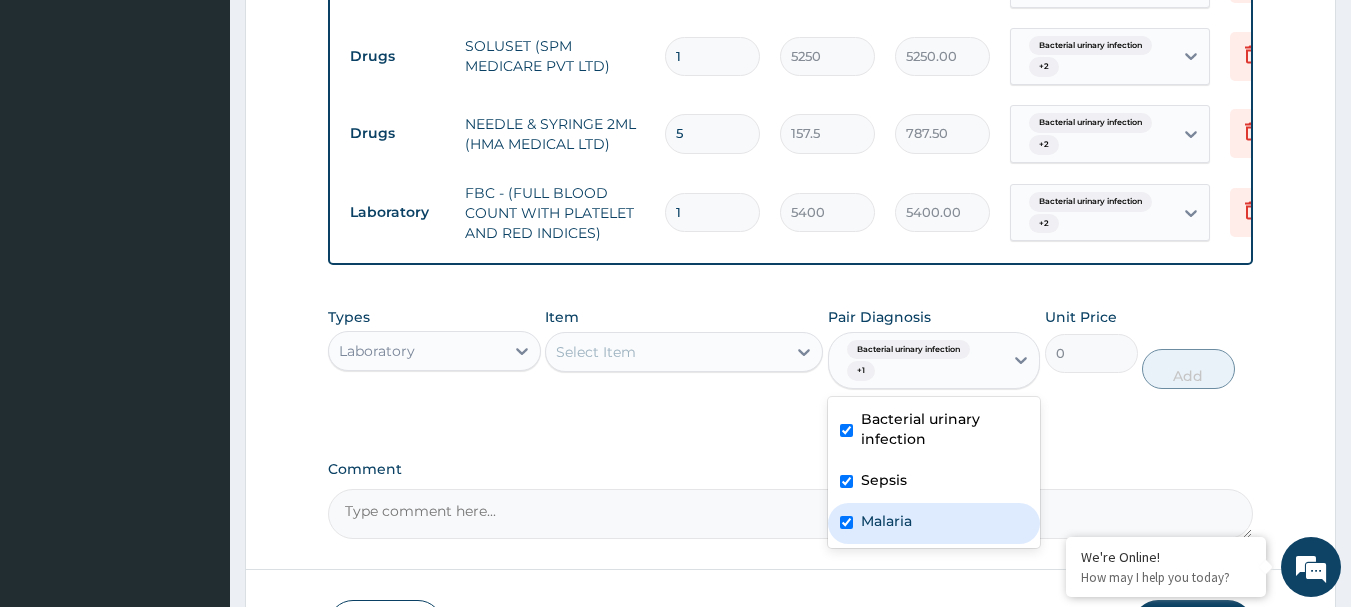 checkbox on "true" 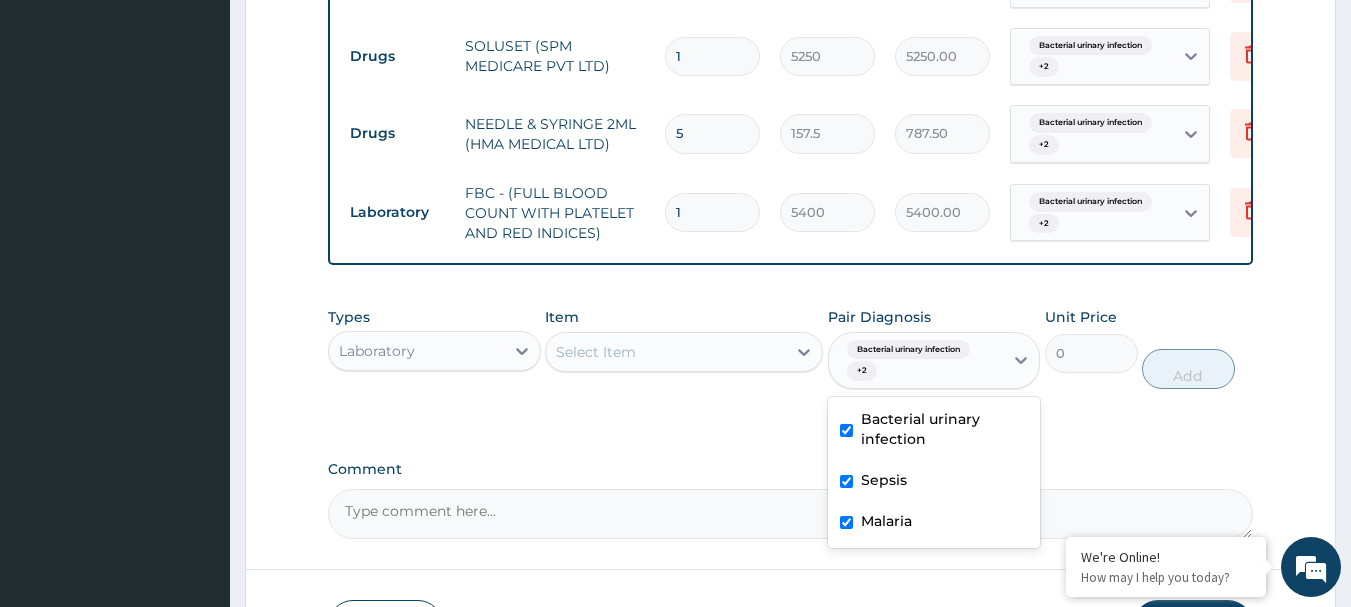 click on "Select Item" at bounding box center (666, 352) 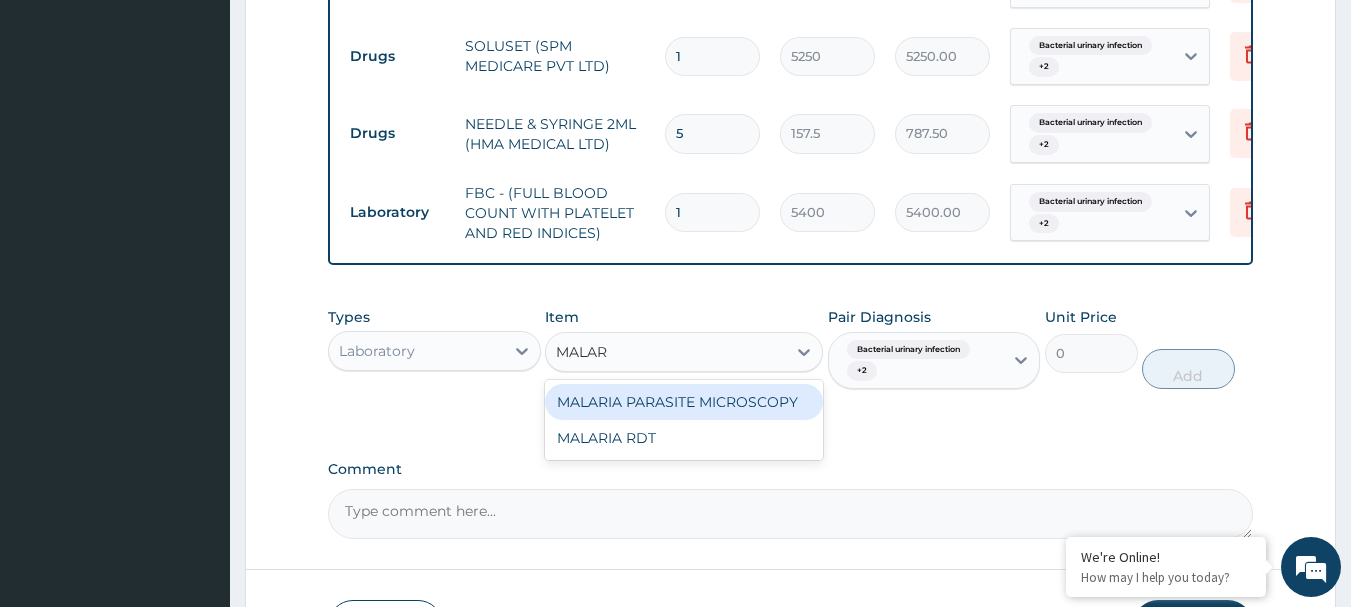 type on "MALARI" 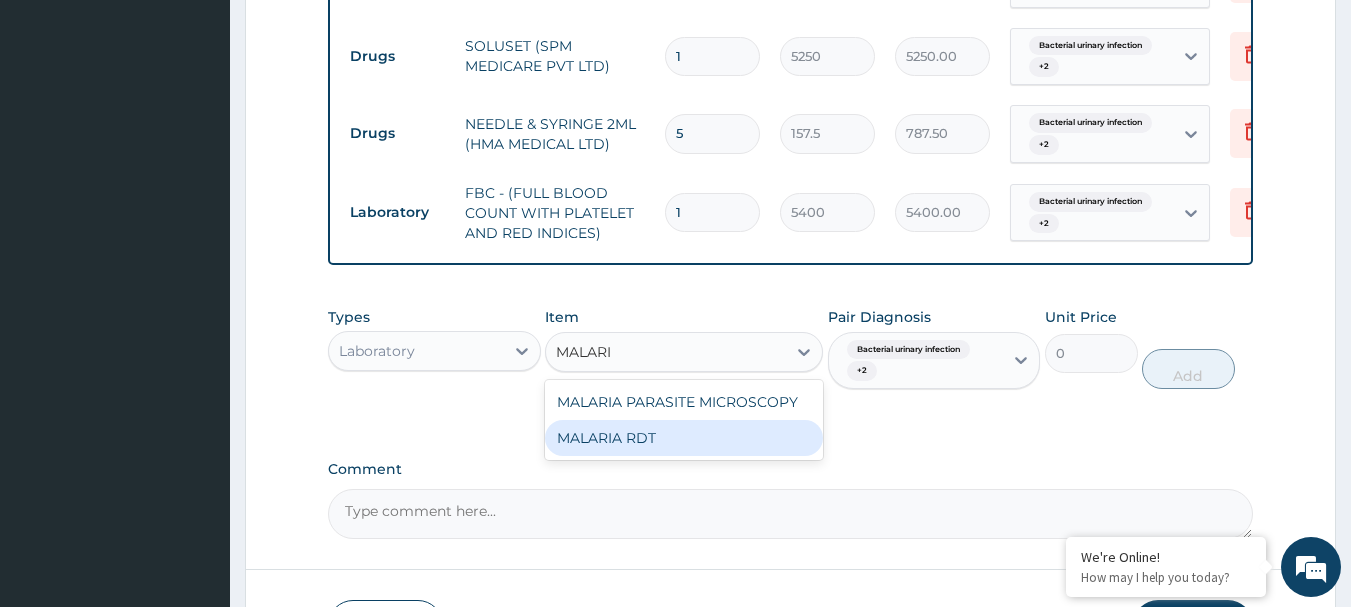 click on "MALARIA RDT" at bounding box center [684, 438] 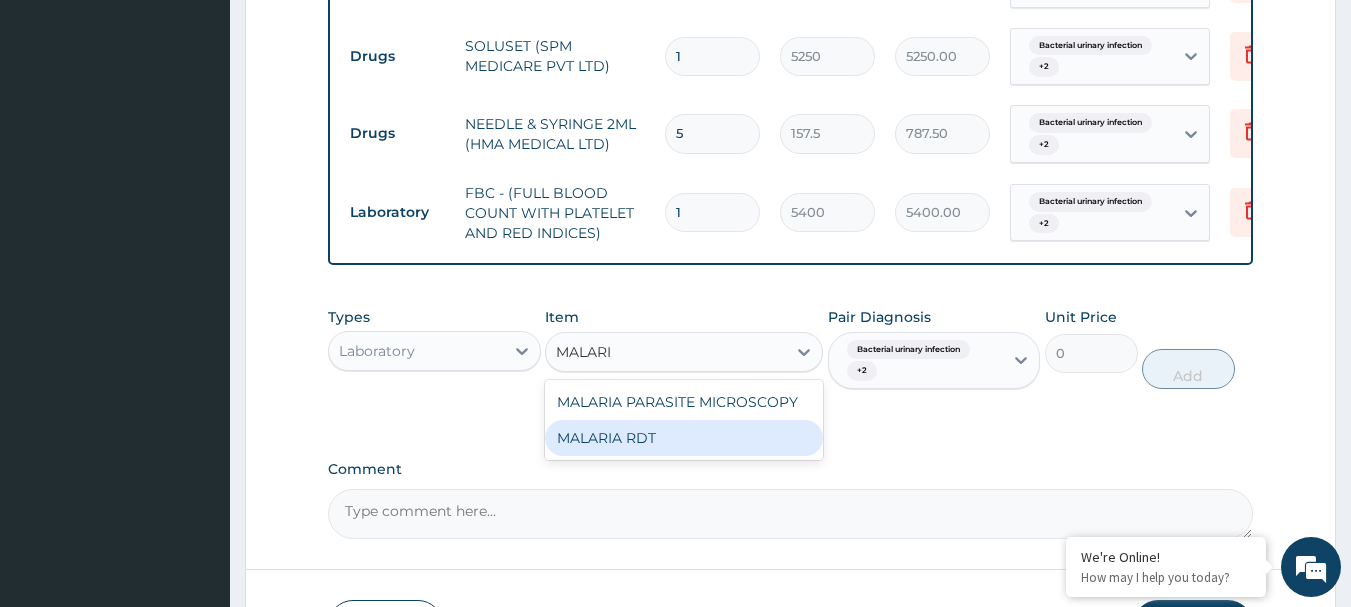 type 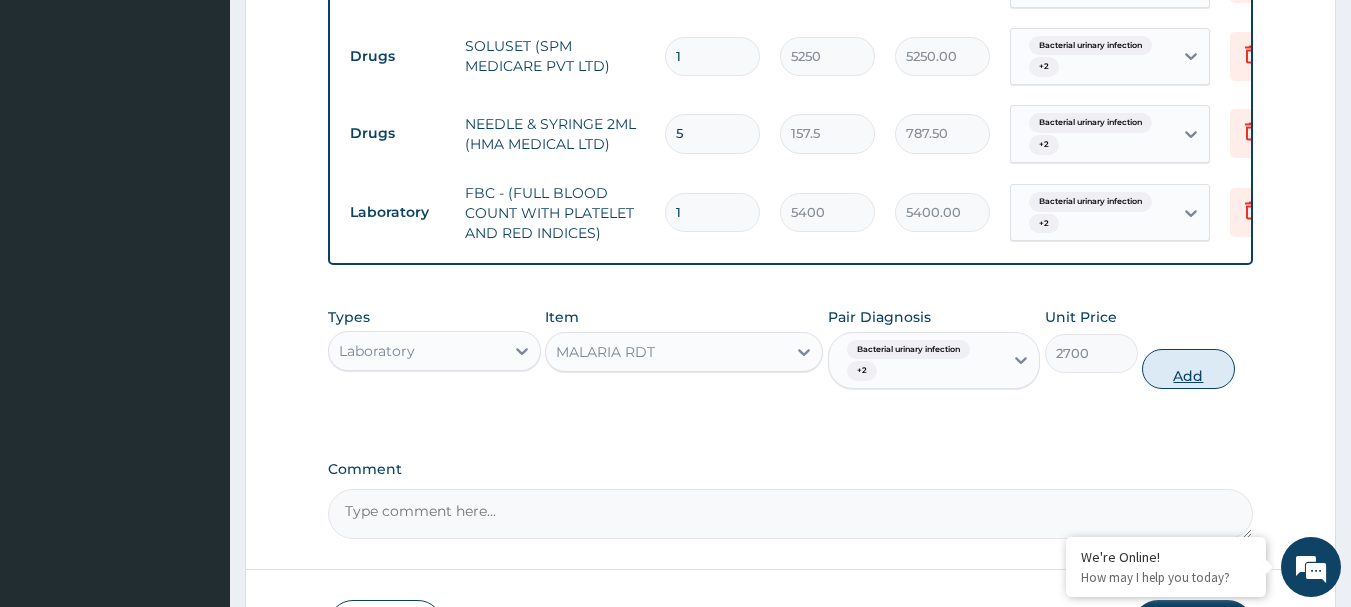 click on "Add" at bounding box center (1188, 369) 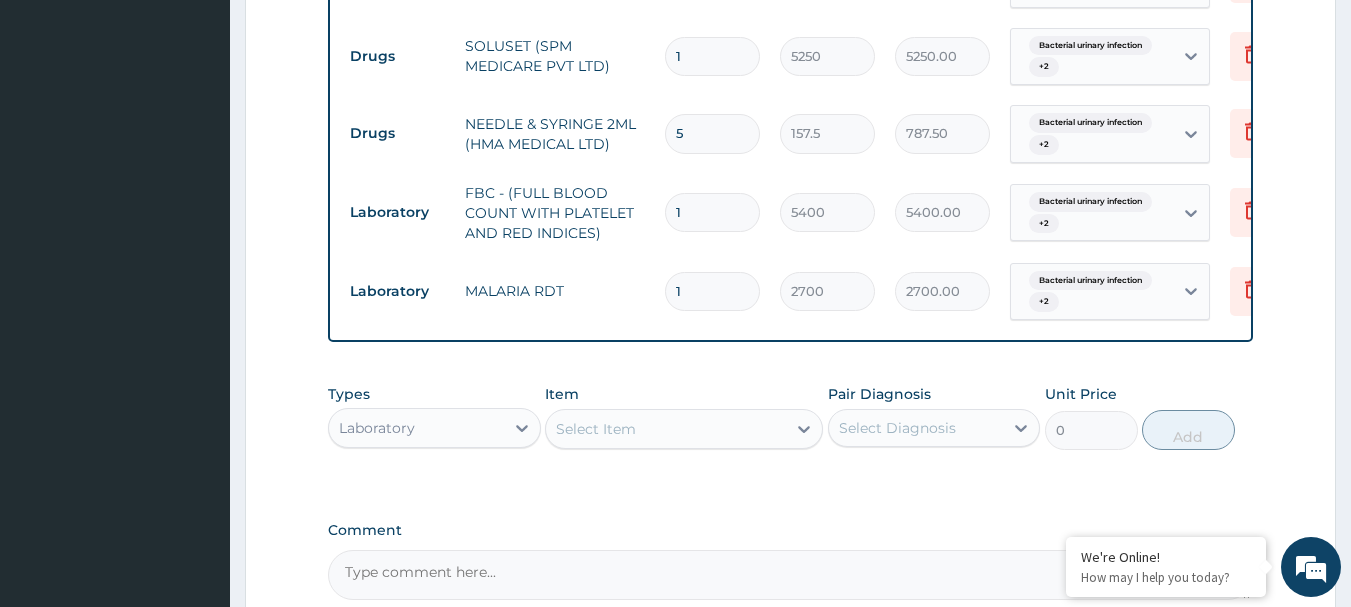 click on "Select Diagnosis" at bounding box center [916, 428] 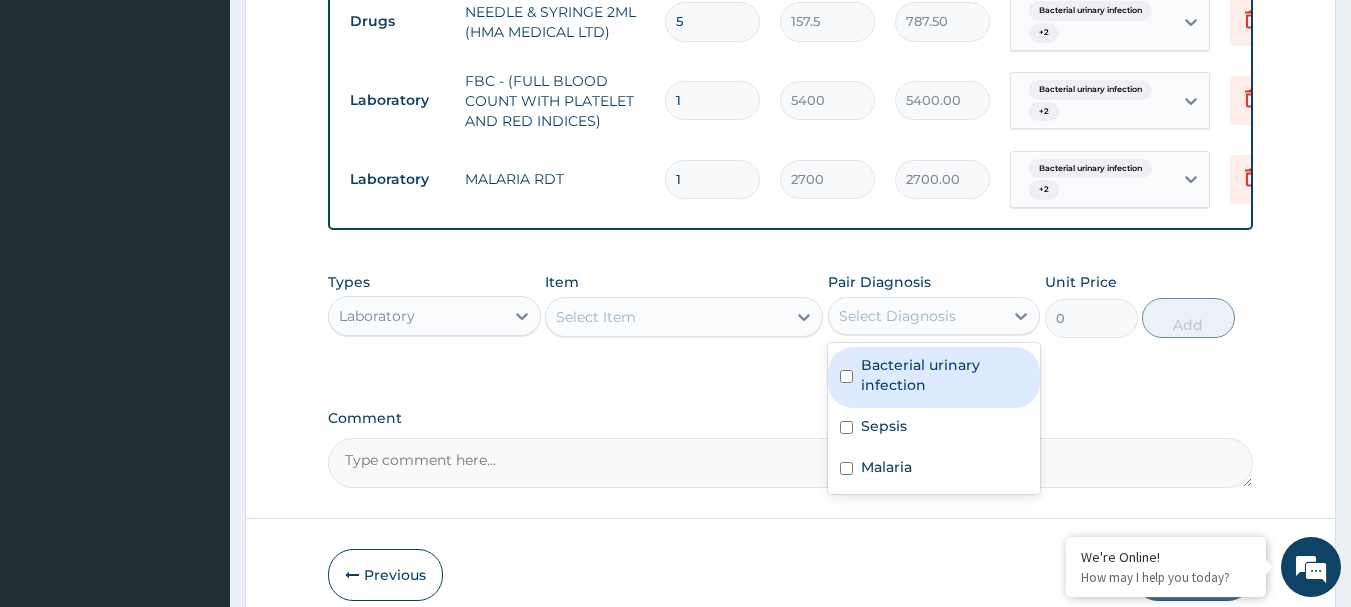 scroll, scrollTop: 1566, scrollLeft: 0, axis: vertical 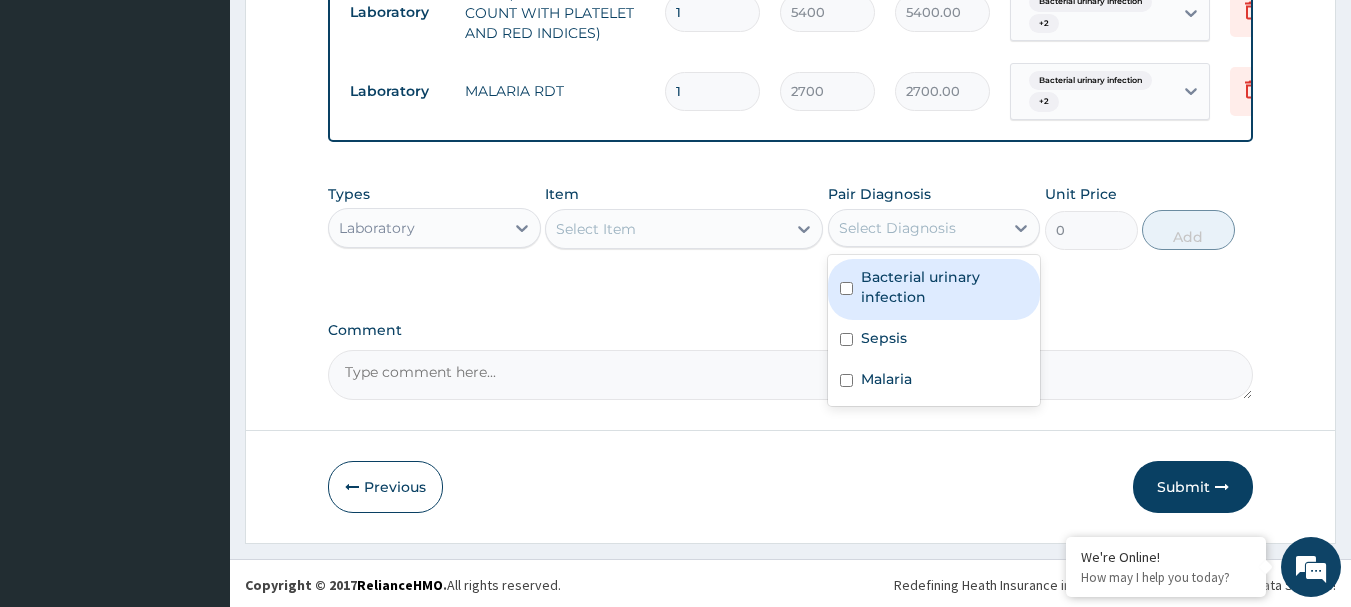 click on "Bacterial urinary infection" at bounding box center [945, 287] 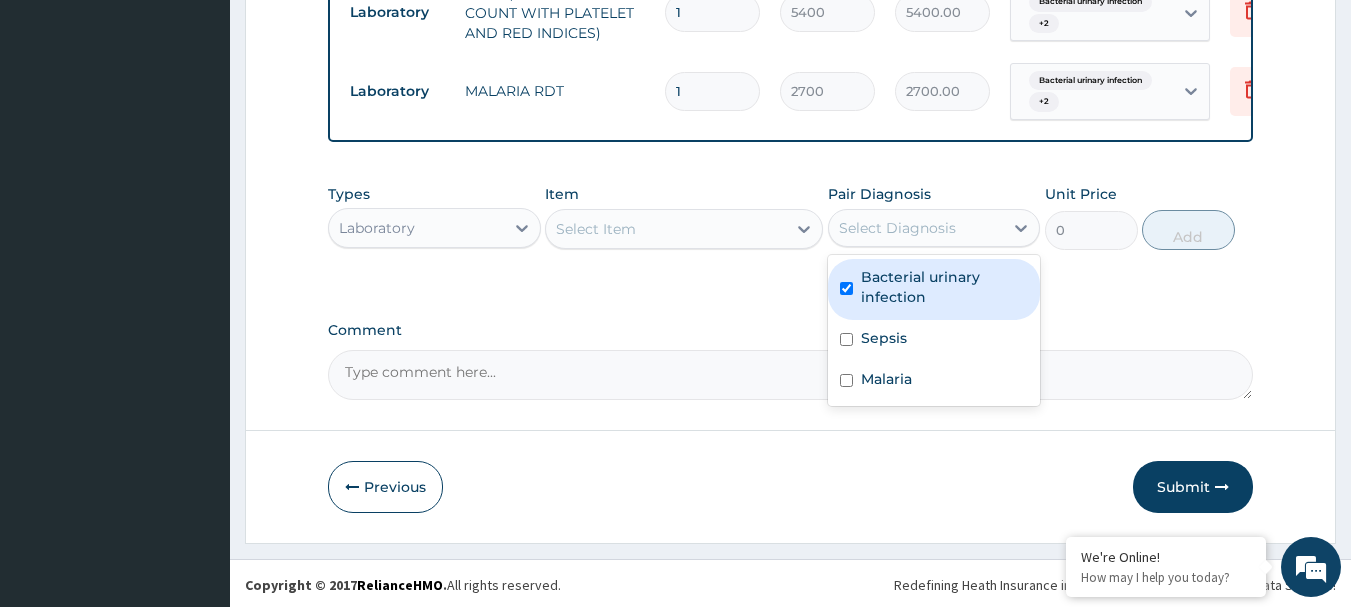 checkbox on "true" 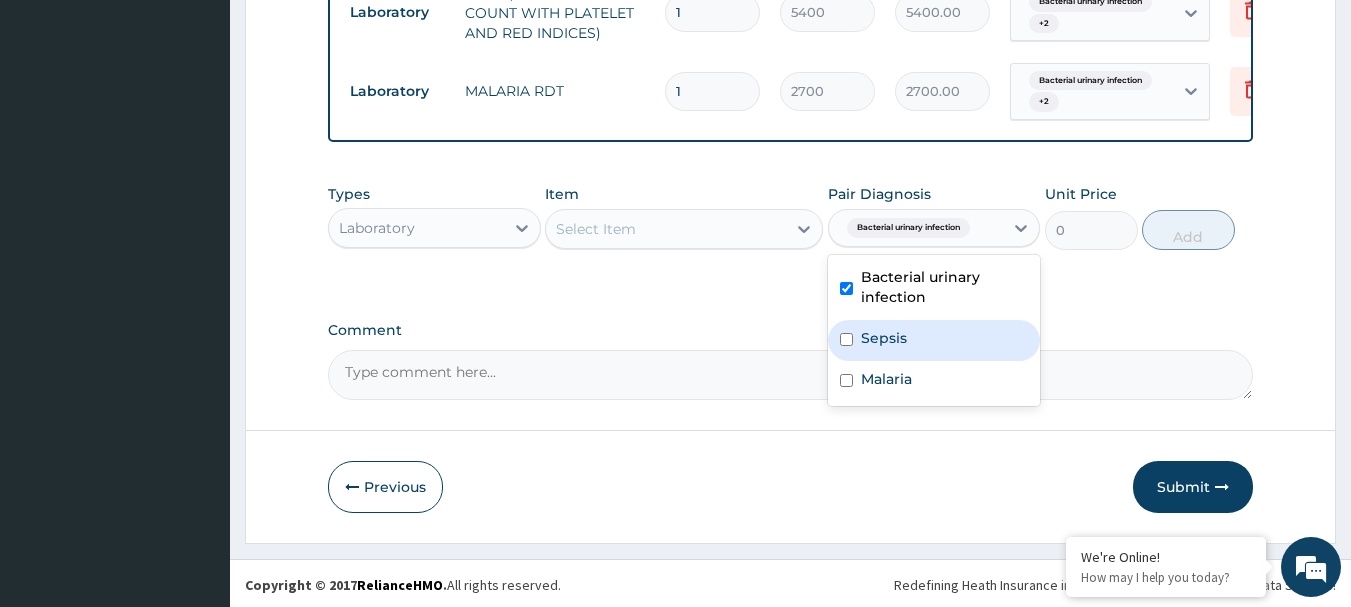drag, startPoint x: 896, startPoint y: 361, endPoint x: 897, endPoint y: 398, distance: 37.01351 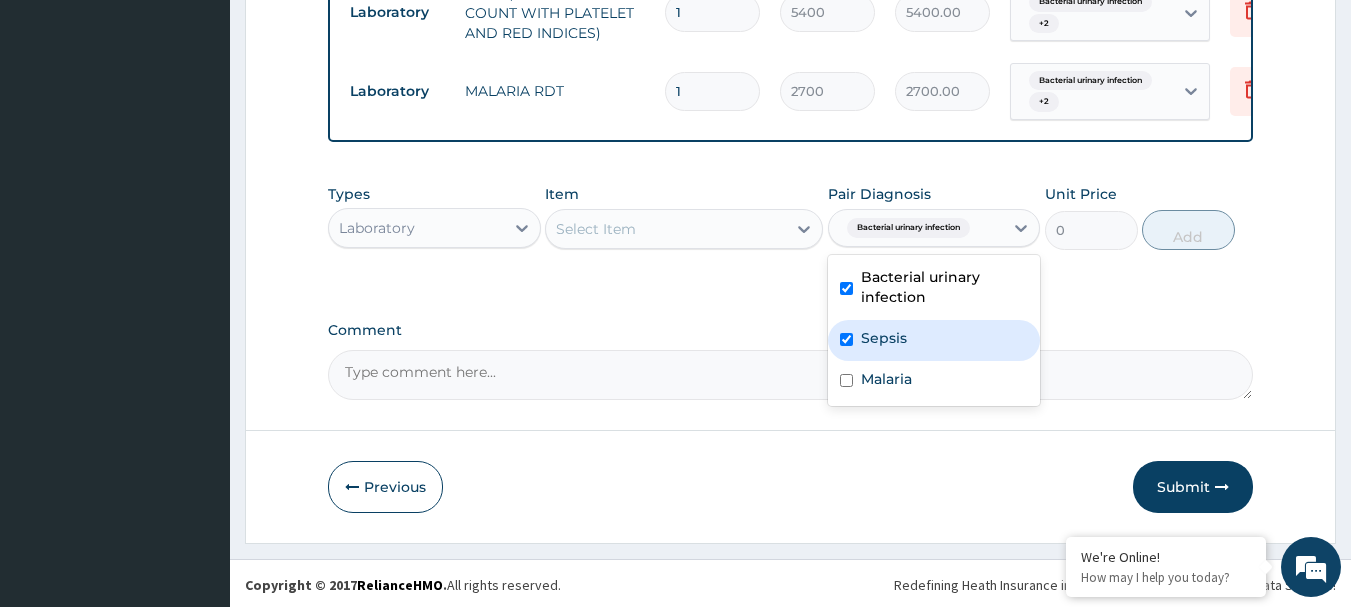 checkbox on "true" 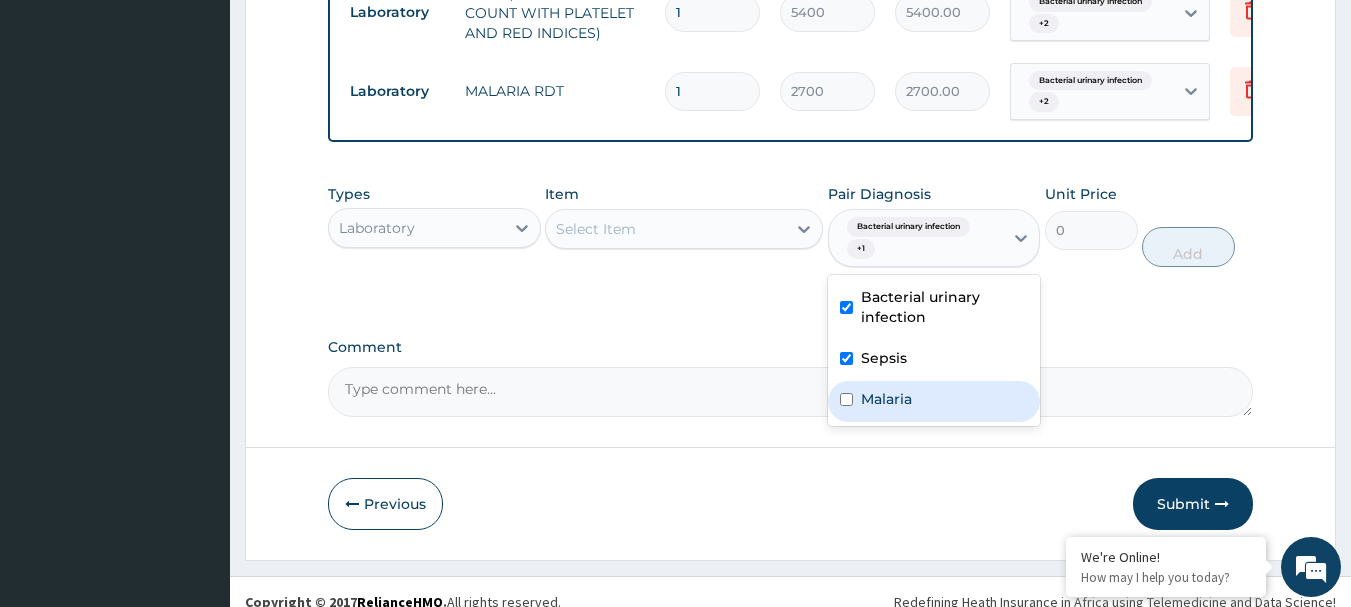 drag, startPoint x: 897, startPoint y: 398, endPoint x: 887, endPoint y: 412, distance: 17.20465 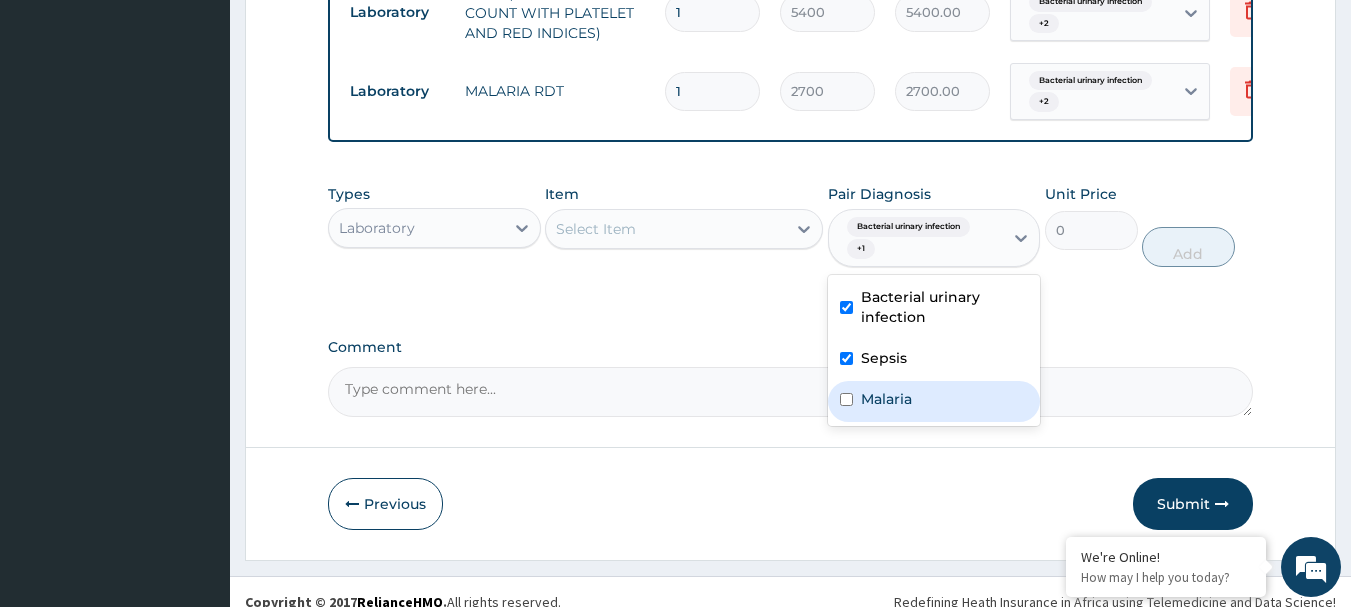click on "Malaria" at bounding box center (934, 401) 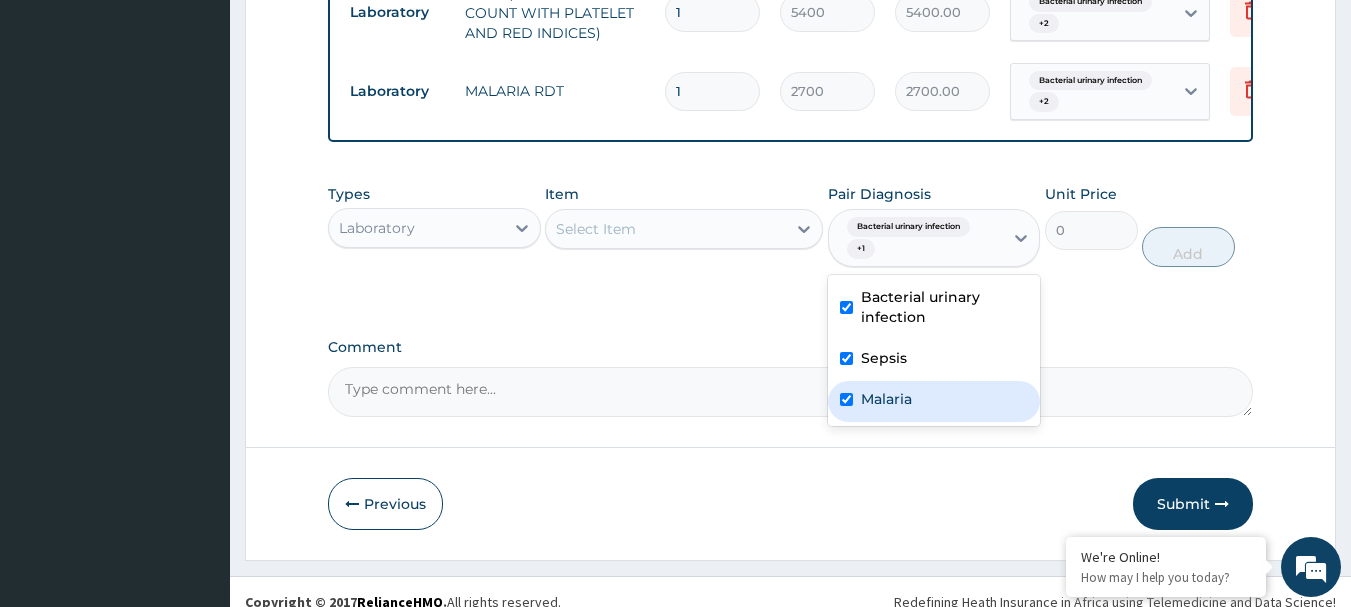 checkbox on "true" 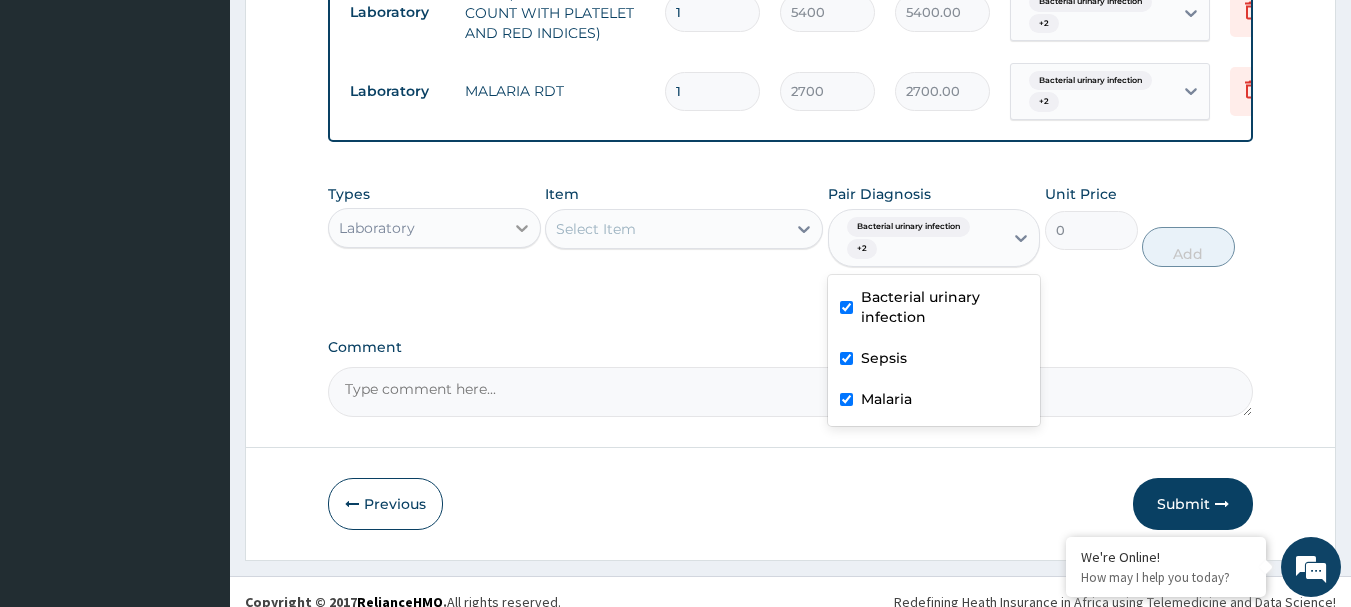 click 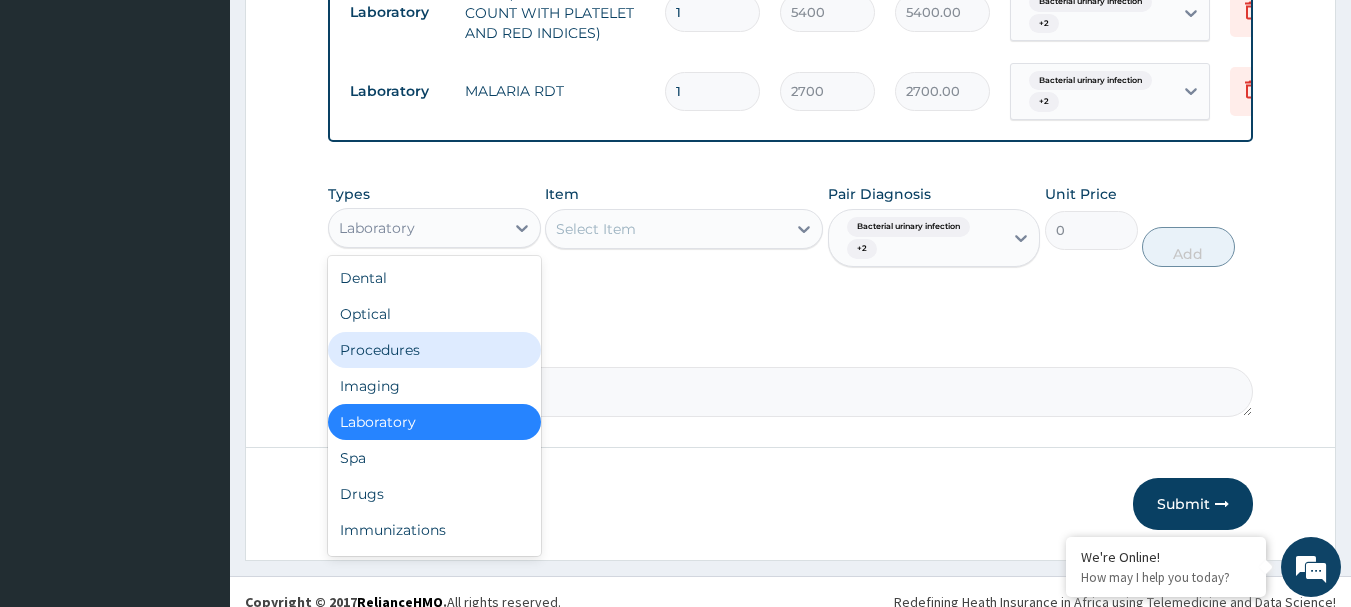 click on "Procedures" at bounding box center [434, 350] 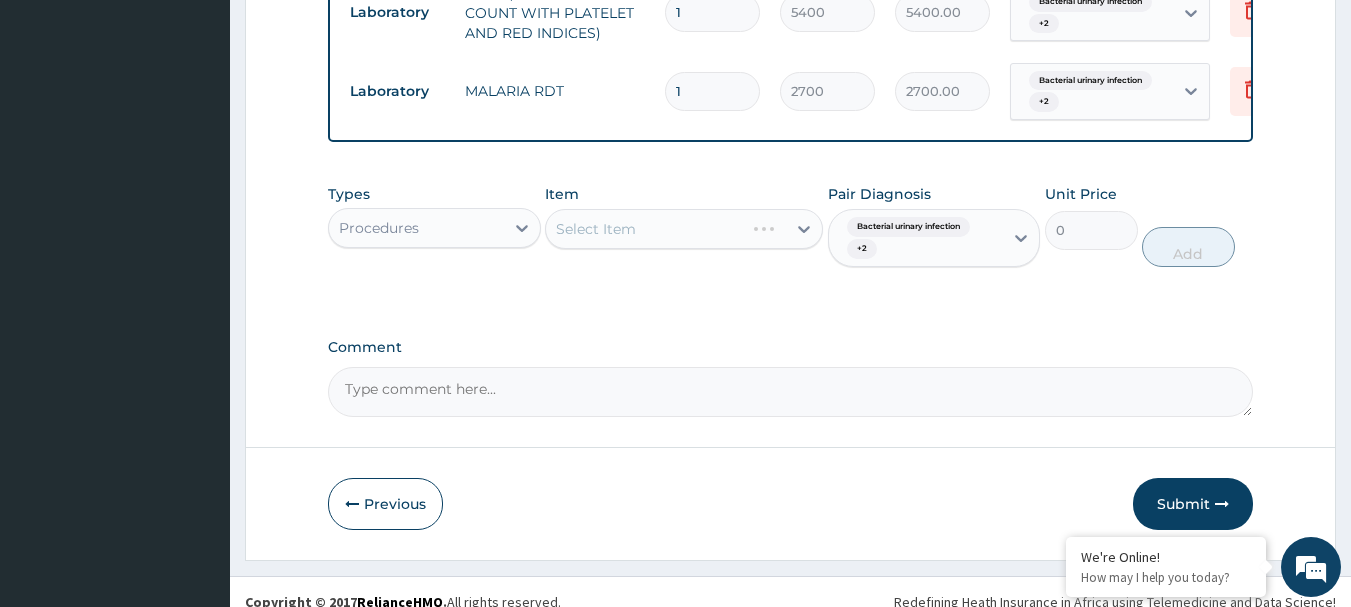 click on "Select Item" at bounding box center (684, 229) 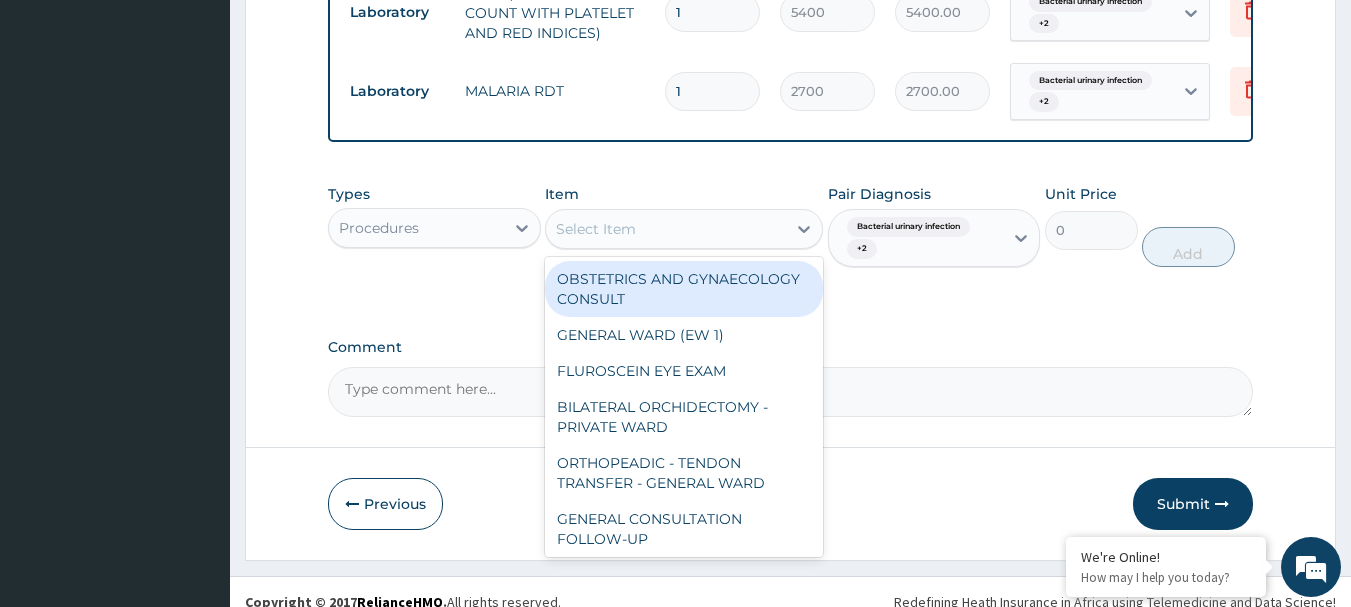 click on "Select Item" at bounding box center [666, 229] 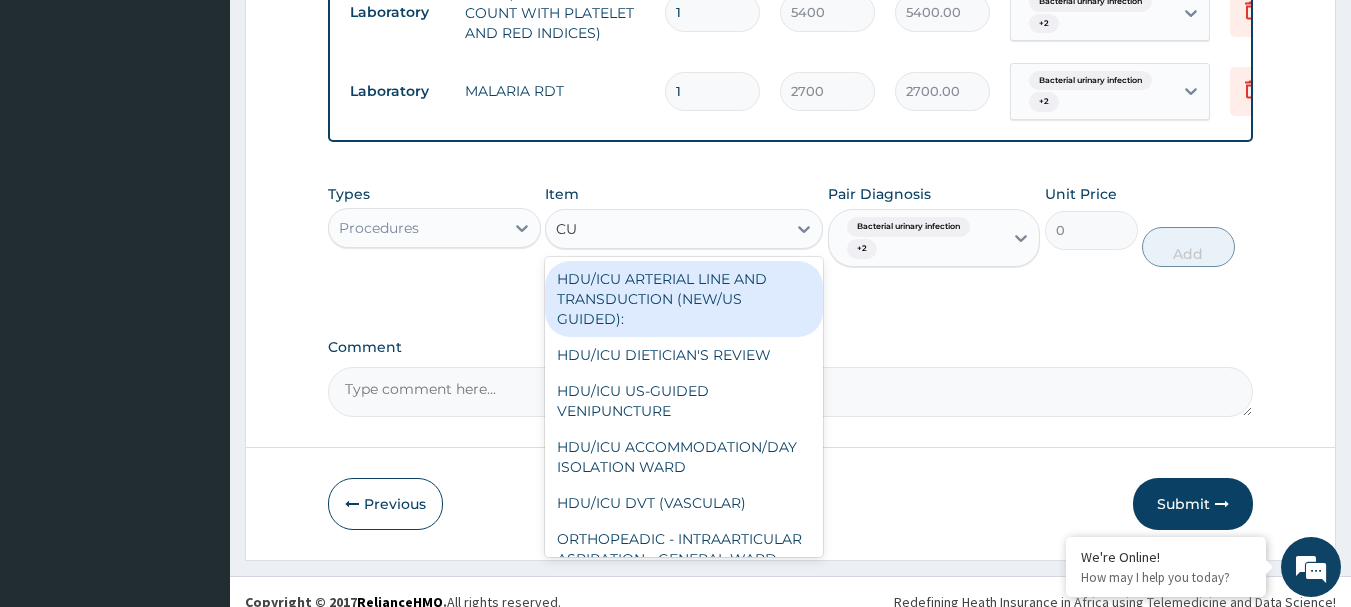 type on "CUT" 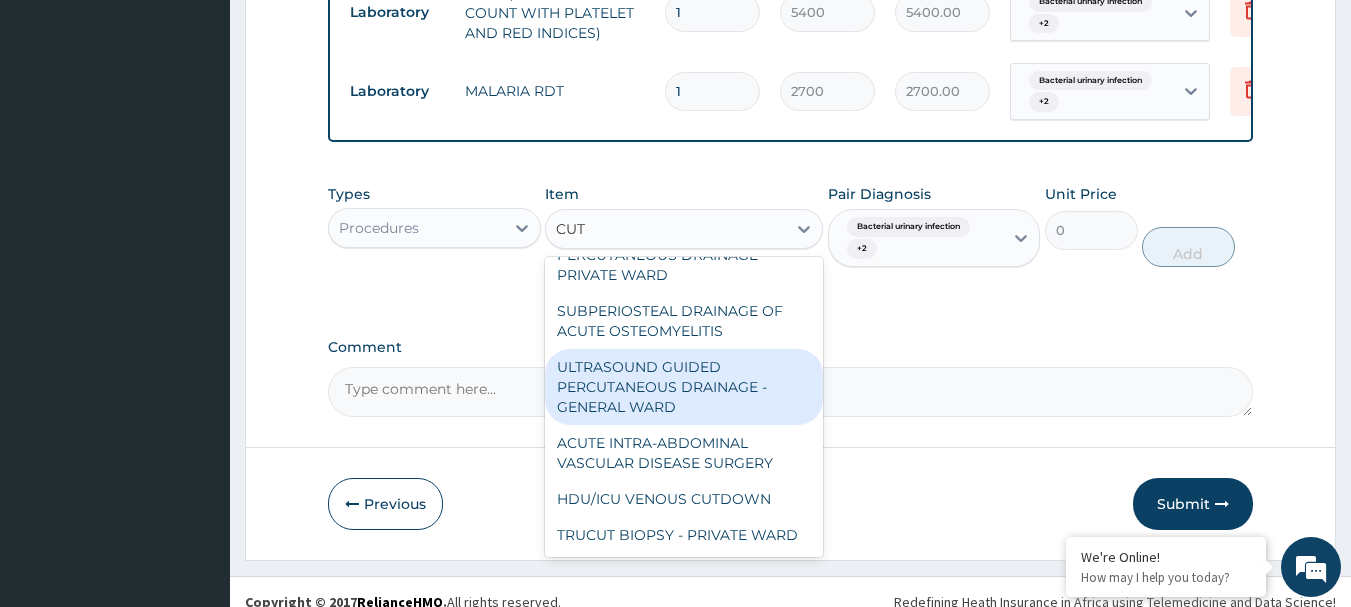 scroll, scrollTop: 304, scrollLeft: 0, axis: vertical 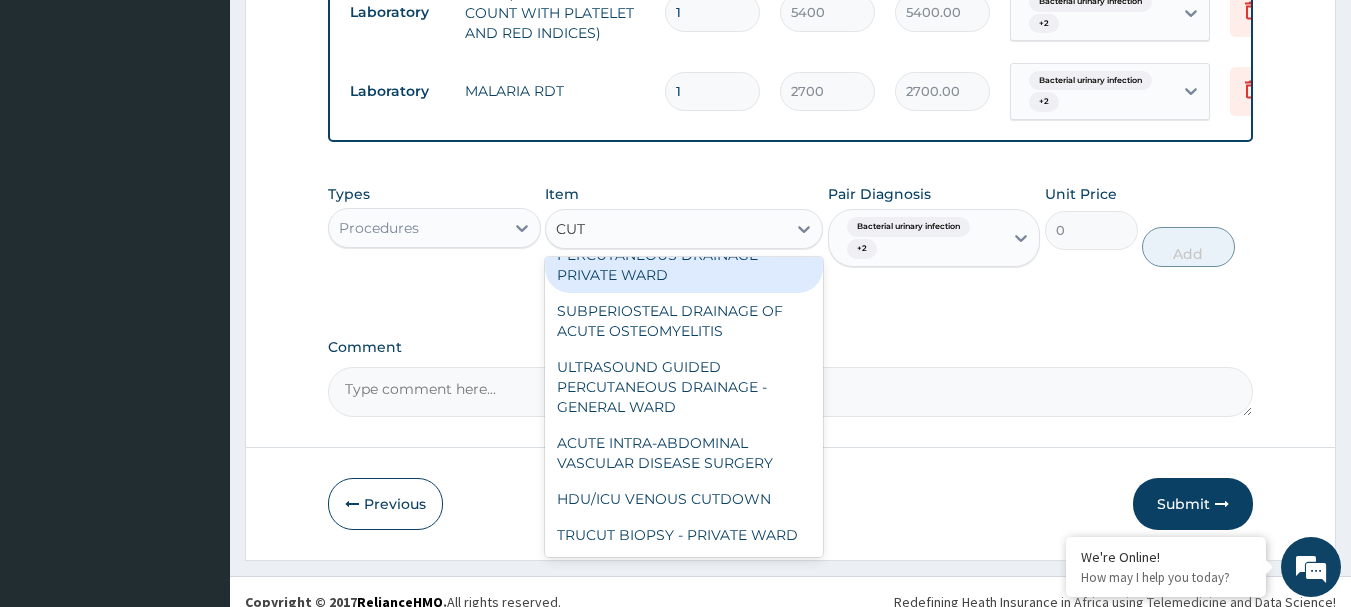 type 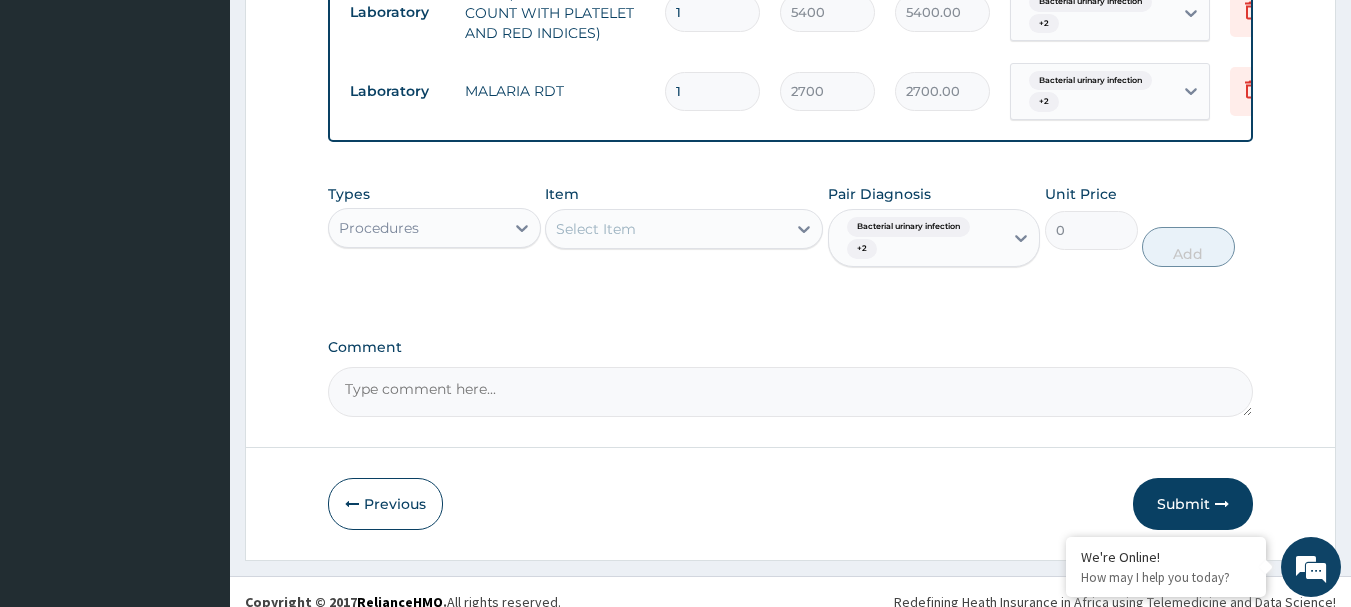 click on "Select Item" at bounding box center (666, 229) 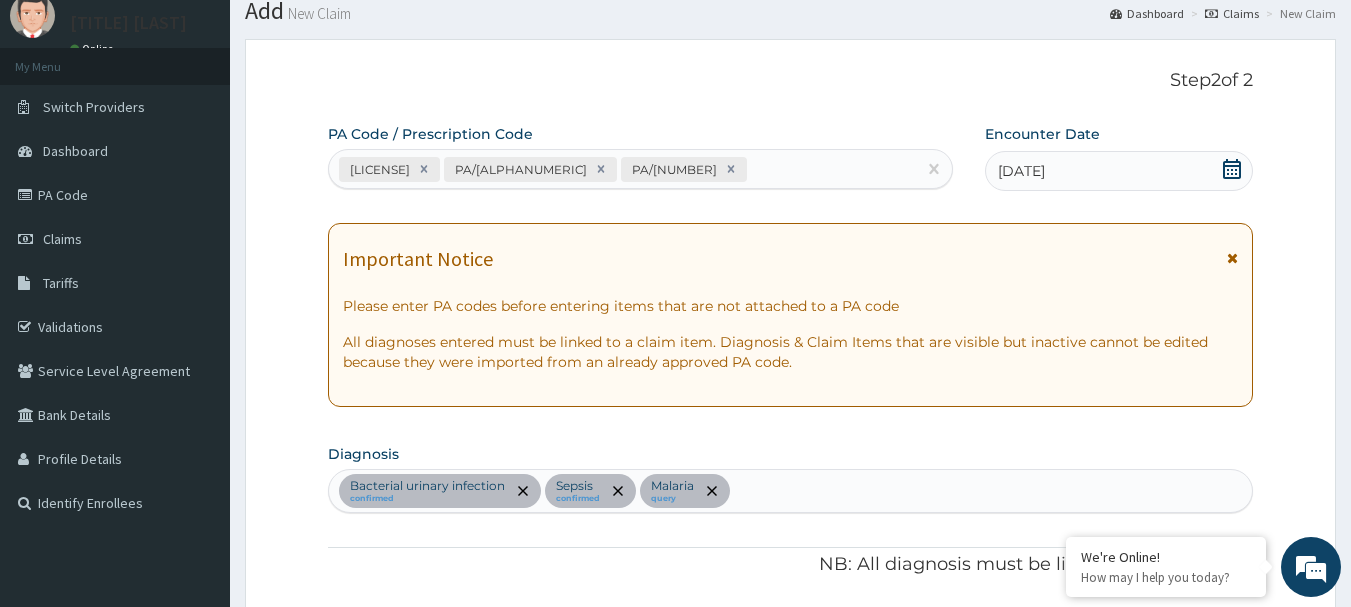 scroll, scrollTop: 66, scrollLeft: 0, axis: vertical 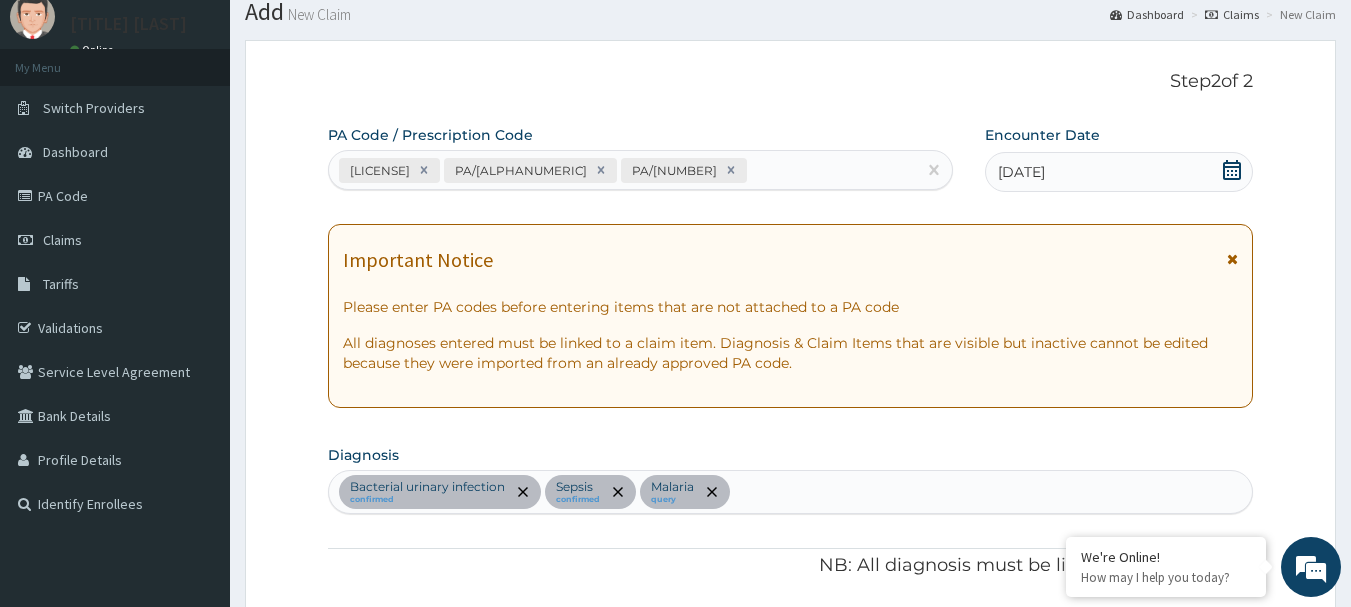 click on "PA/C41E74 PA/E6AE00 PA/529177" at bounding box center (623, 170) 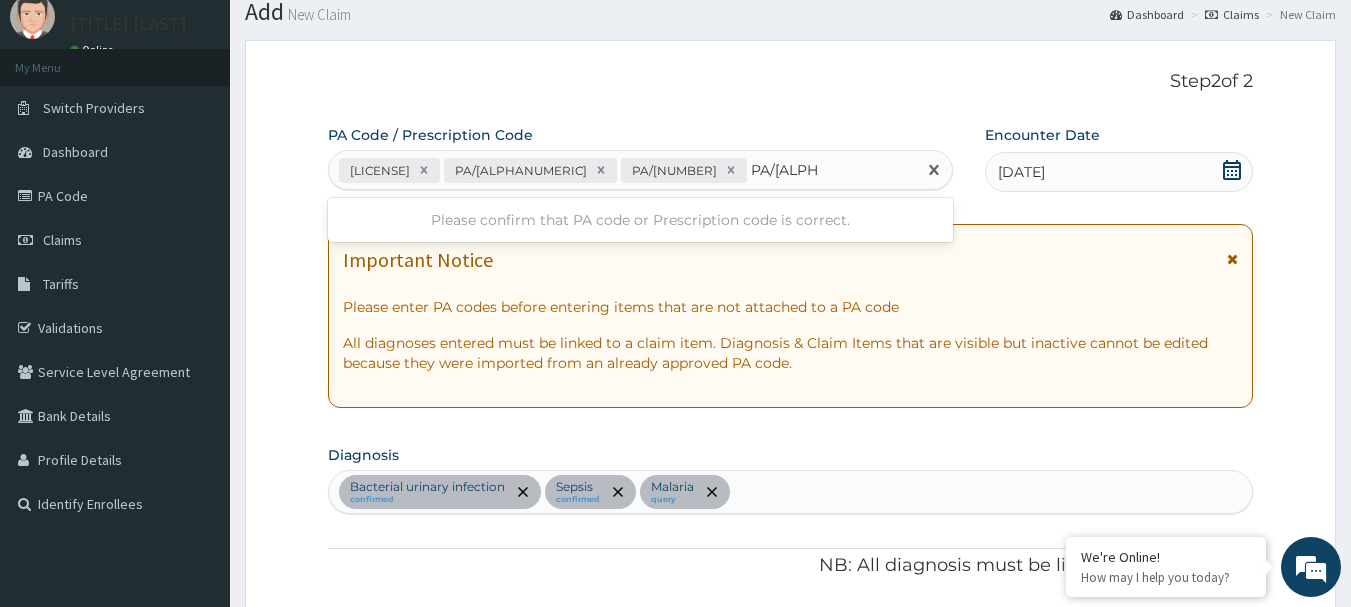 type on "PA/12240B" 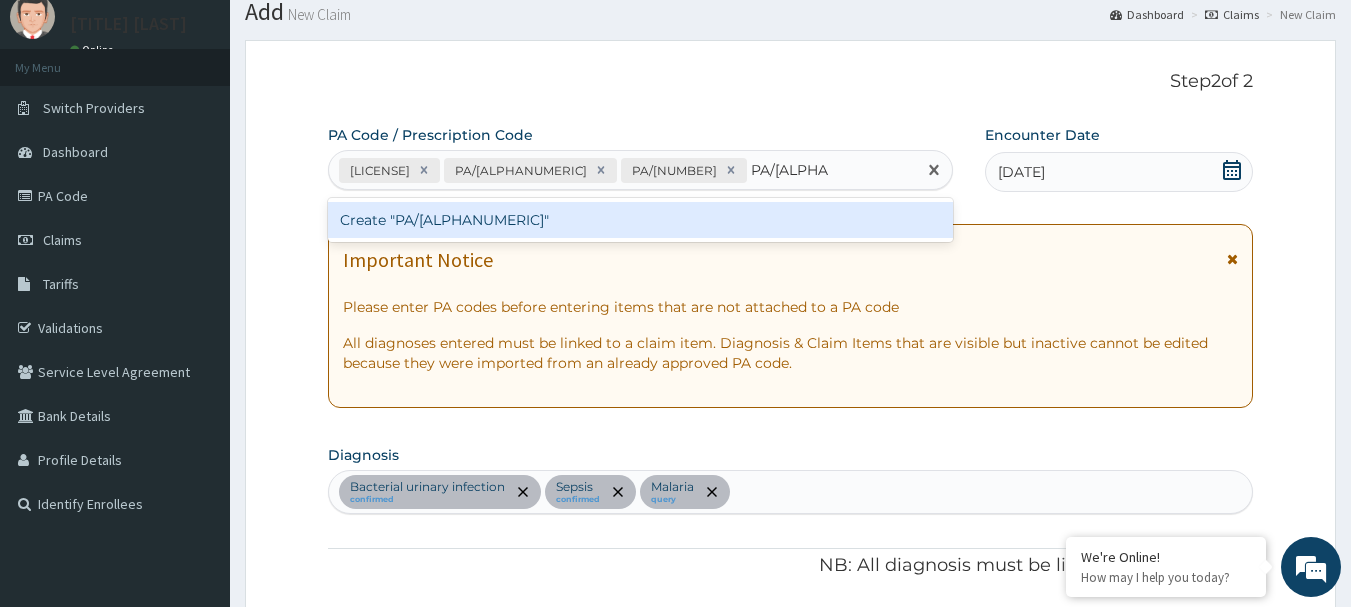 click on "Create "PA/12240B"" at bounding box center (641, 220) 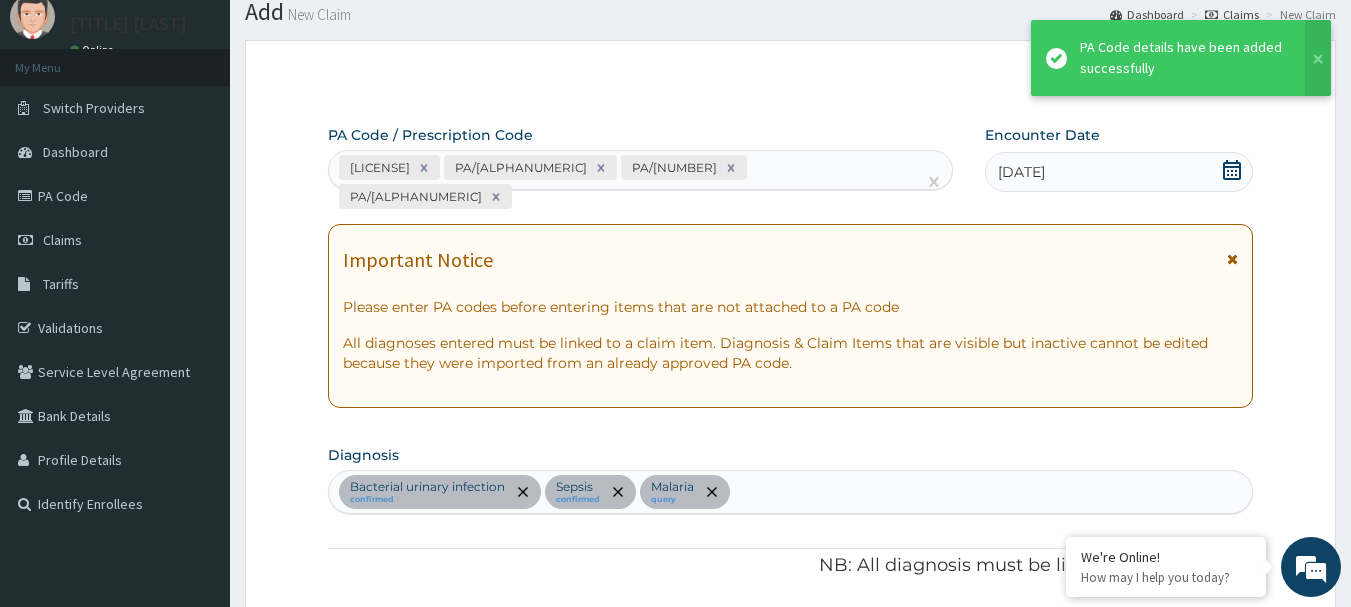 scroll, scrollTop: 1496, scrollLeft: 0, axis: vertical 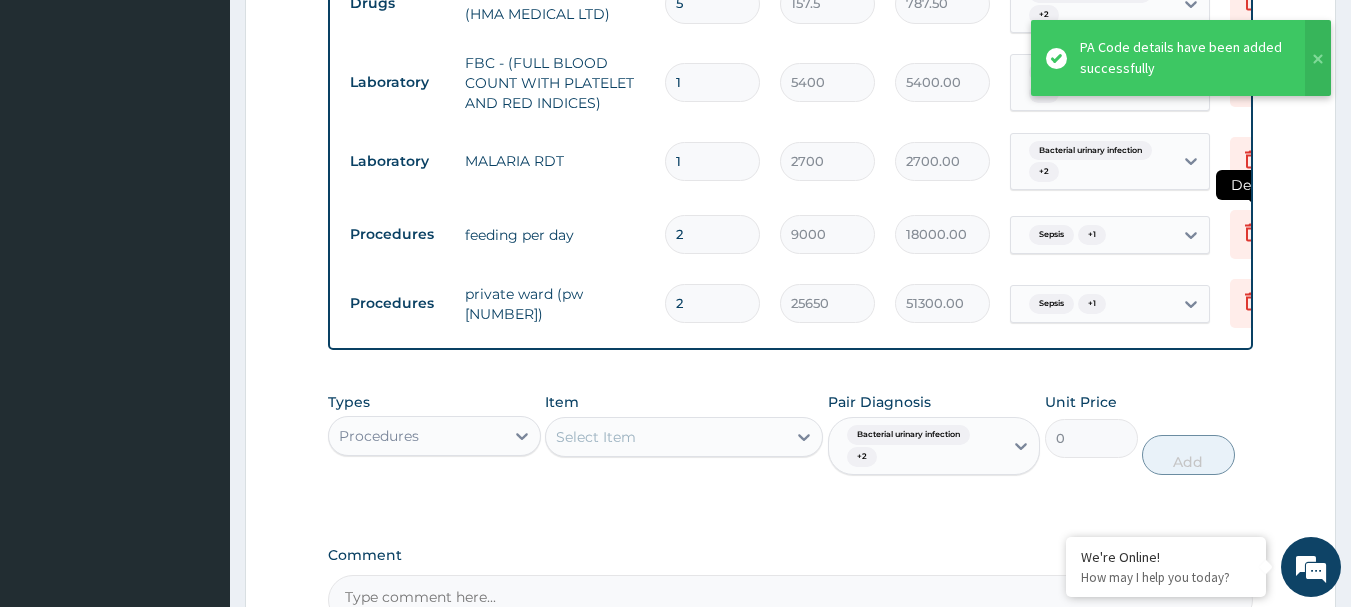click 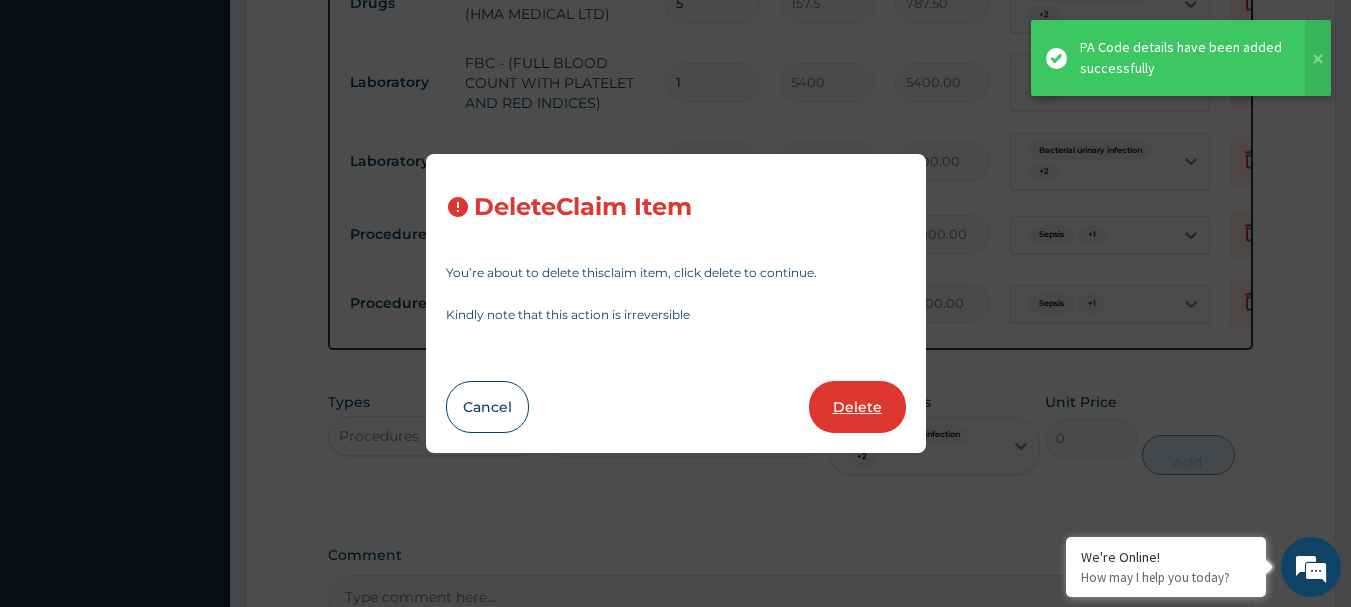 click on "Delete" at bounding box center [857, 407] 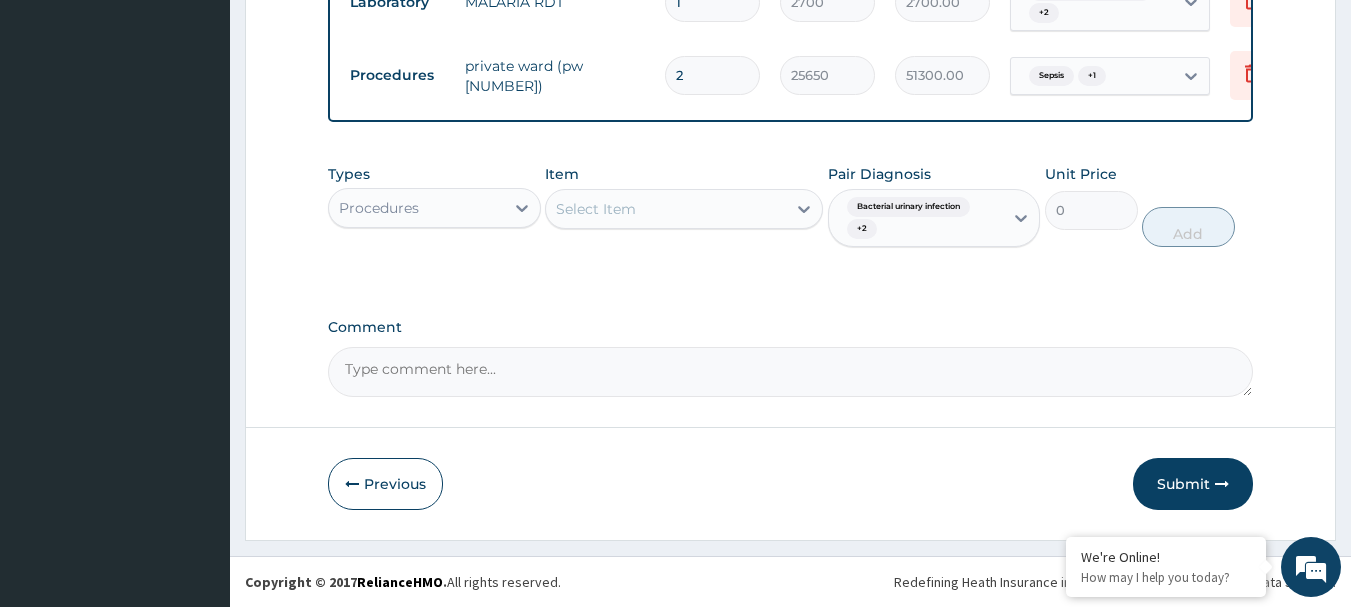 scroll, scrollTop: 1670, scrollLeft: 0, axis: vertical 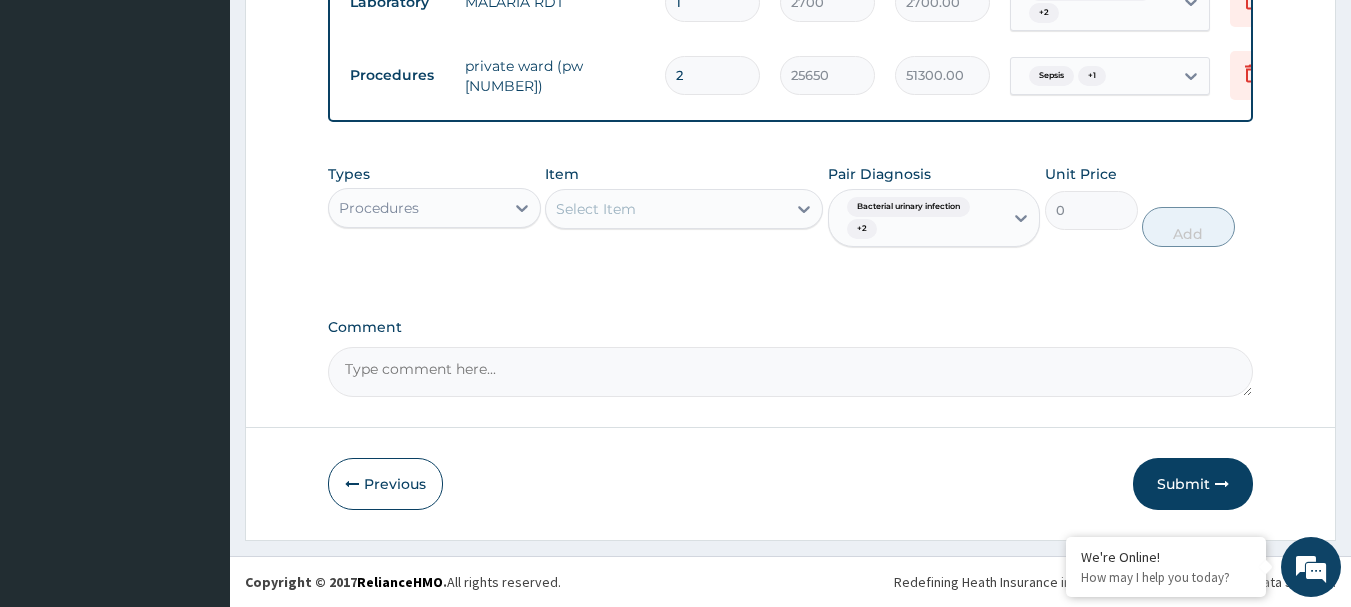 click on "Select Item" at bounding box center (666, 209) 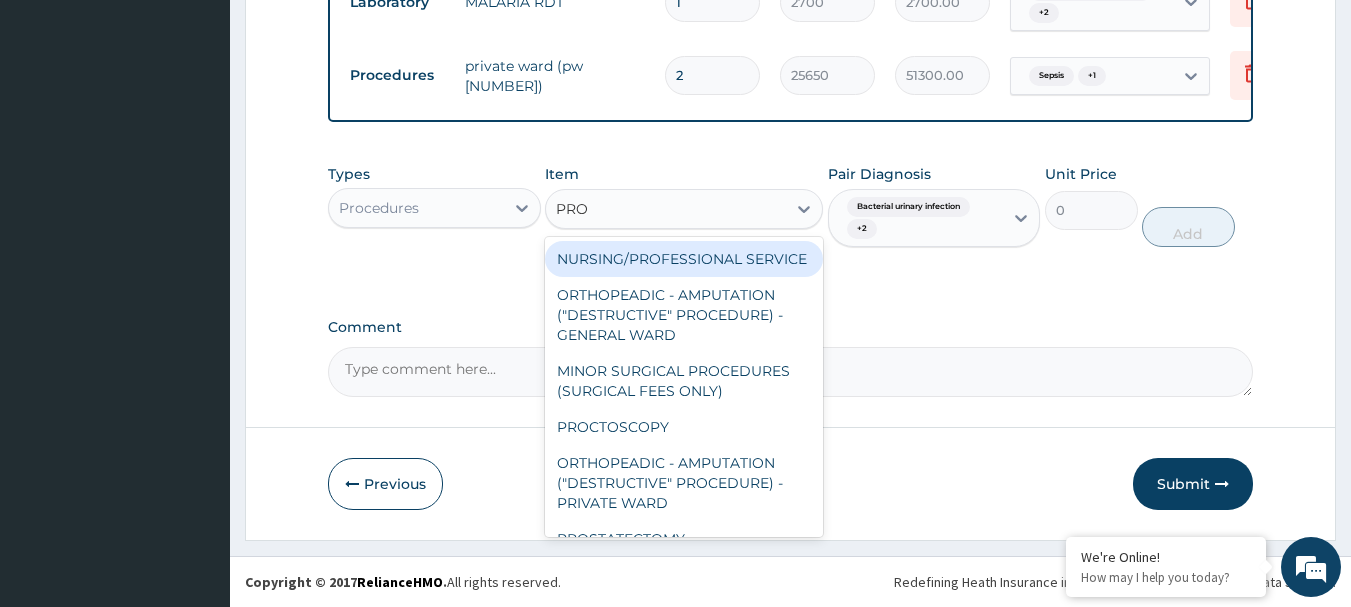 type on "PROF" 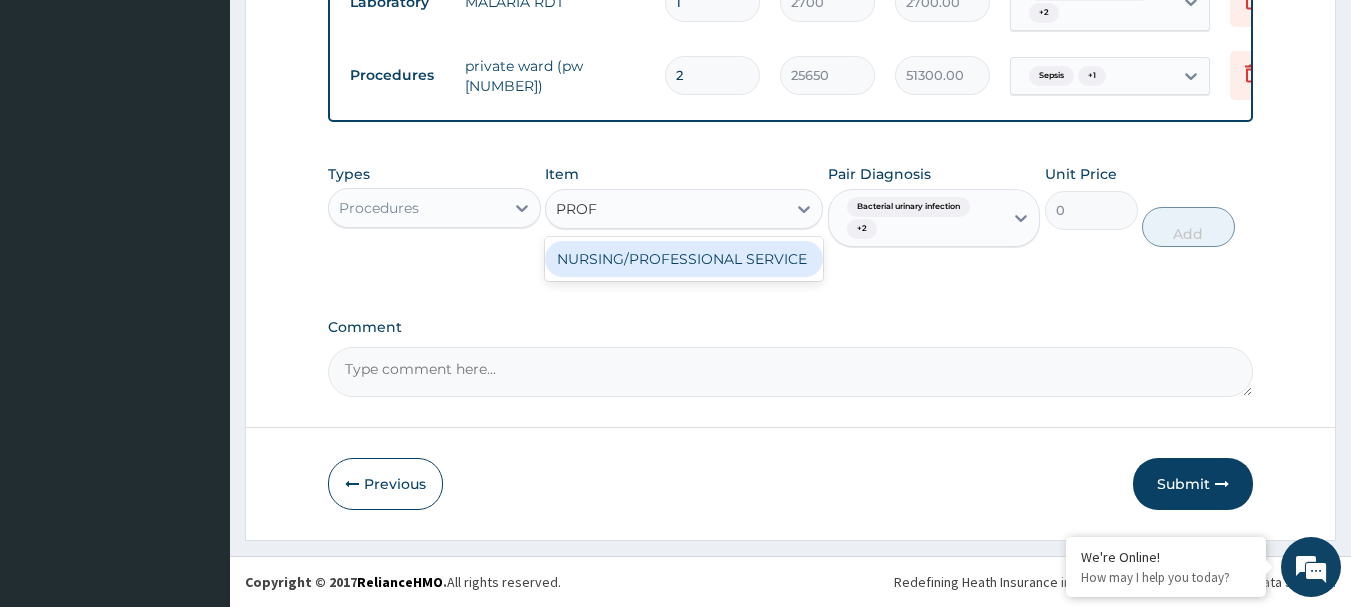 click on "NURSING/PROFESSIONAL SERVICE" at bounding box center (684, 259) 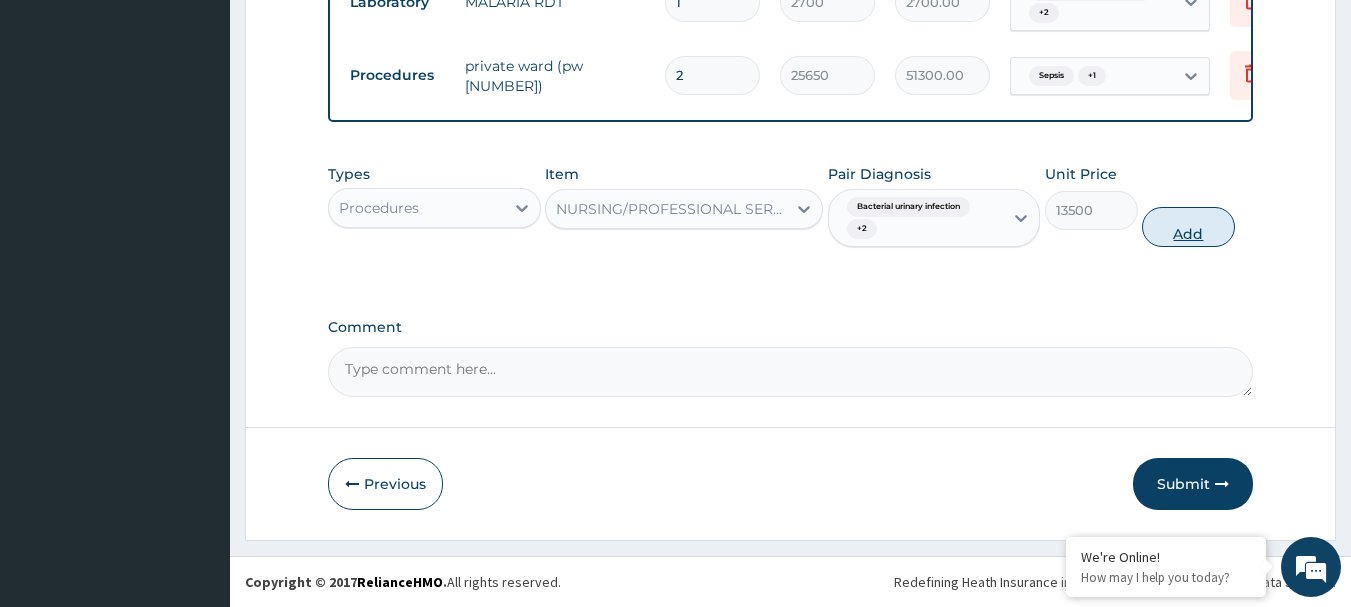 click on "Add" at bounding box center [1188, 227] 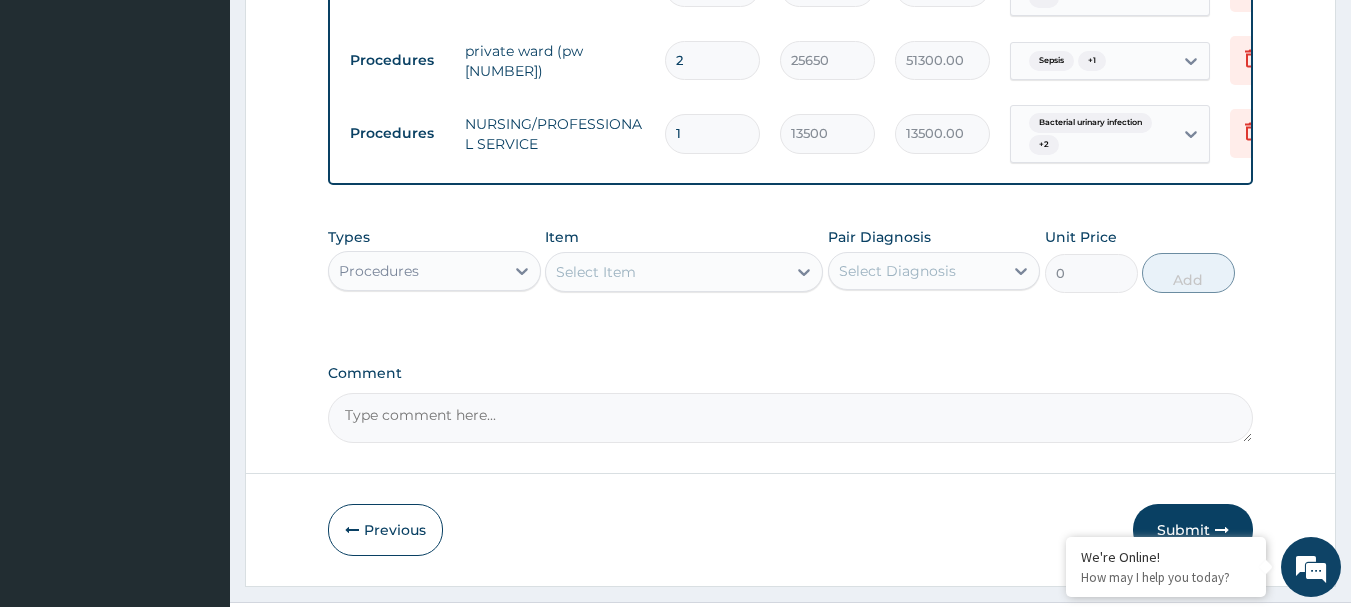 click on "1" at bounding box center [712, 133] 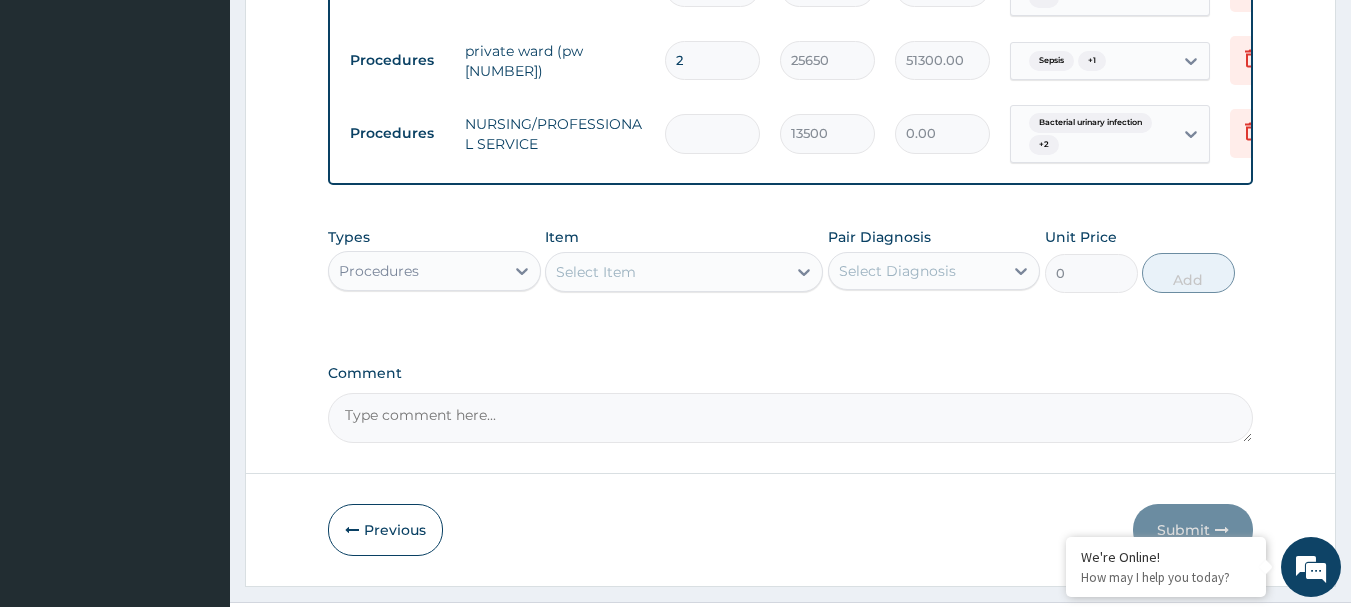 type on "2" 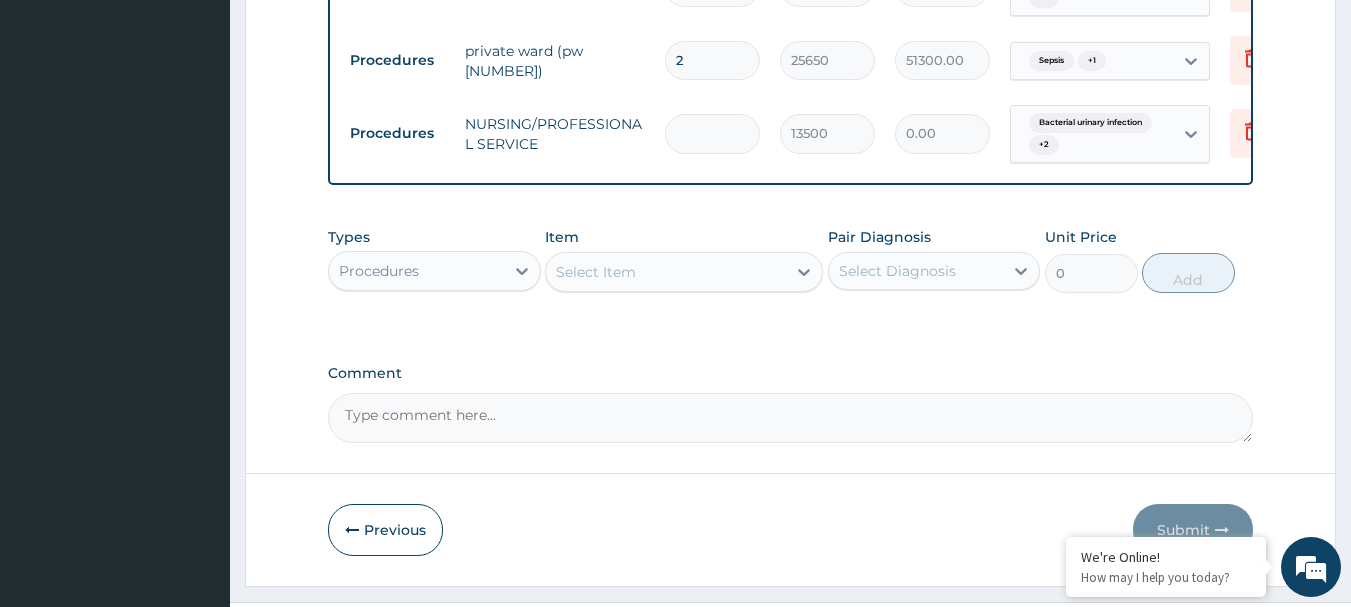 type on "27000.00" 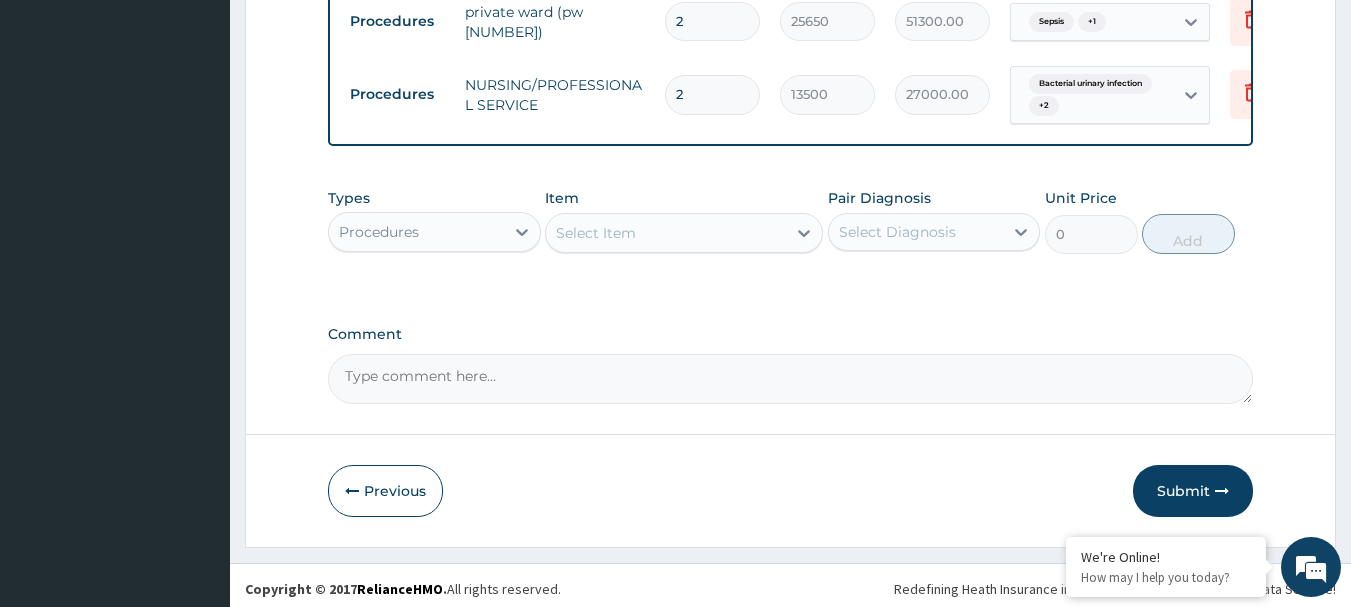 scroll, scrollTop: 1731, scrollLeft: 0, axis: vertical 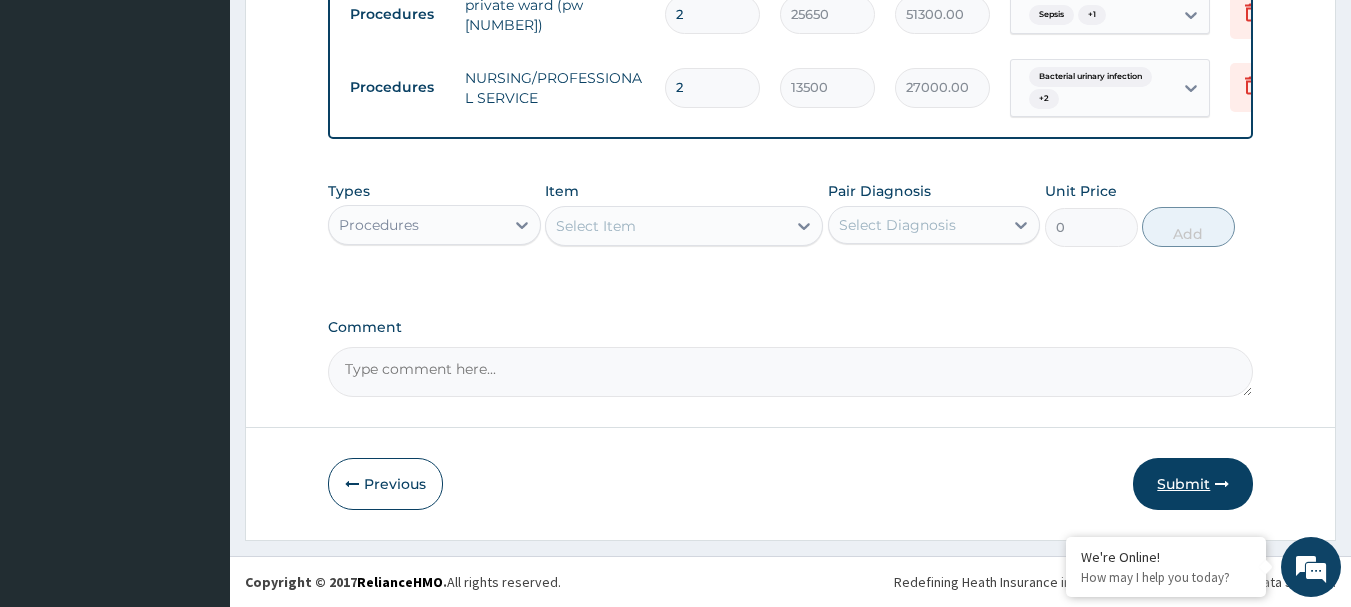 type on "2" 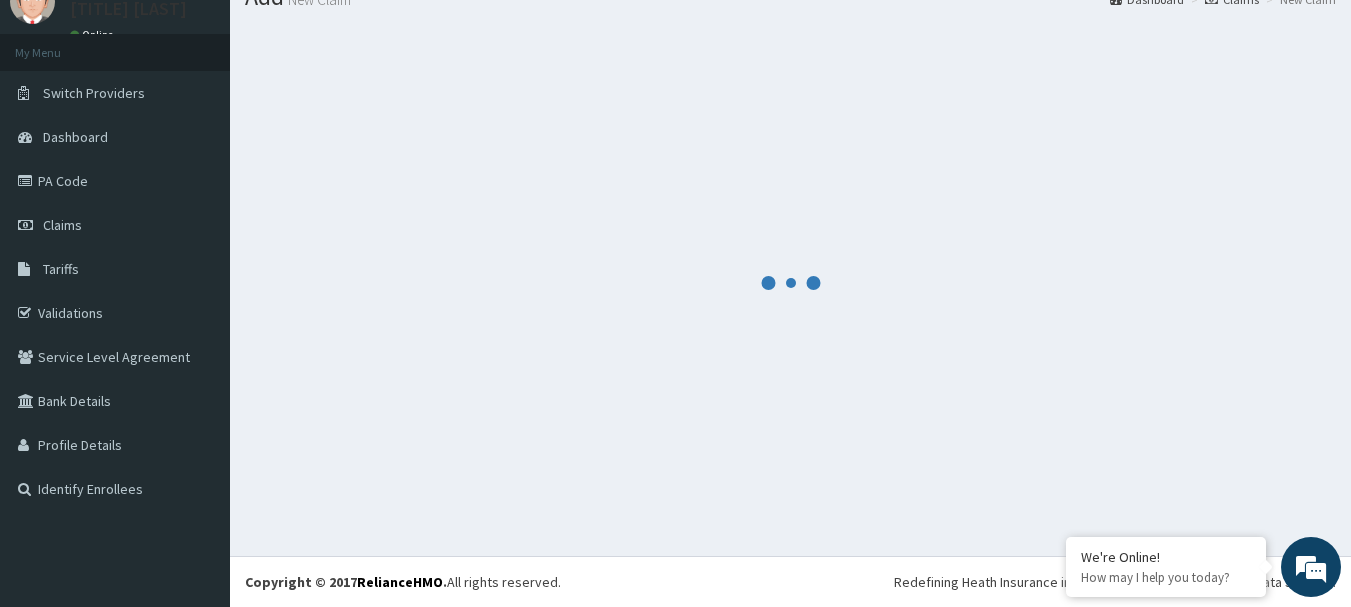 scroll, scrollTop: 1731, scrollLeft: 0, axis: vertical 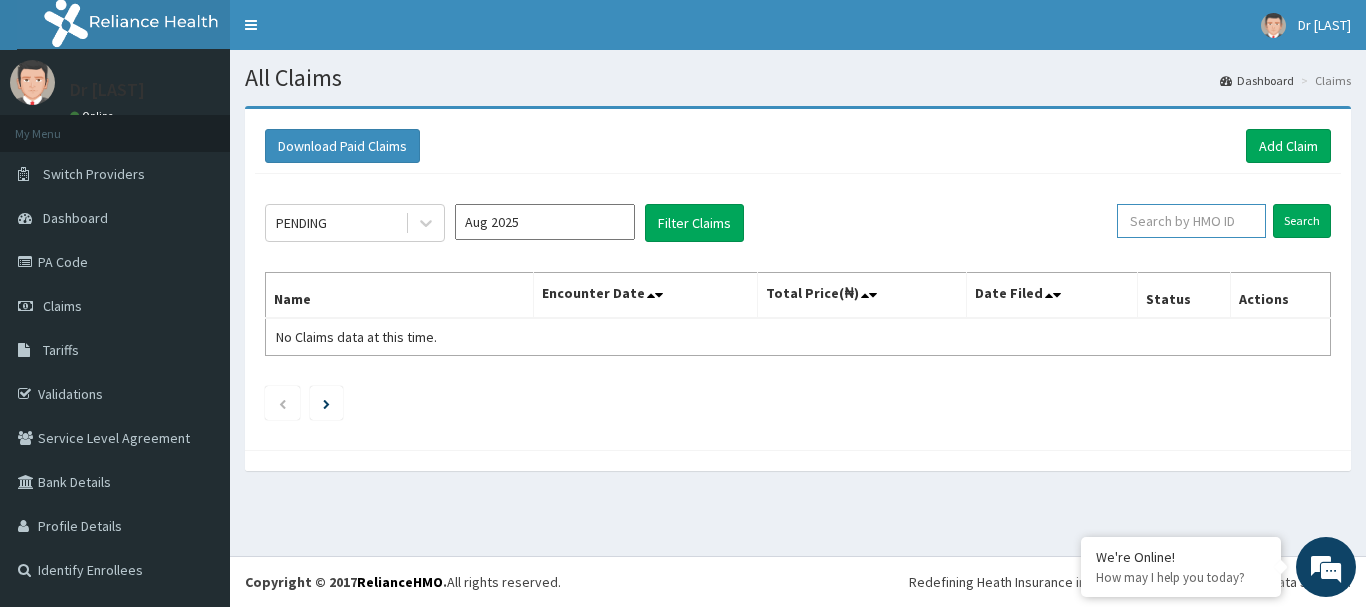 click at bounding box center [1191, 221] 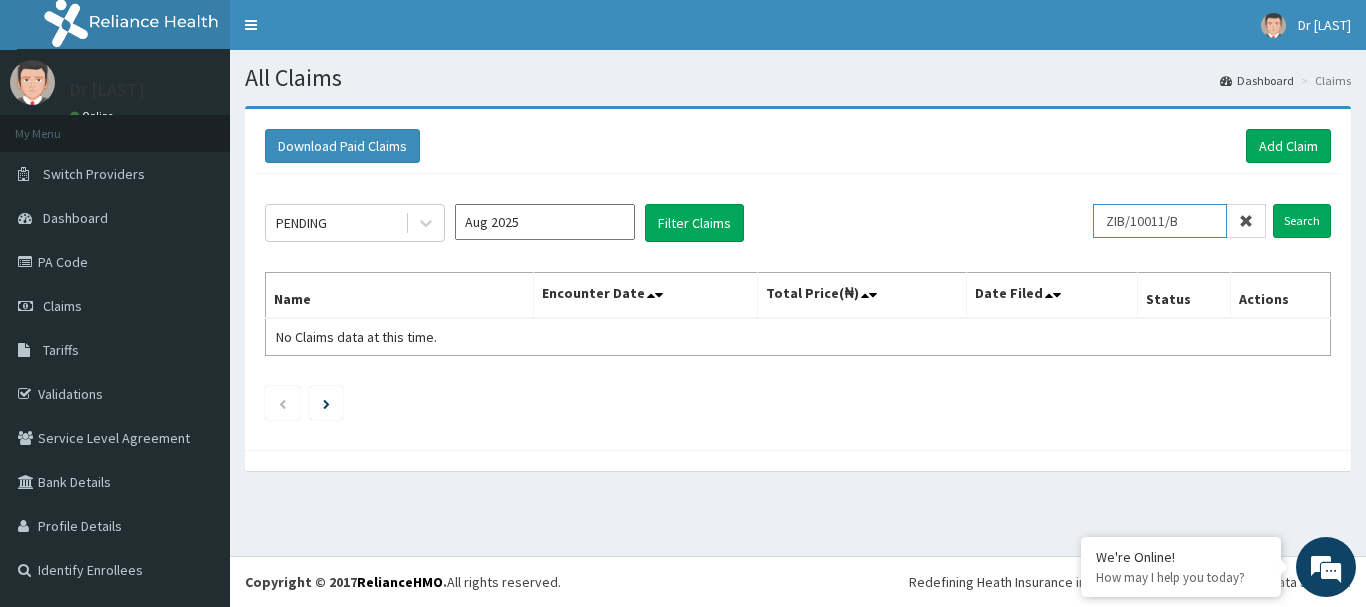 type on "ZIB/10011/B" 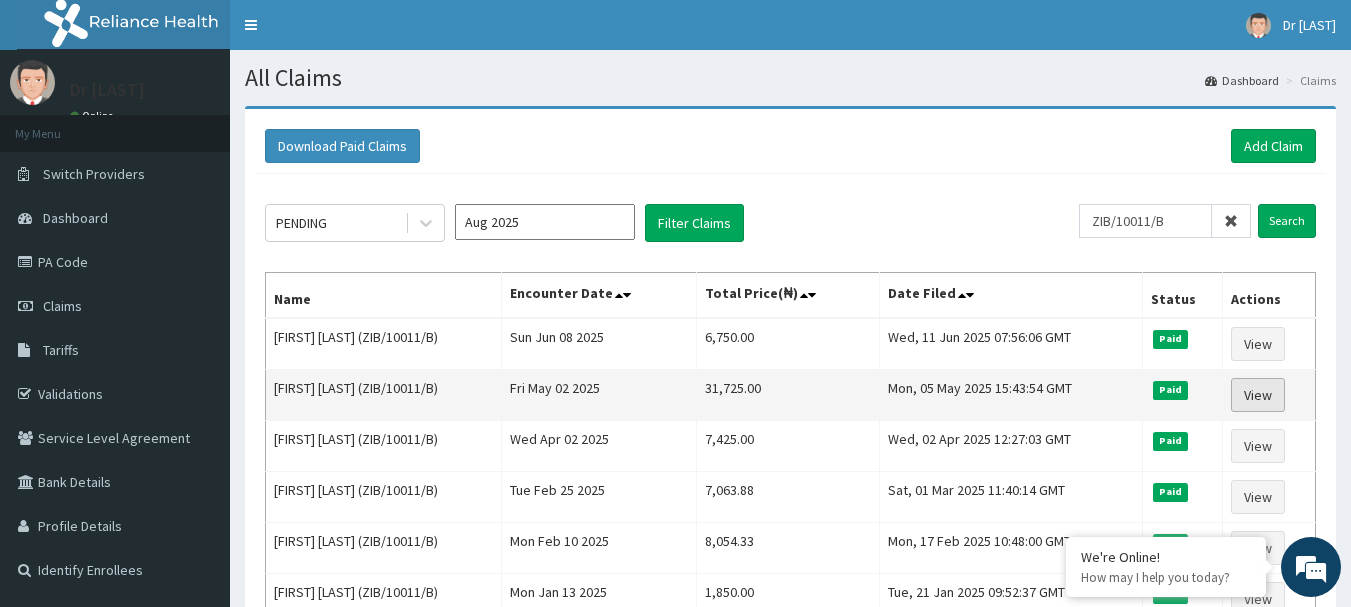 click on "View" at bounding box center [1258, 395] 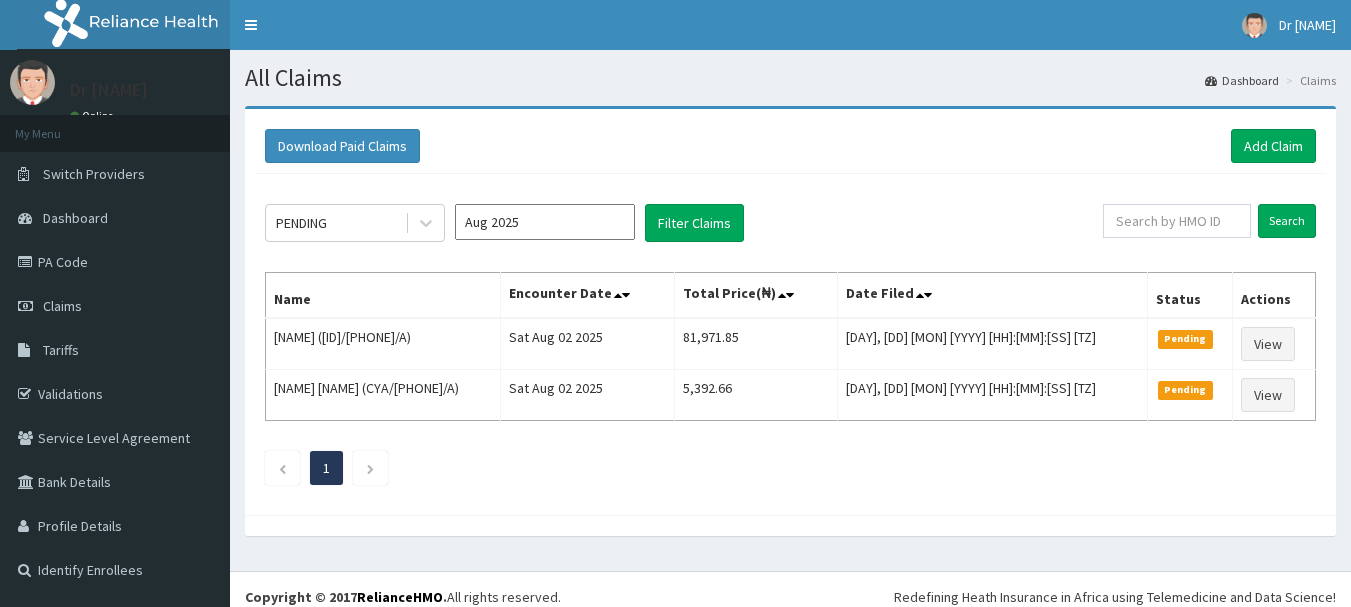 scroll, scrollTop: 0, scrollLeft: 0, axis: both 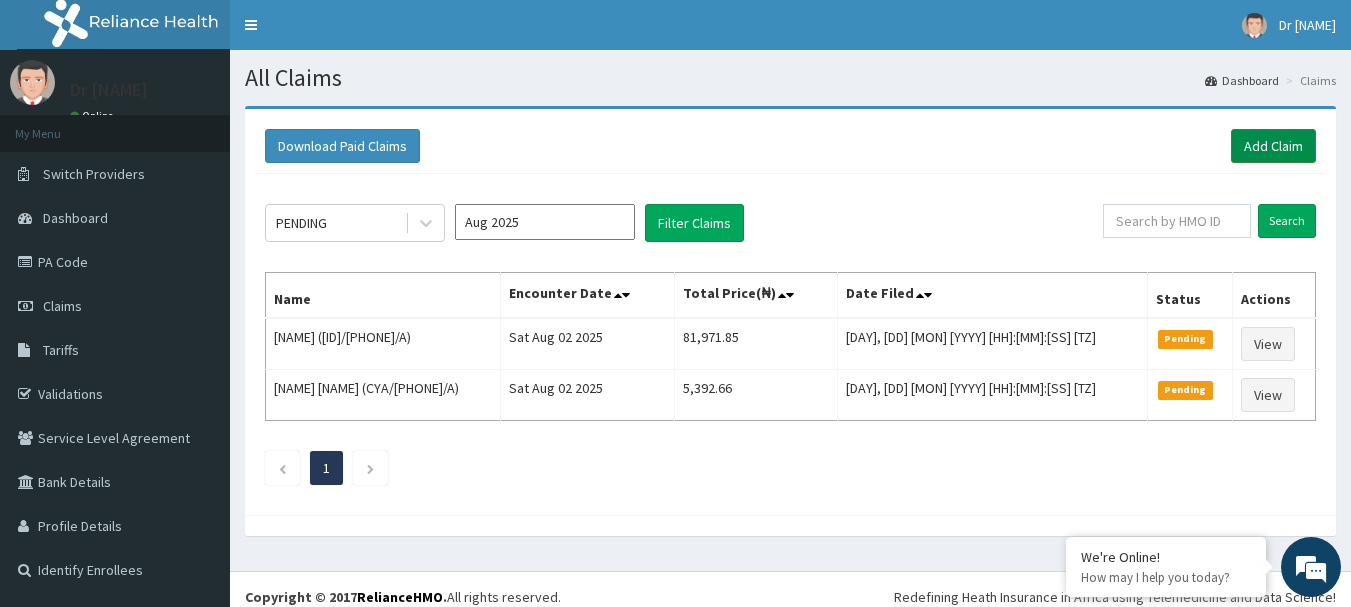click on "Add Claim" at bounding box center [1273, 146] 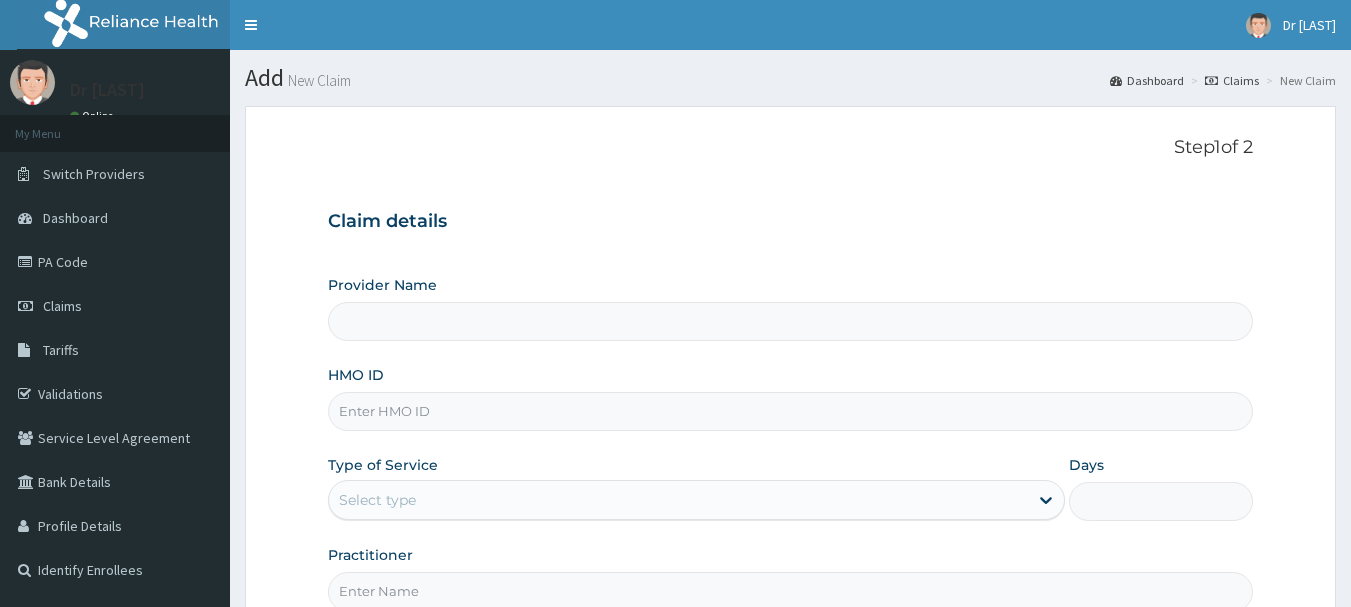 scroll, scrollTop: 0, scrollLeft: 0, axis: both 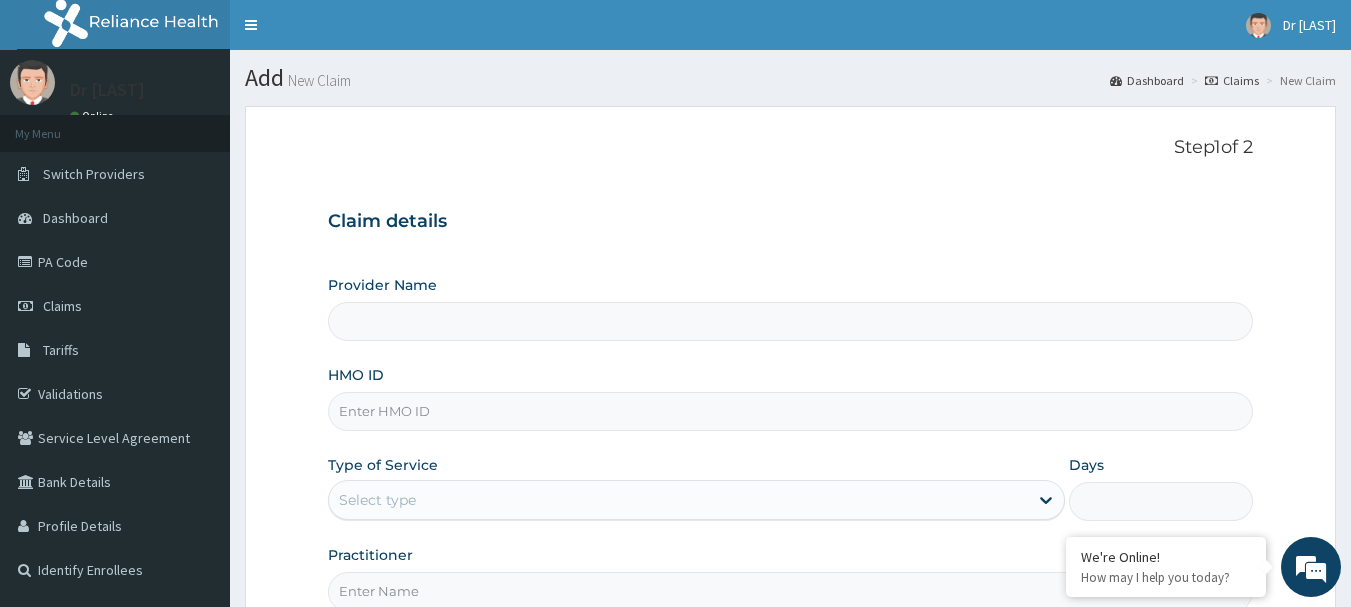 type on "R-Jolad Hospital Nig. Ltd" 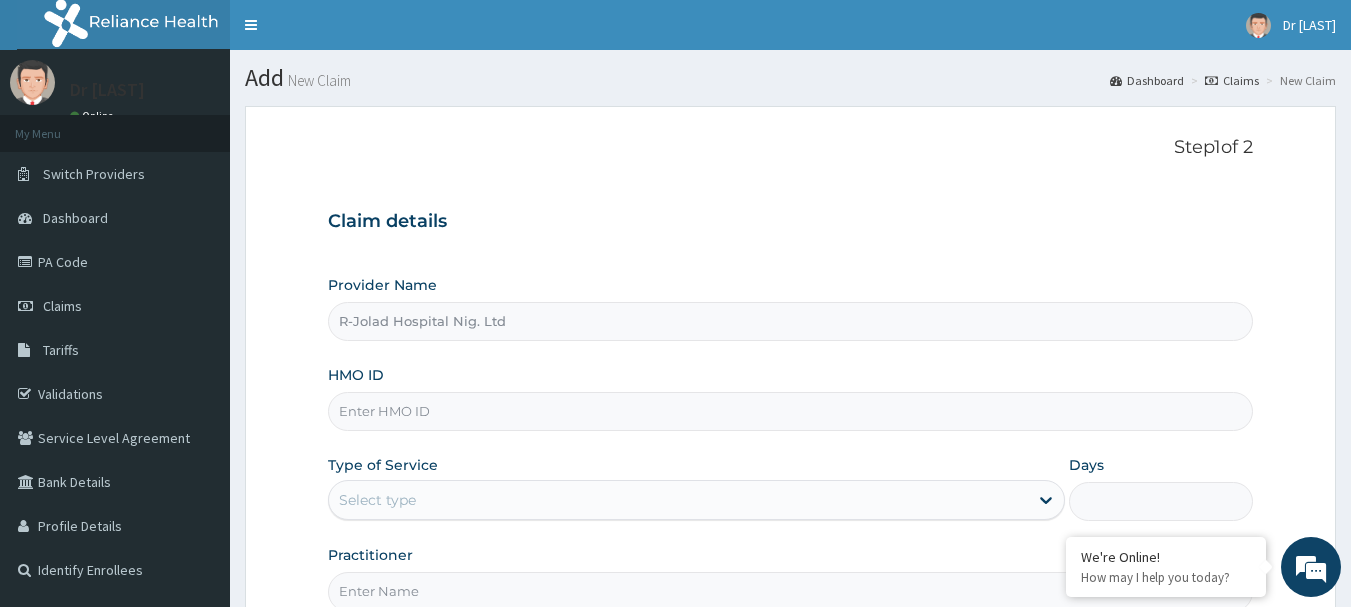 scroll, scrollTop: 0, scrollLeft: 0, axis: both 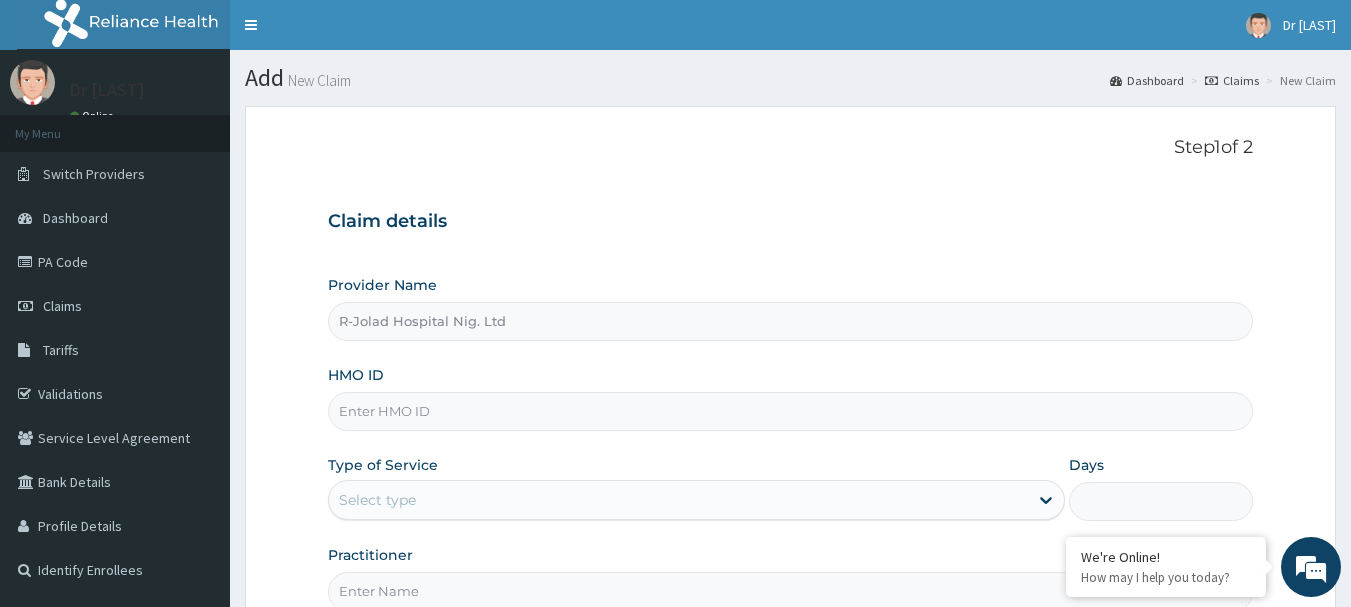 click on "HMO ID" at bounding box center (791, 411) 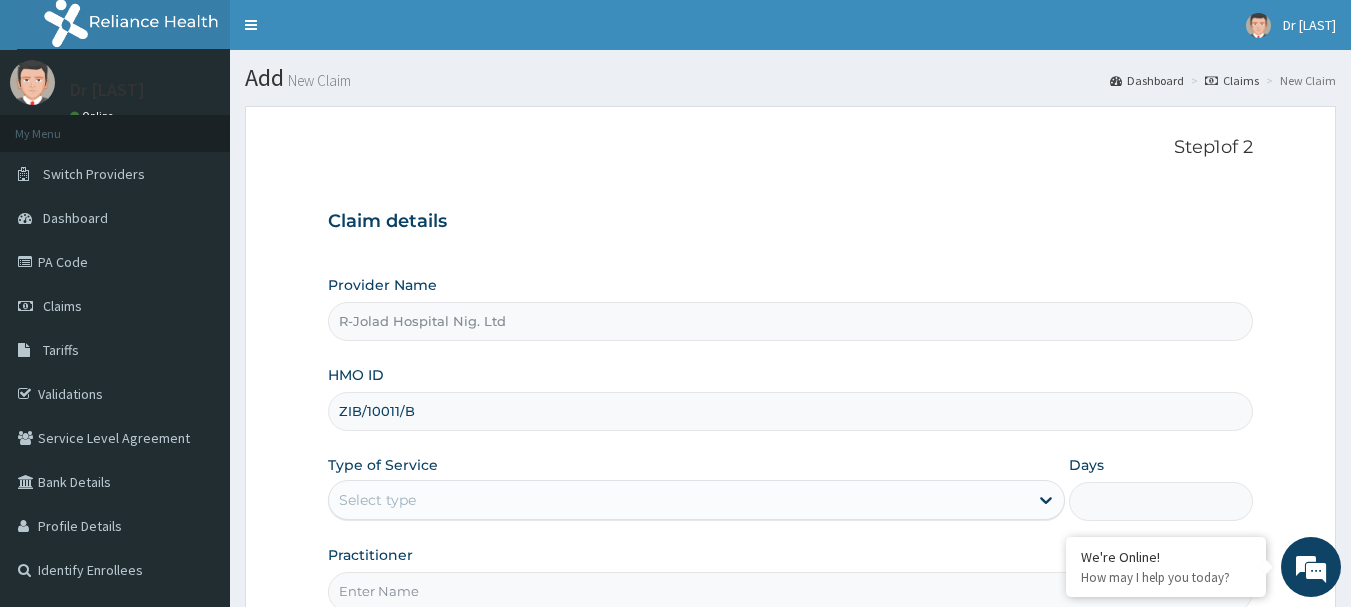 scroll, scrollTop: 215, scrollLeft: 0, axis: vertical 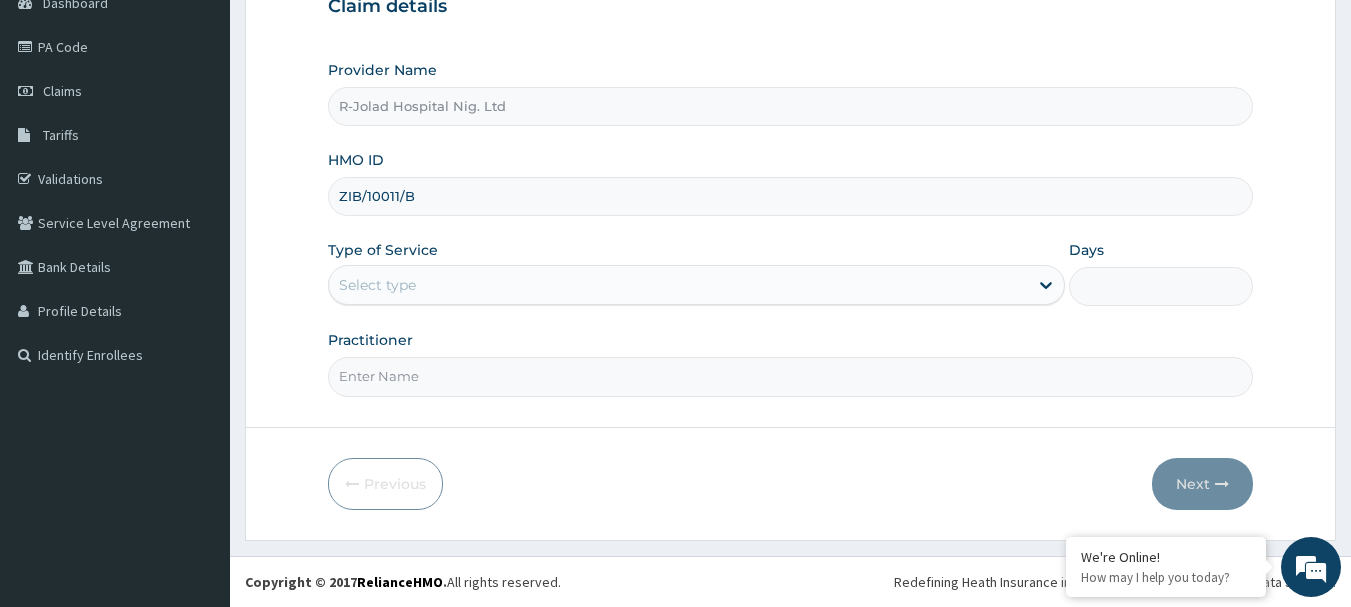 type on "ZIB/10011/B" 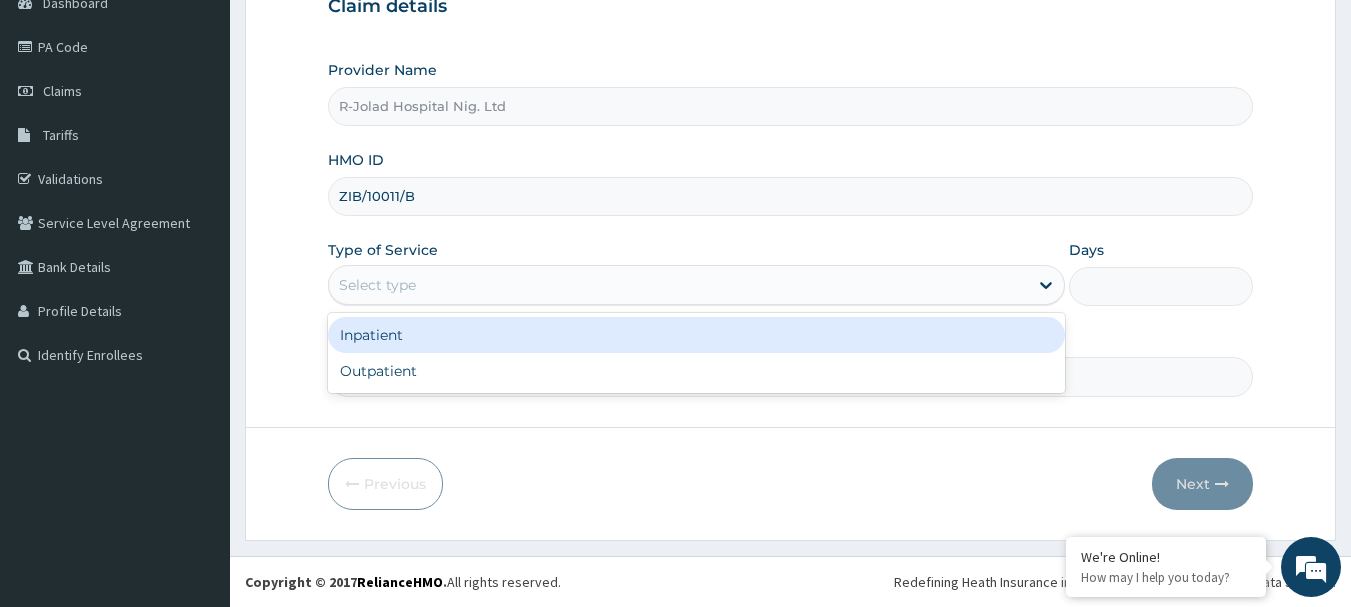 click on "Inpatient" at bounding box center (696, 335) 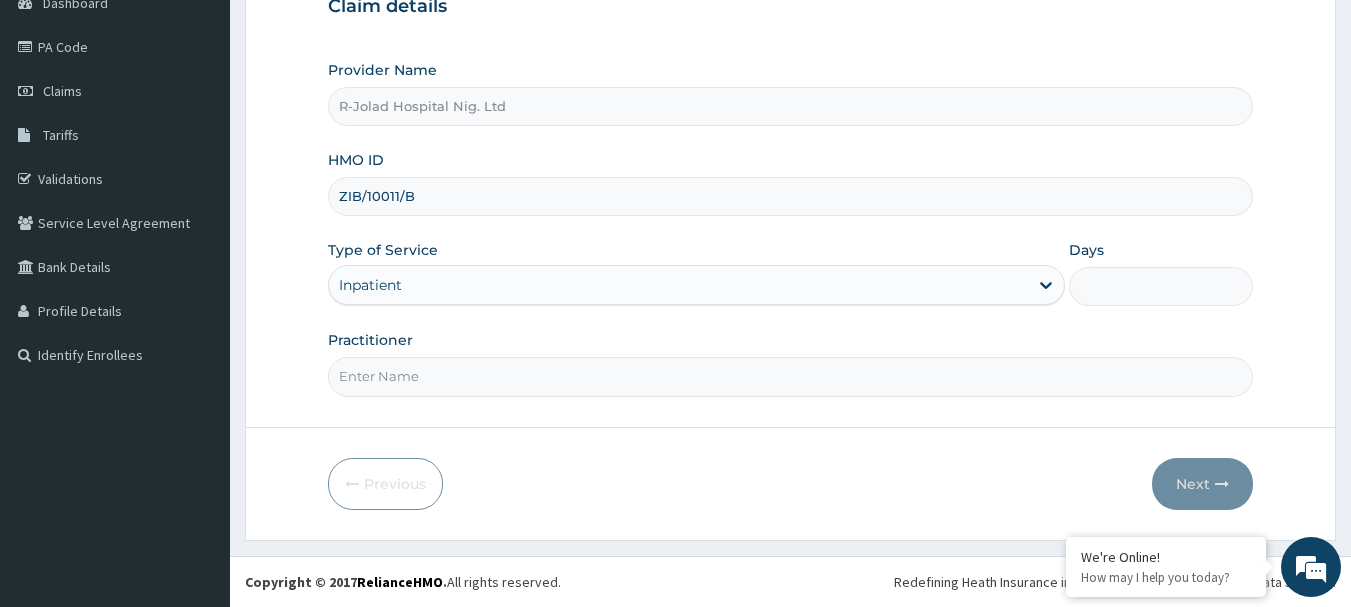 click on "Days" at bounding box center (1161, 286) 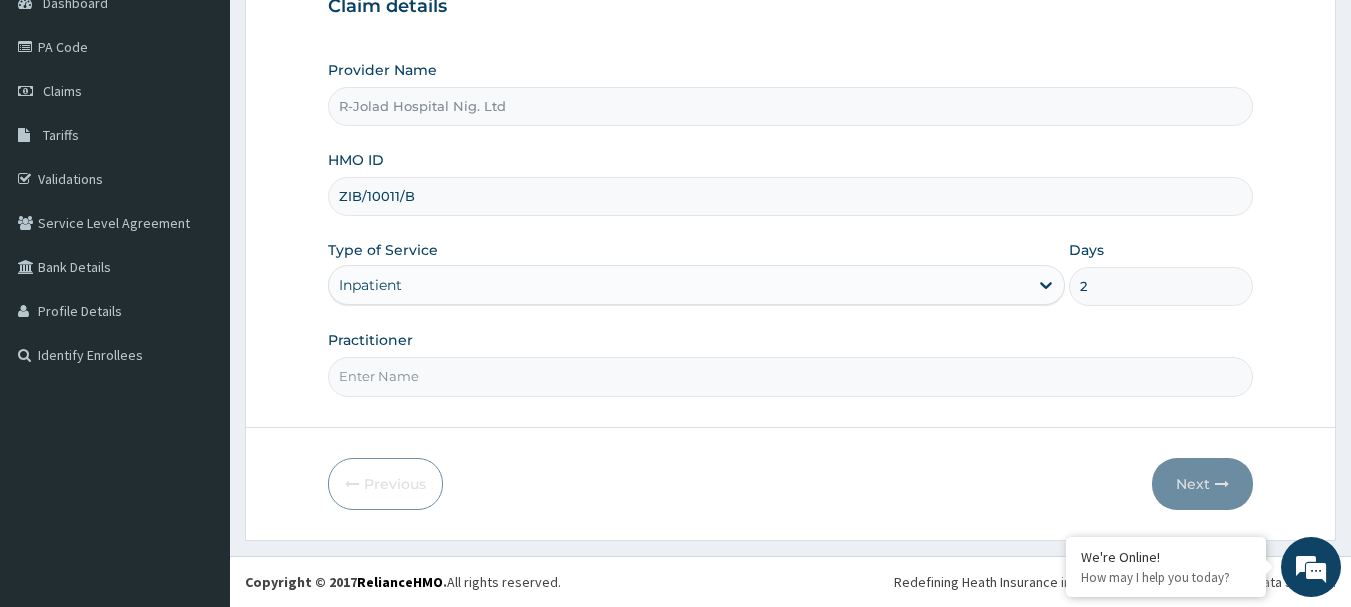 type on "2" 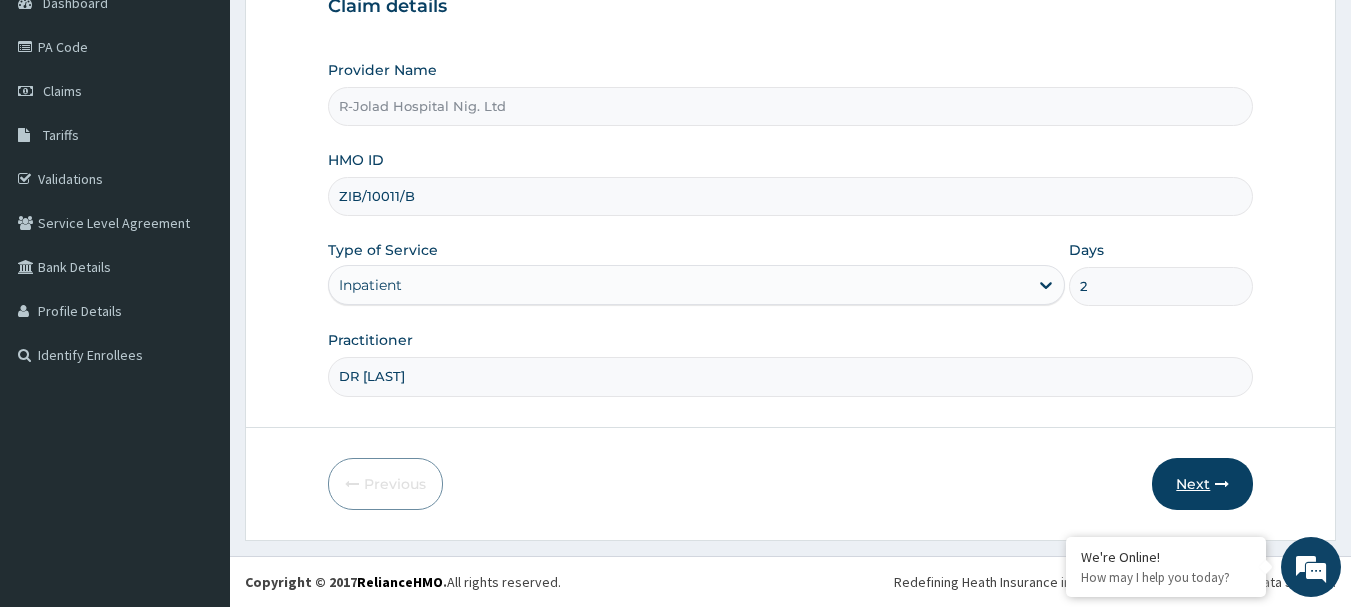 type on "DR ADEJARE" 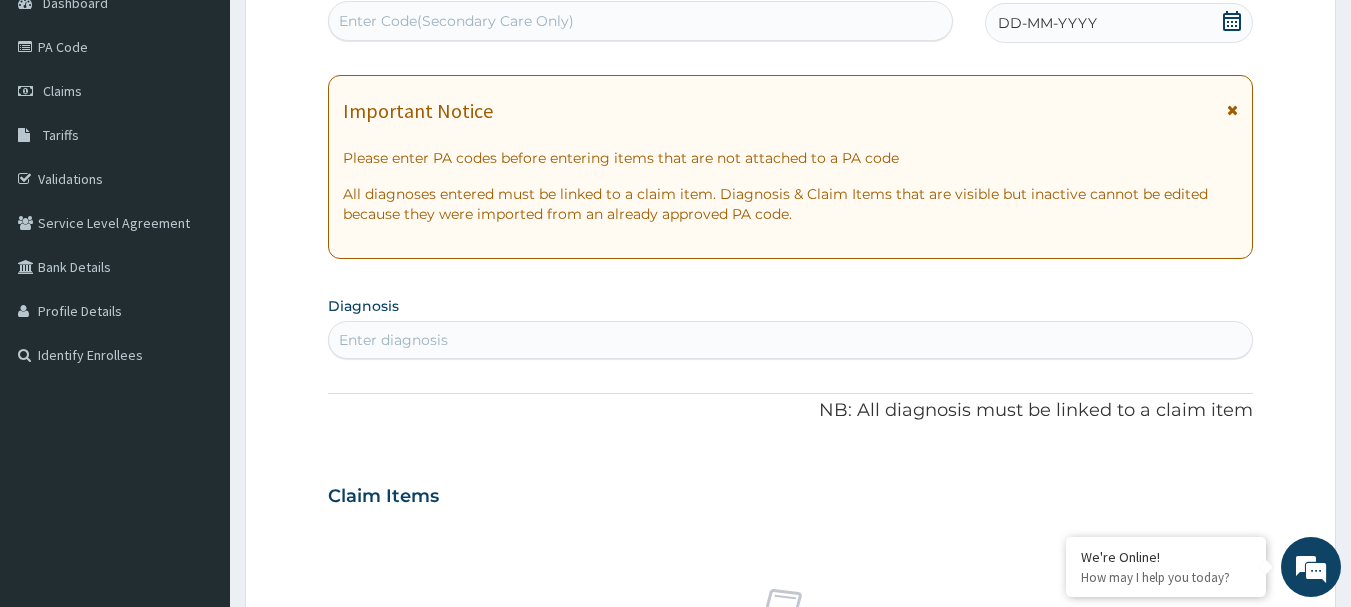click on "Enter Code(Secondary Care Only)" at bounding box center [641, 21] 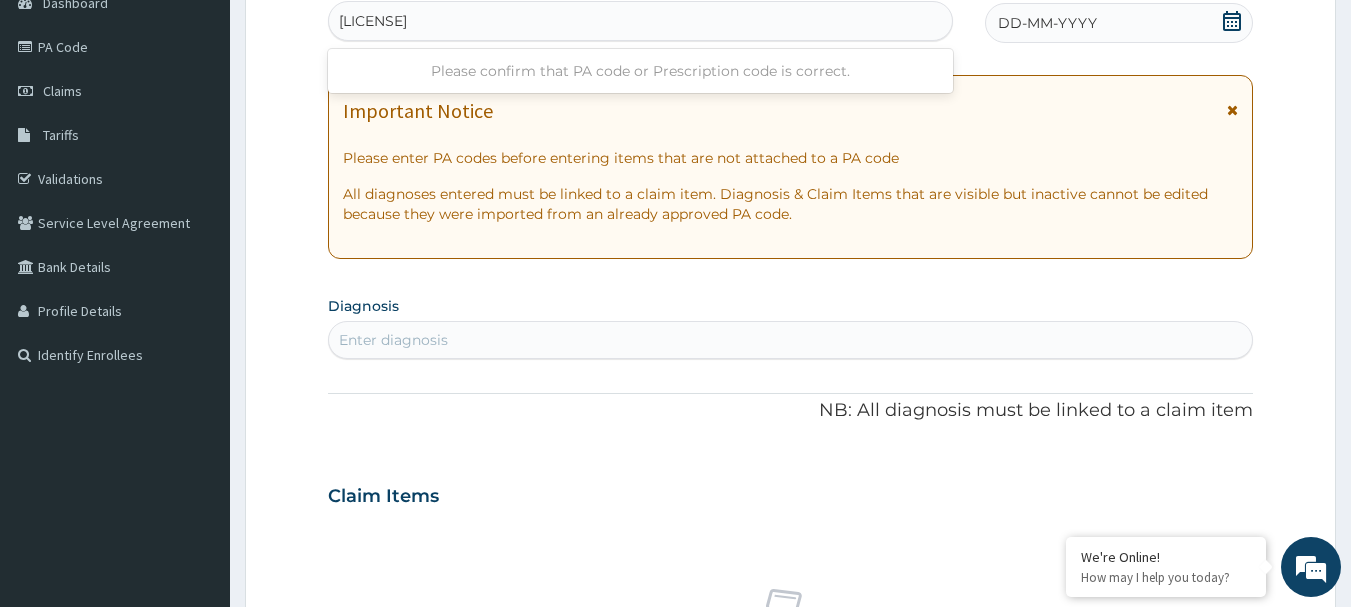 type on "PA/73DA62" 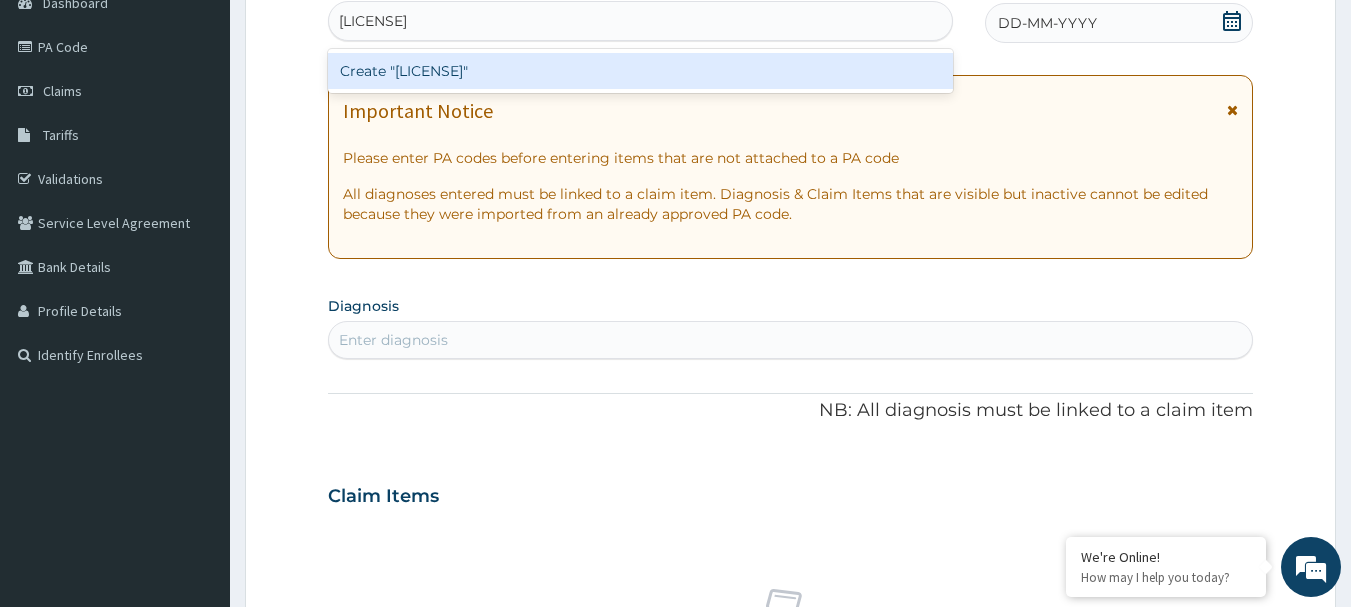 click on "Create "PA/73DA62"" at bounding box center (641, 71) 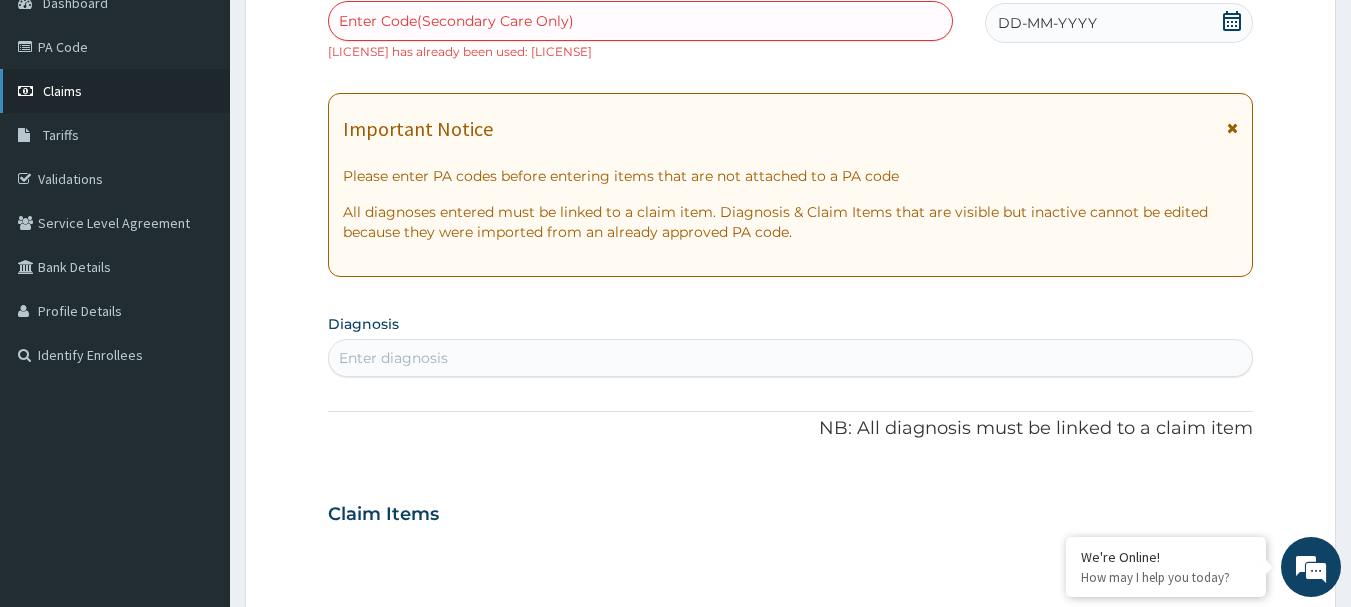 click on "Claims" at bounding box center (62, 91) 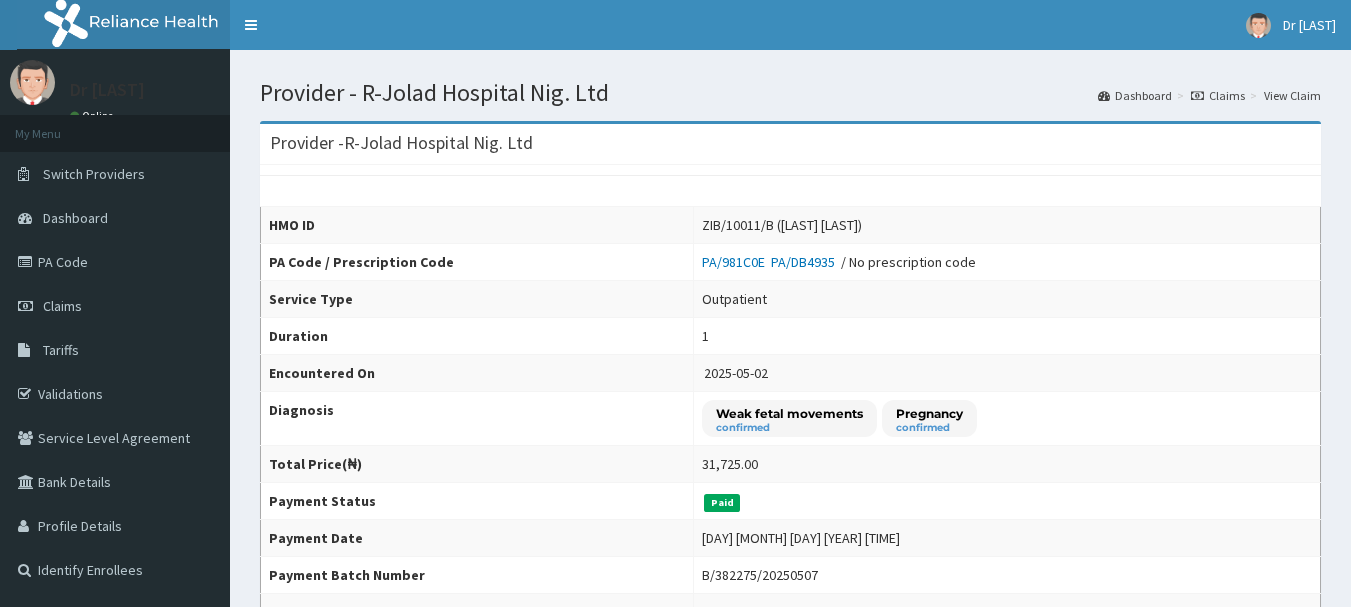 scroll, scrollTop: 300, scrollLeft: 0, axis: vertical 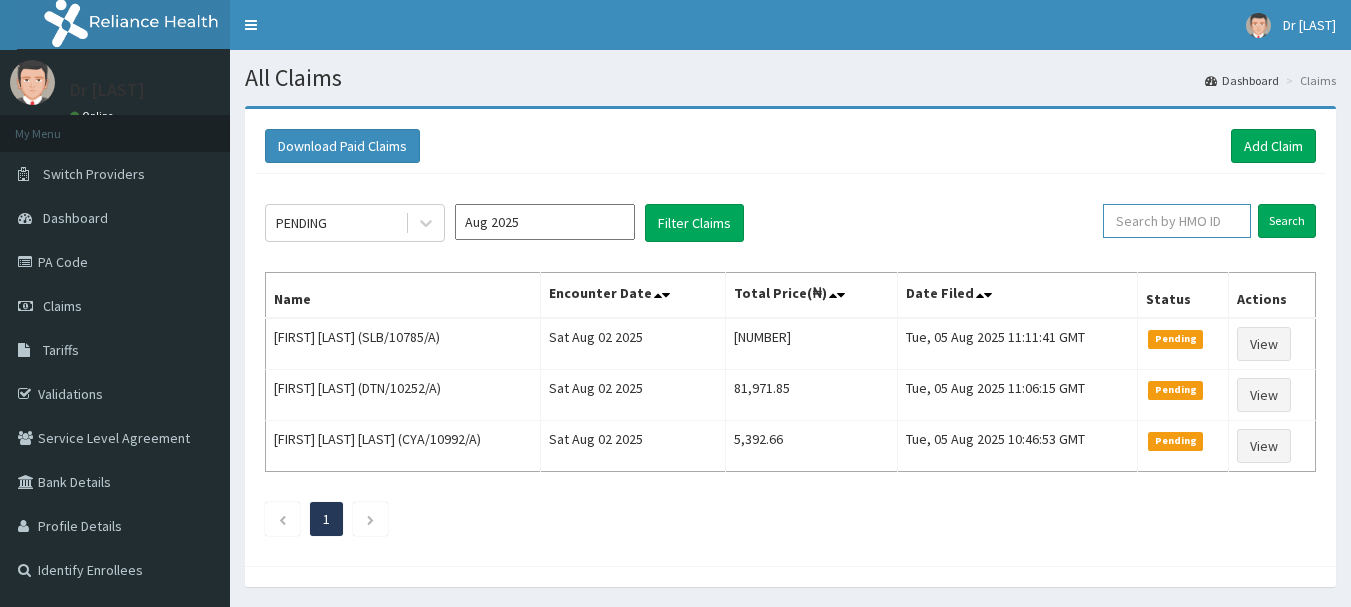 click at bounding box center [1177, 221] 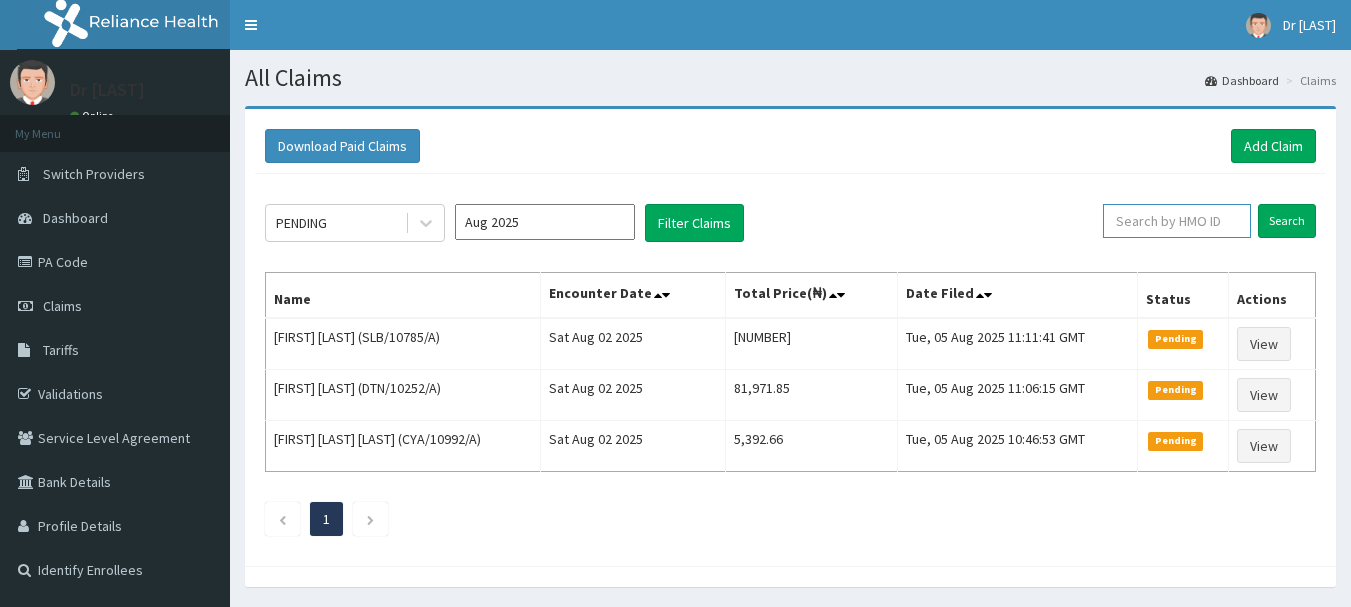 paste on "RET/33137/A" 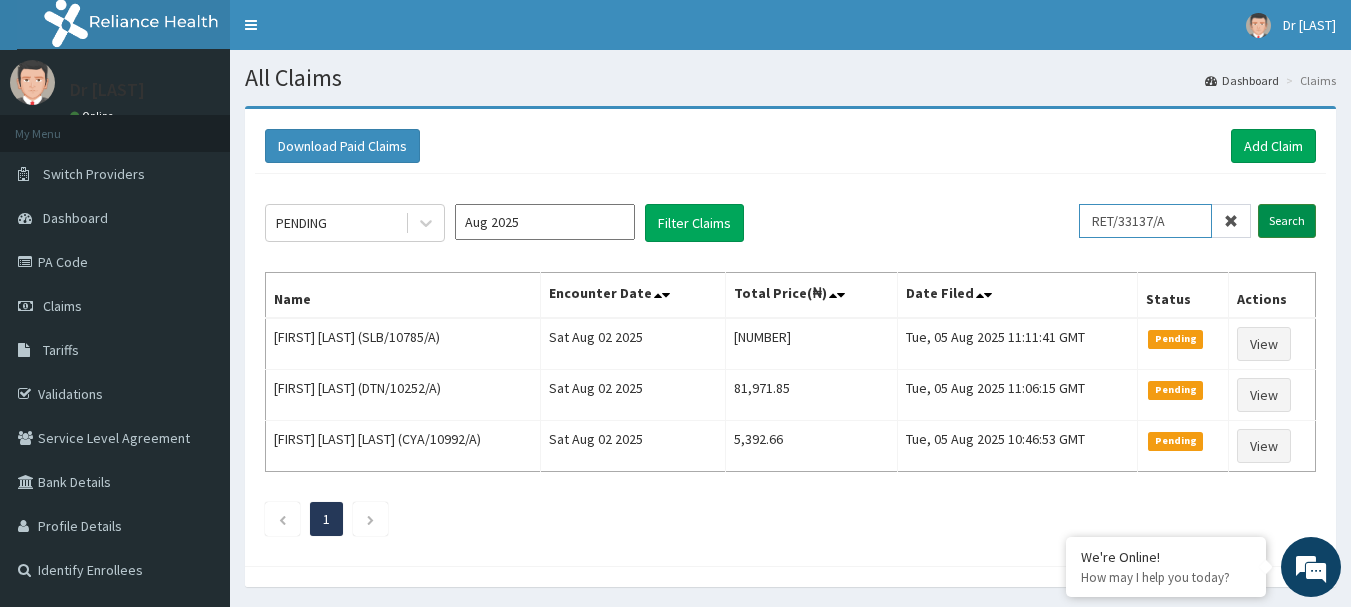 type on "RET/33137/A" 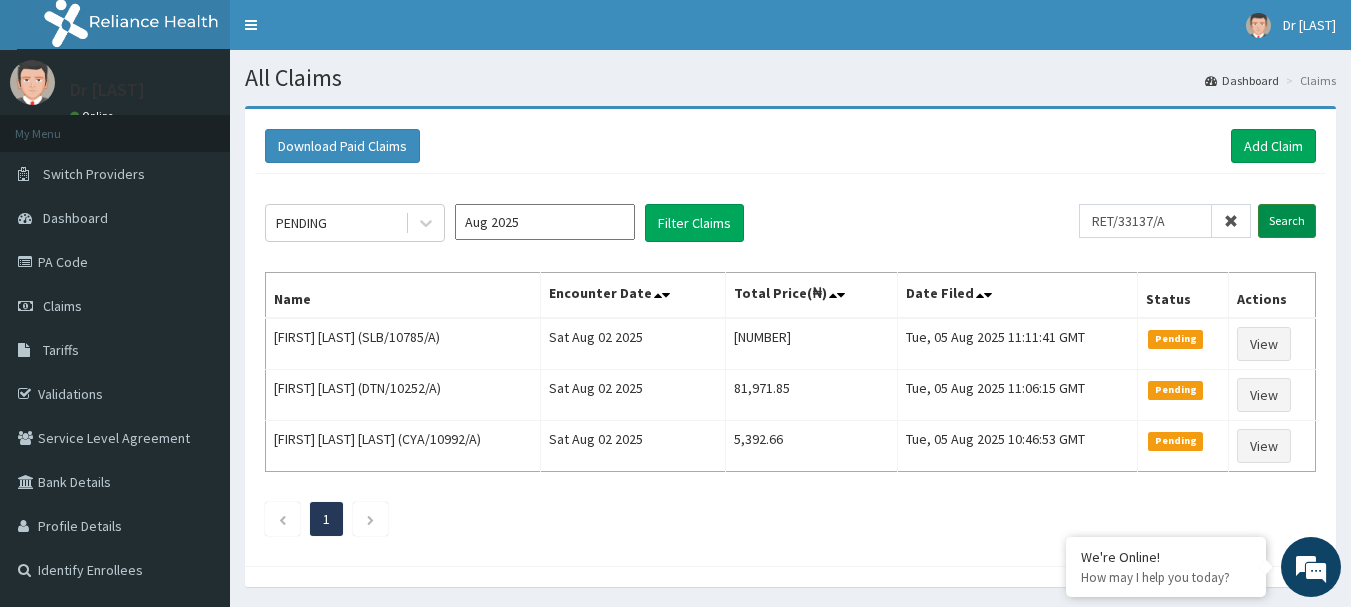 click on "Search" at bounding box center (1287, 221) 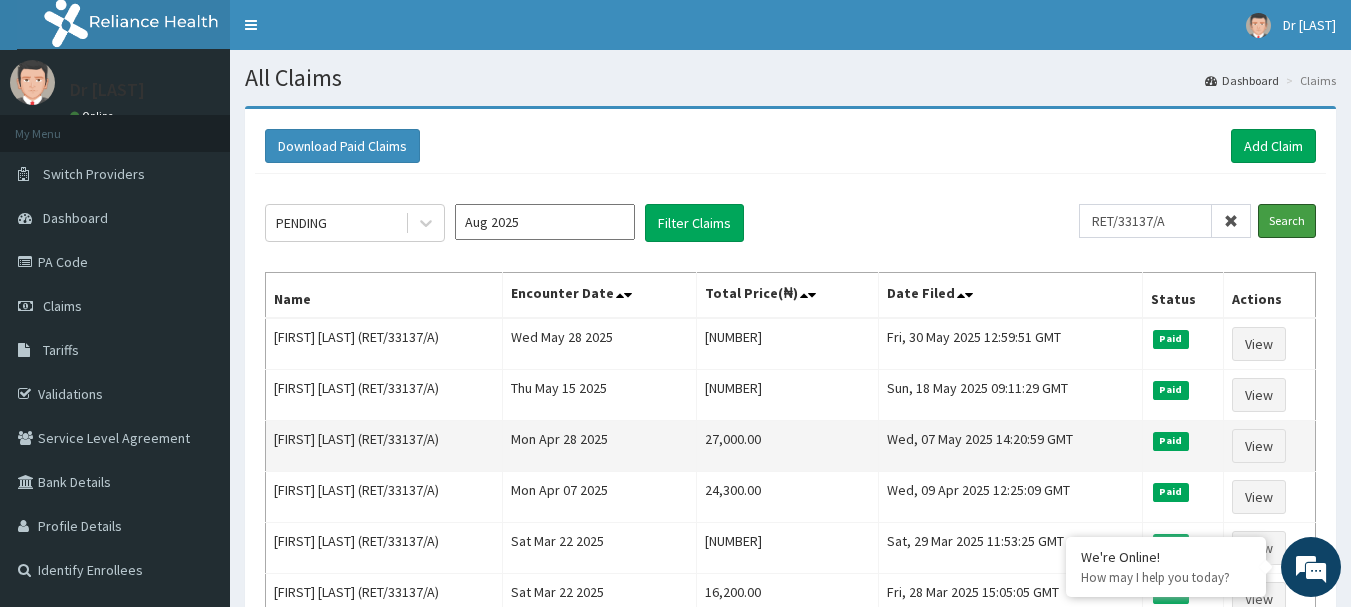 scroll, scrollTop: 0, scrollLeft: 0, axis: both 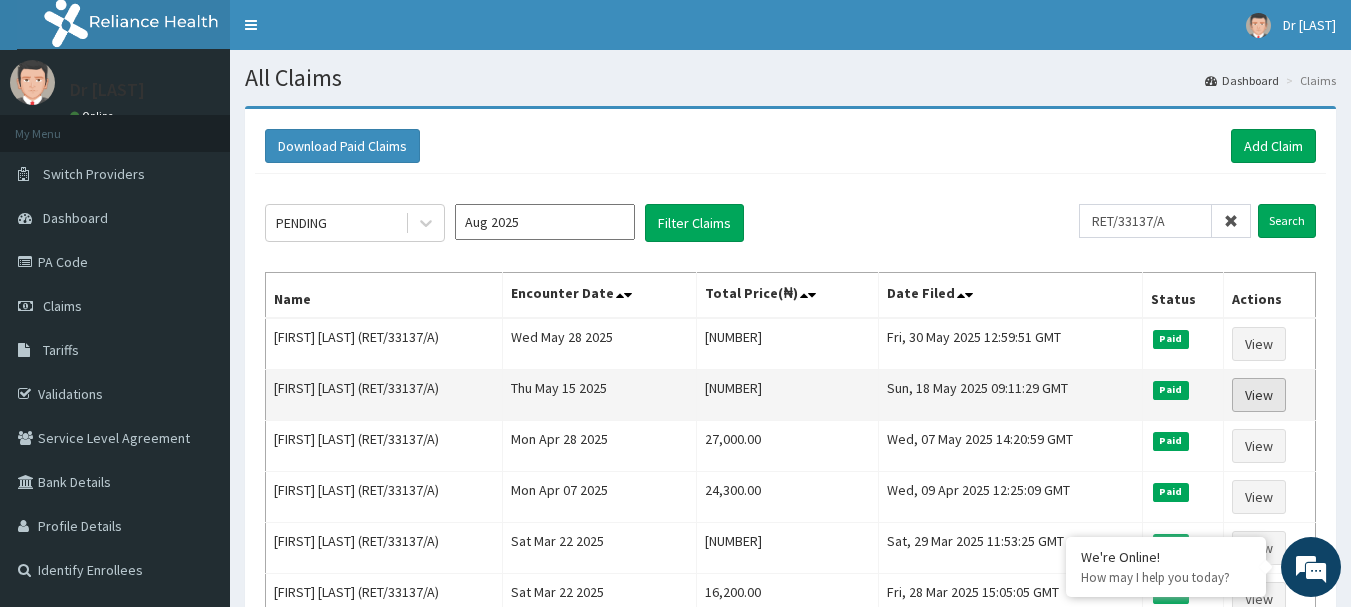 click on "View" at bounding box center (1259, 395) 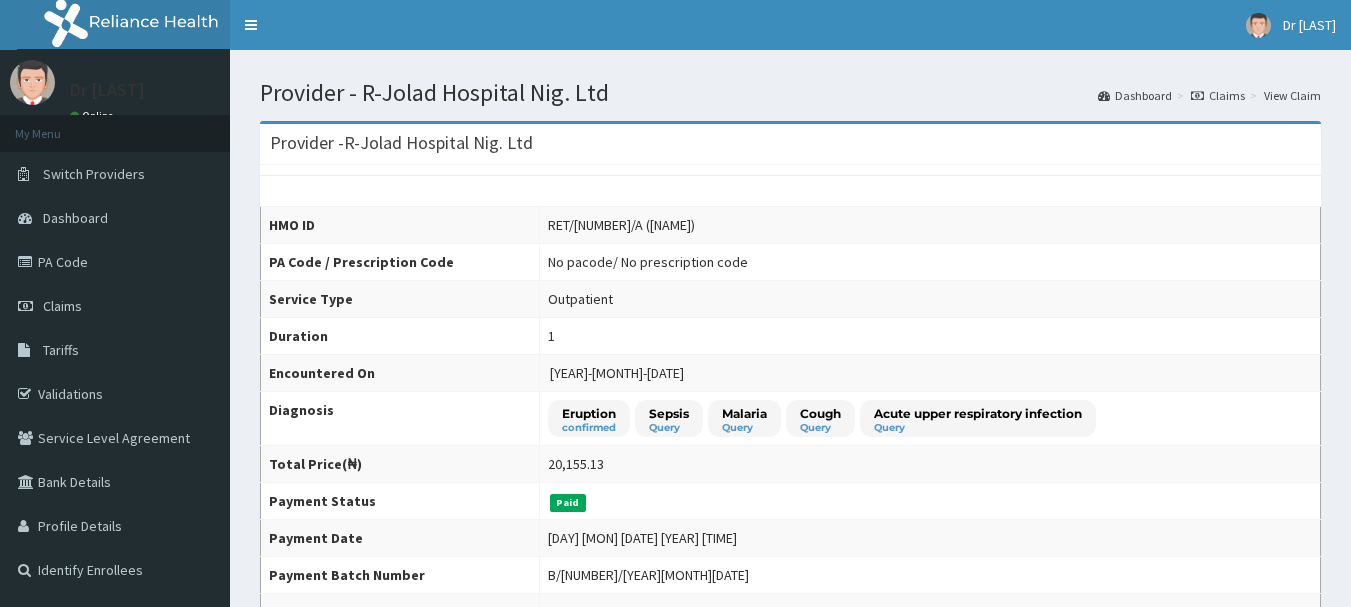 scroll, scrollTop: 0, scrollLeft: 0, axis: both 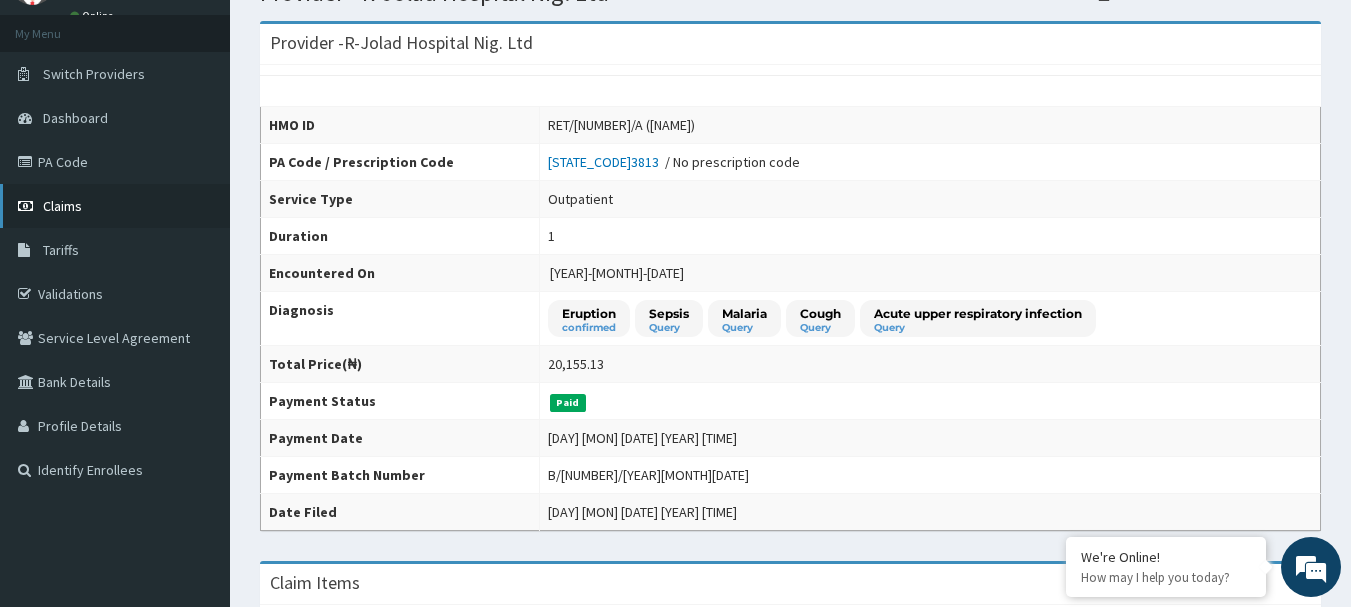 click on "Claims" at bounding box center [115, 206] 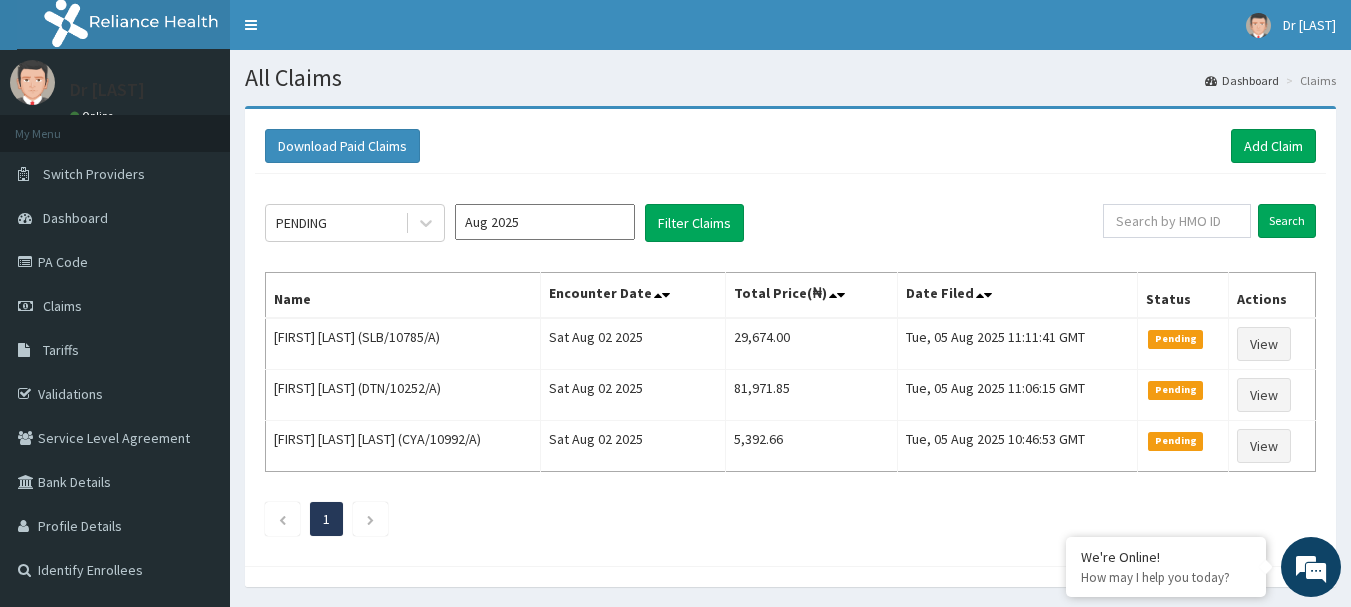 scroll, scrollTop: 0, scrollLeft: 0, axis: both 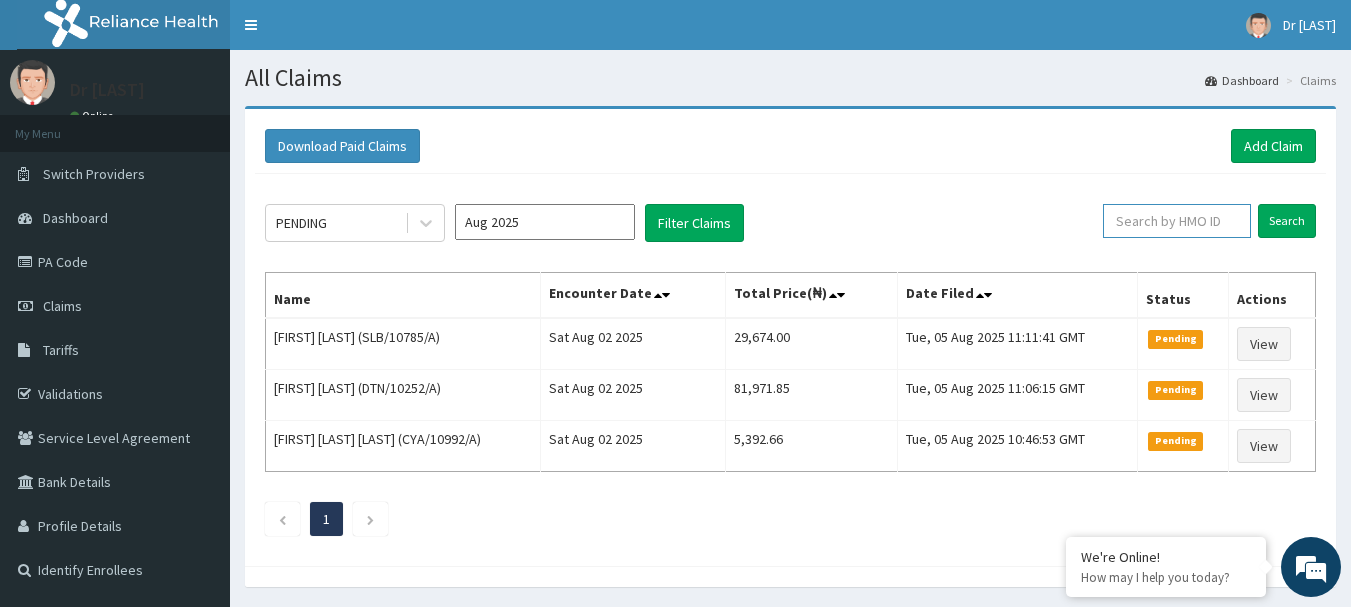 click at bounding box center [1177, 221] 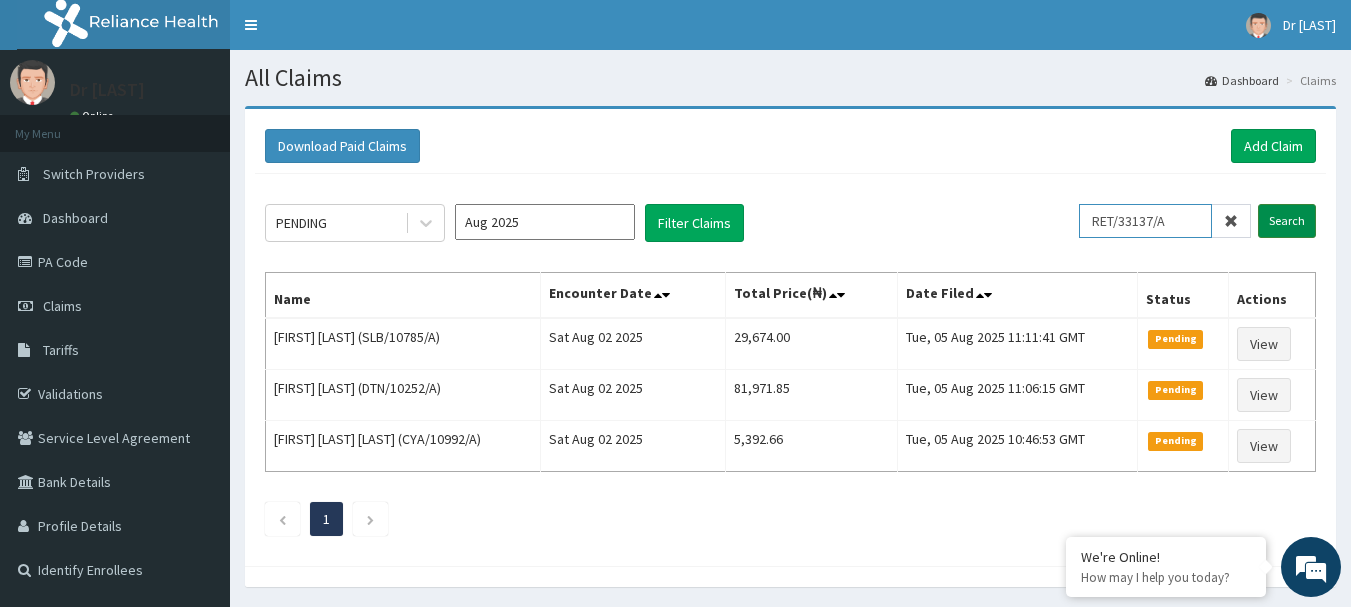 type on "RET/33137/A" 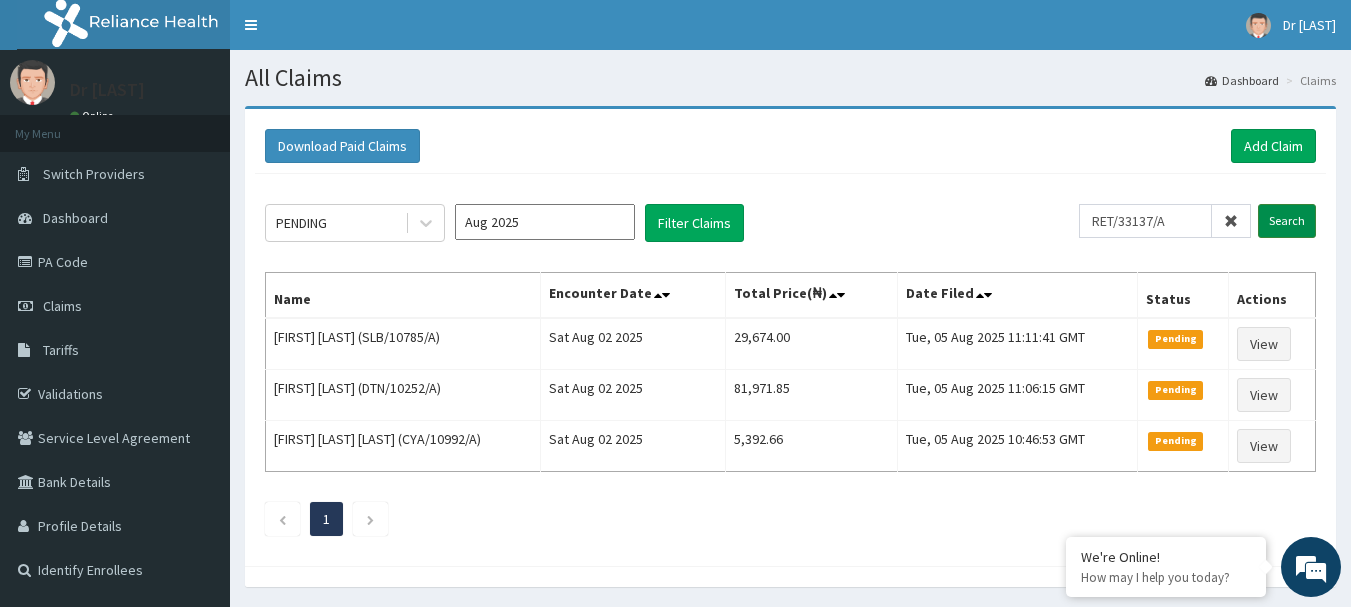 click on "Search" at bounding box center [1287, 221] 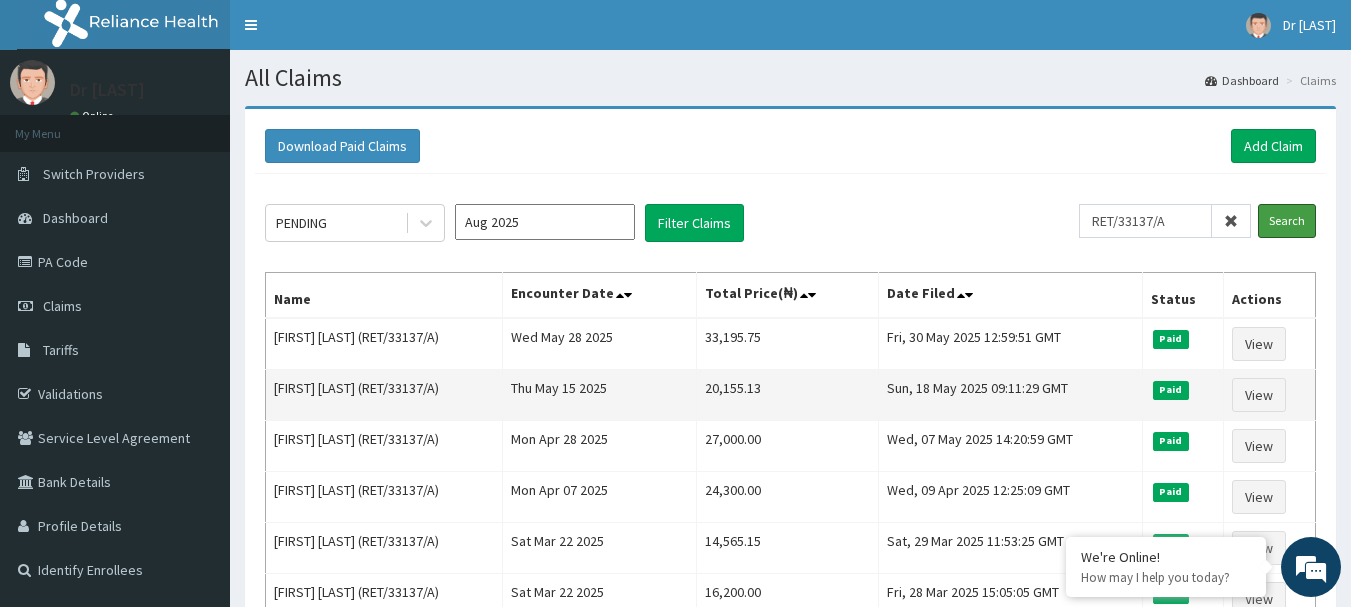 scroll, scrollTop: 0, scrollLeft: 0, axis: both 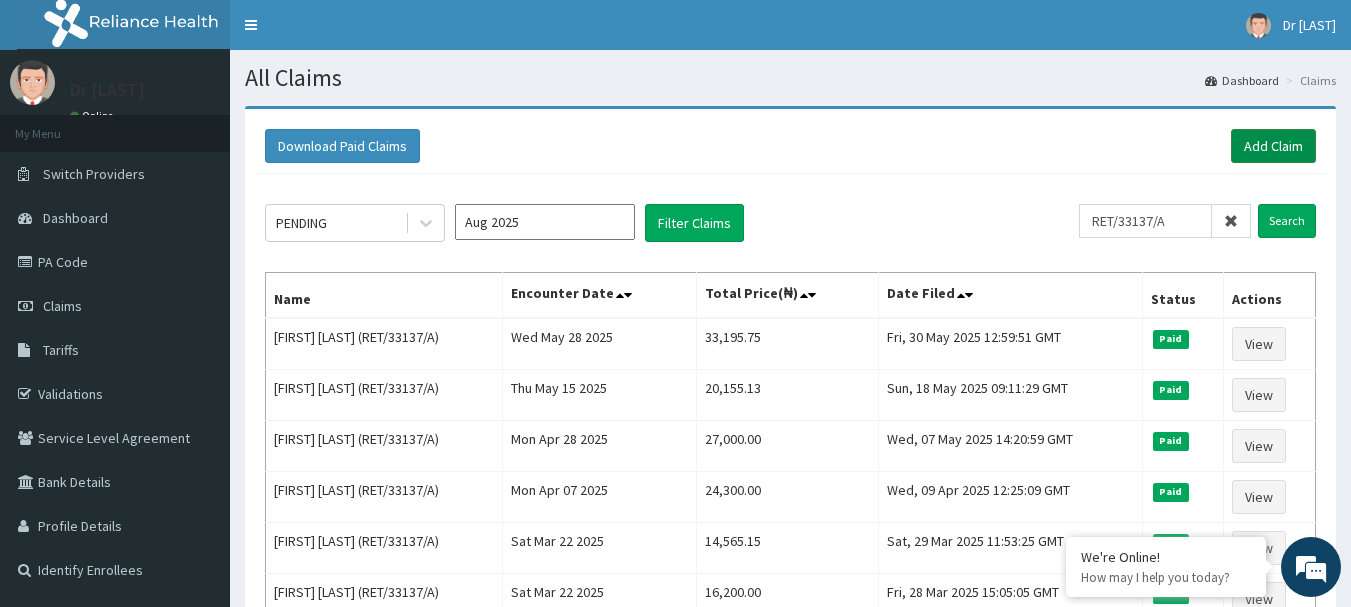 click on "Add Claim" at bounding box center [1273, 146] 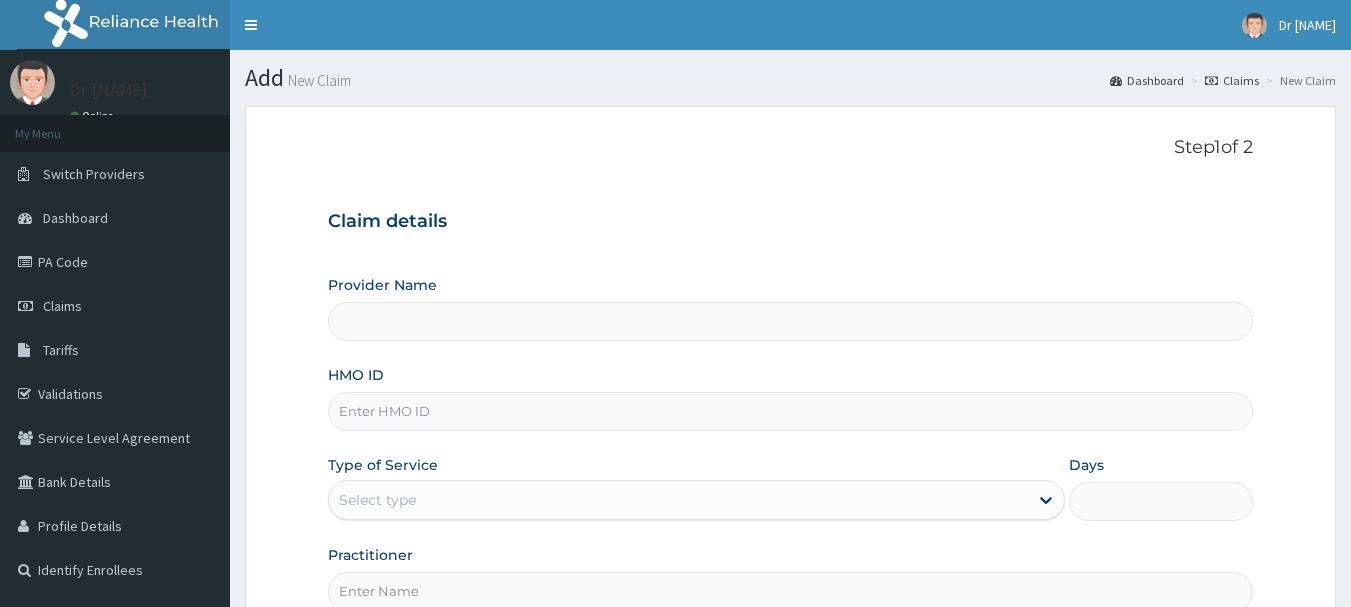 scroll, scrollTop: 0, scrollLeft: 0, axis: both 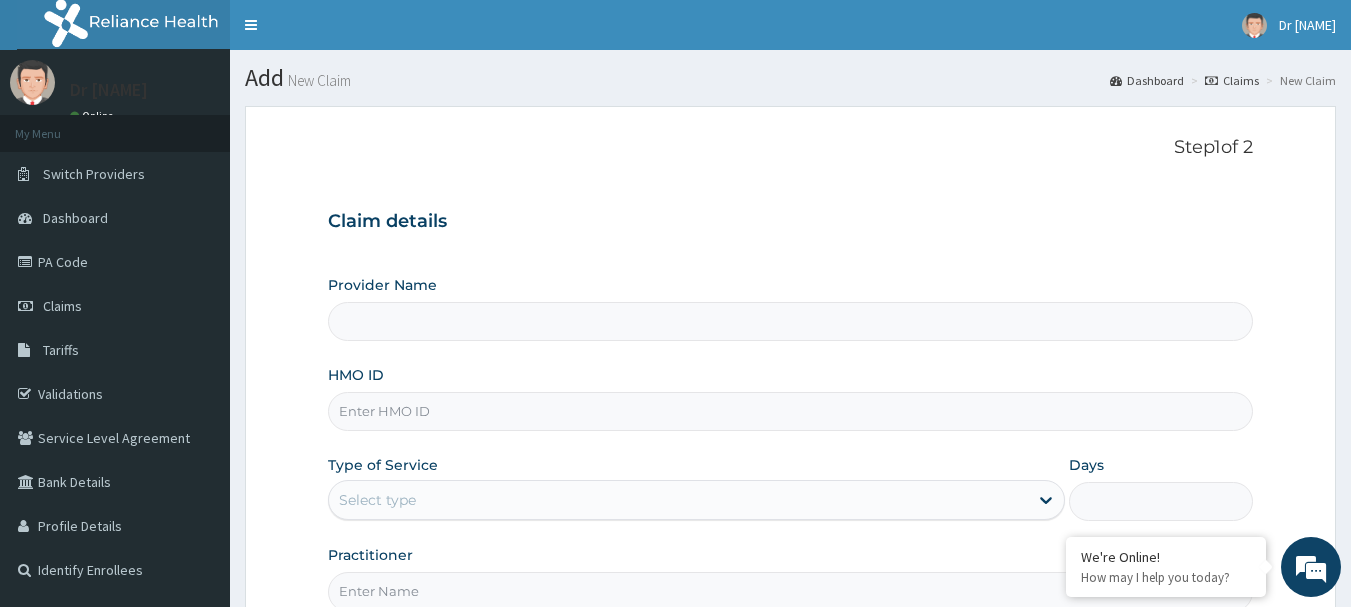 type on "R-Jolad Hospital Nig. Ltd" 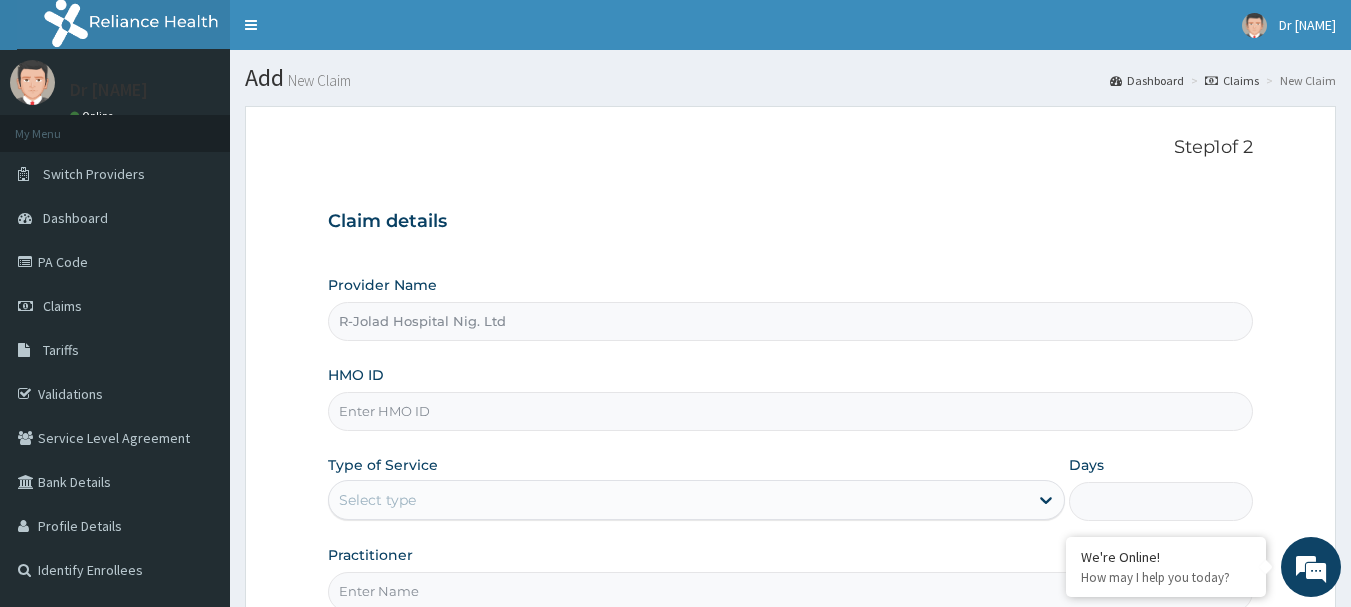 click on "HMO ID" at bounding box center [791, 411] 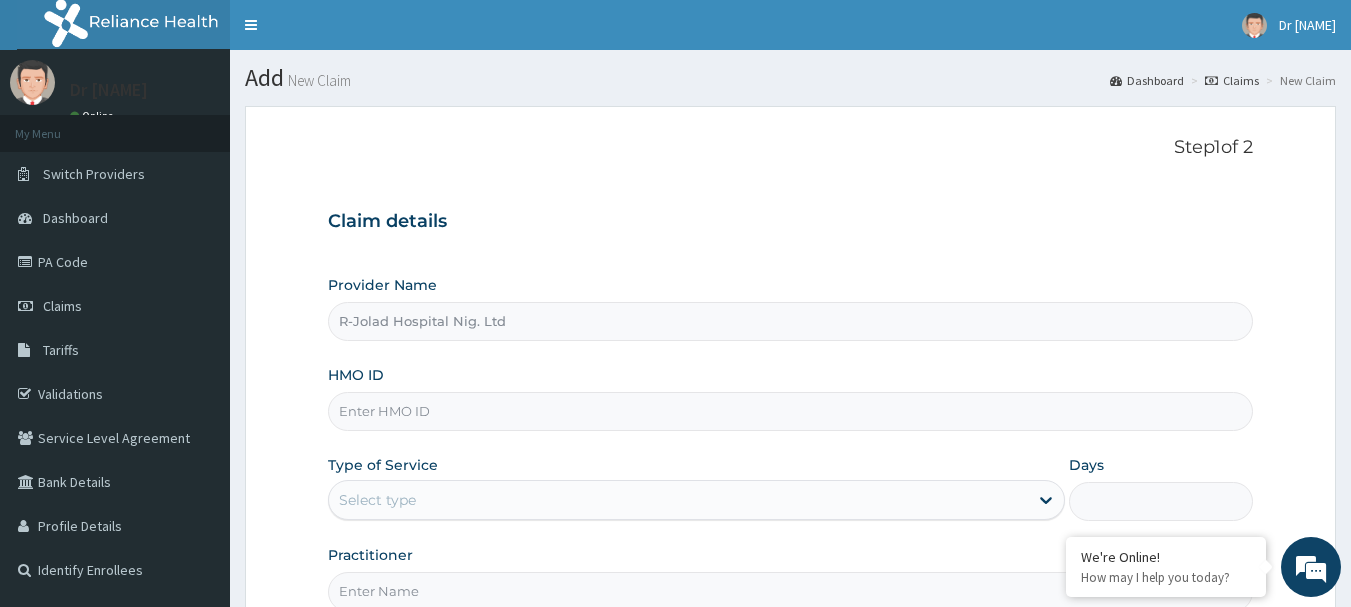 paste on "RET/33137/A" 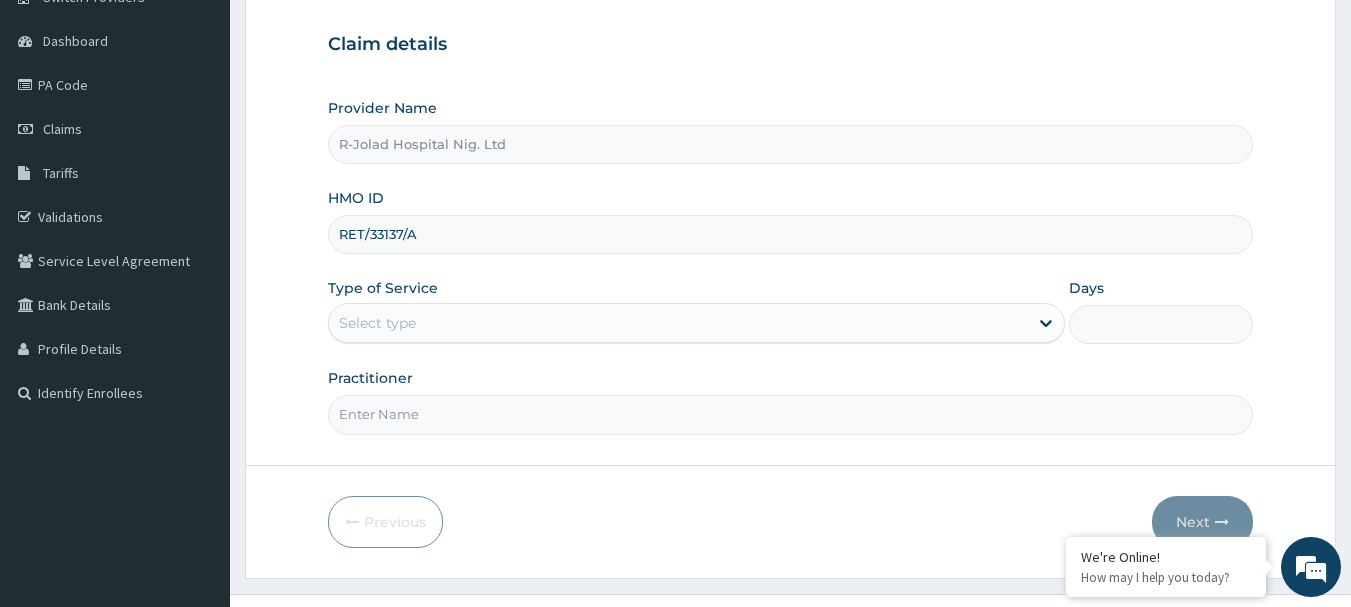scroll, scrollTop: 200, scrollLeft: 0, axis: vertical 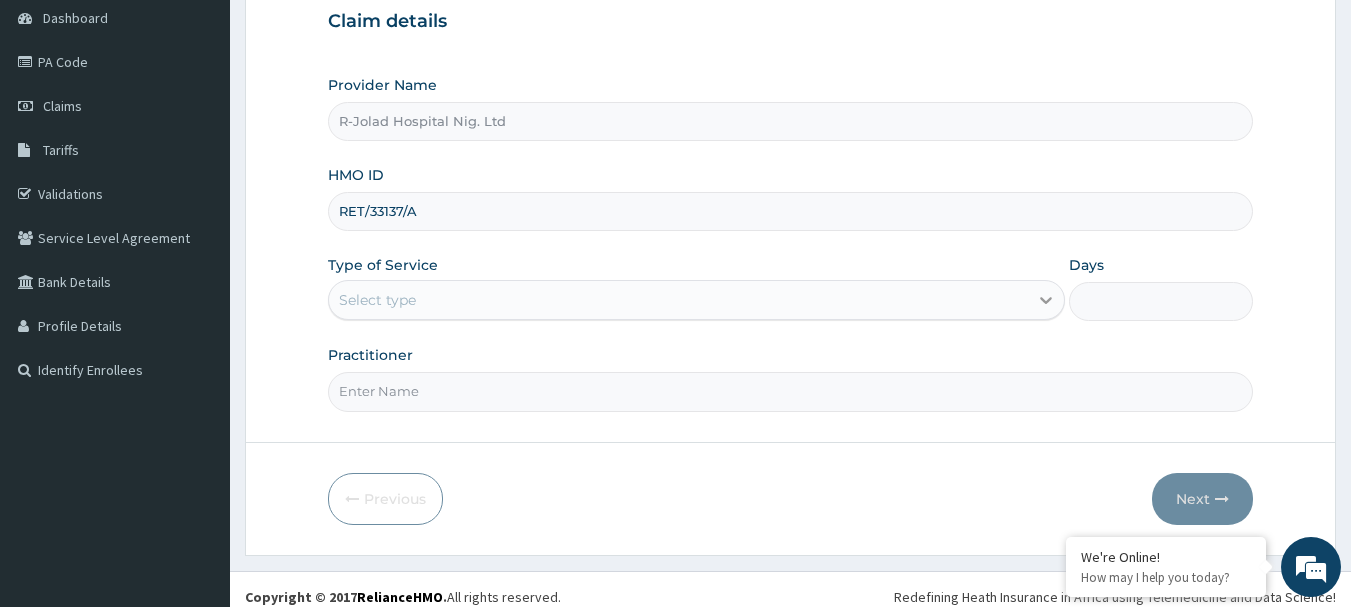 type on "RET/33137/A" 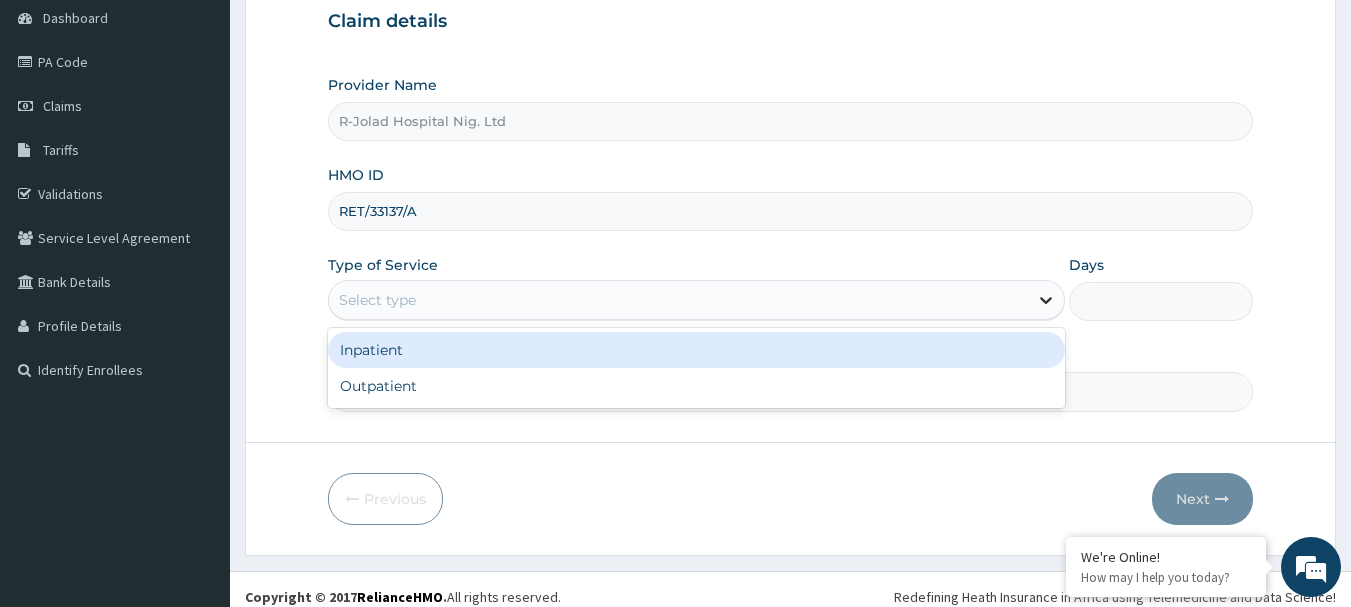 click at bounding box center [1046, 300] 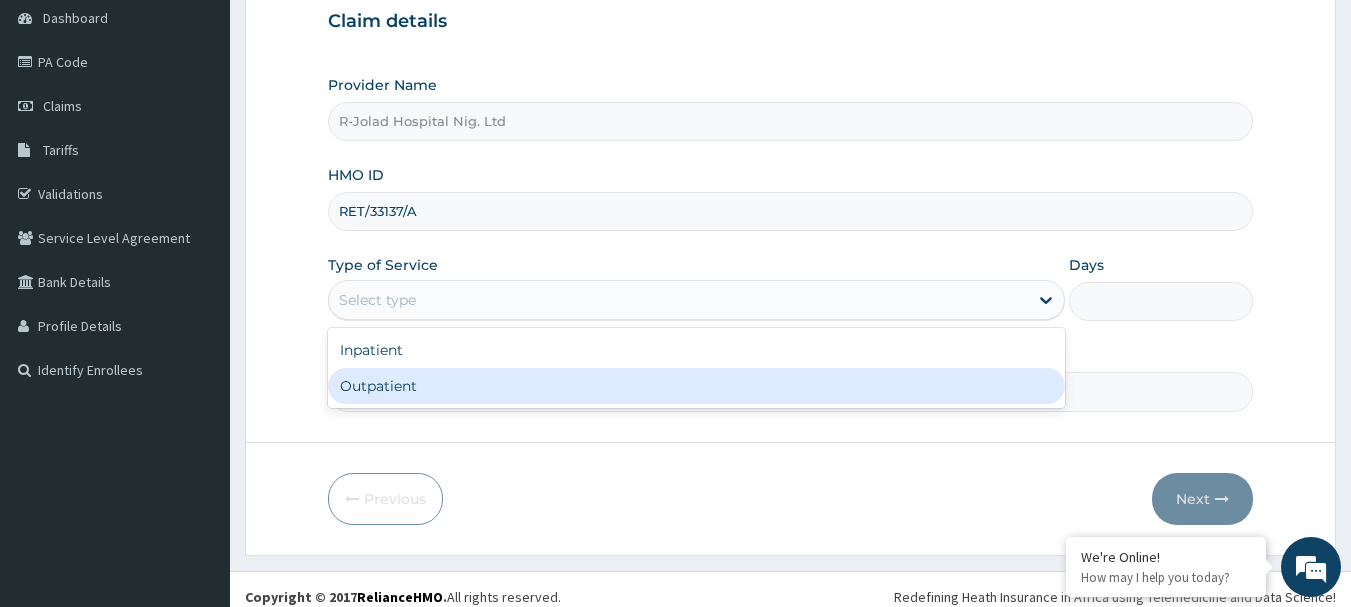 click on "Outpatient" at bounding box center (696, 386) 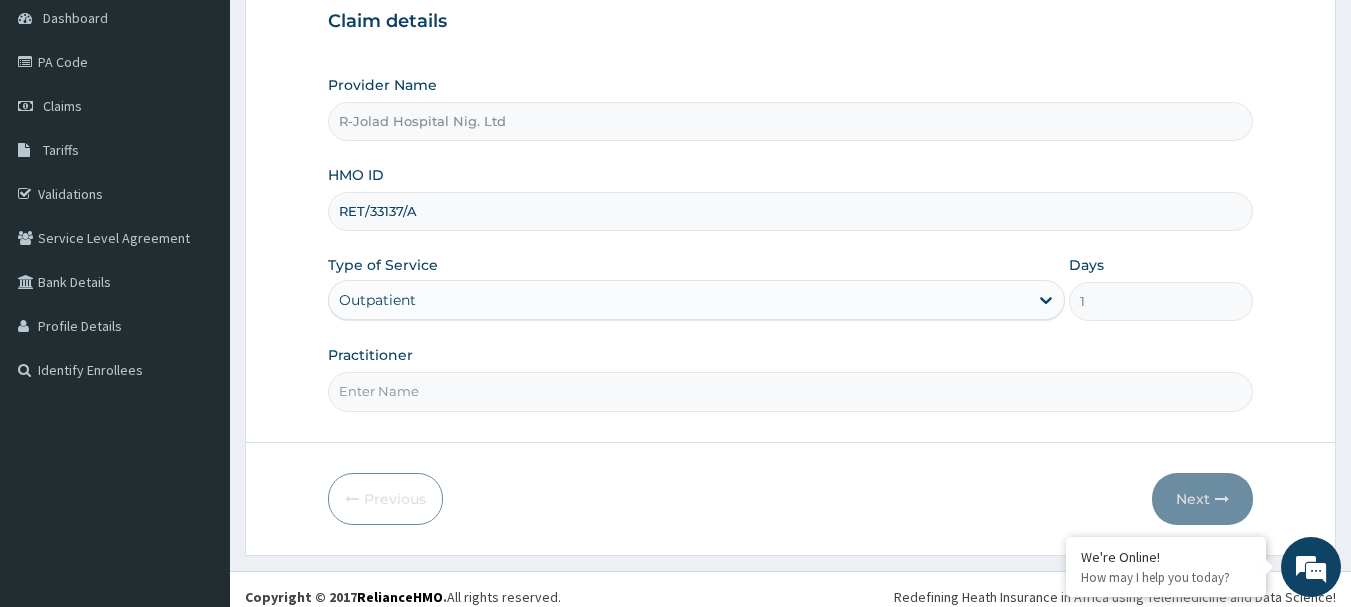 scroll, scrollTop: 0, scrollLeft: 0, axis: both 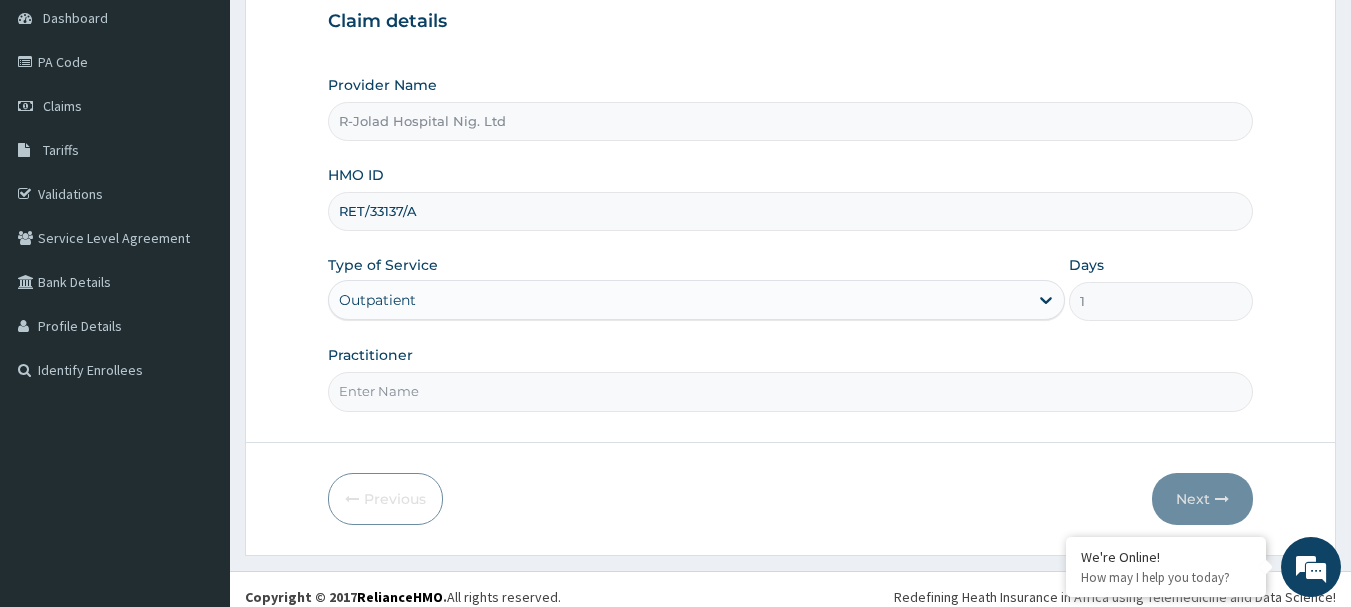 click on "Practitioner" at bounding box center (791, 391) 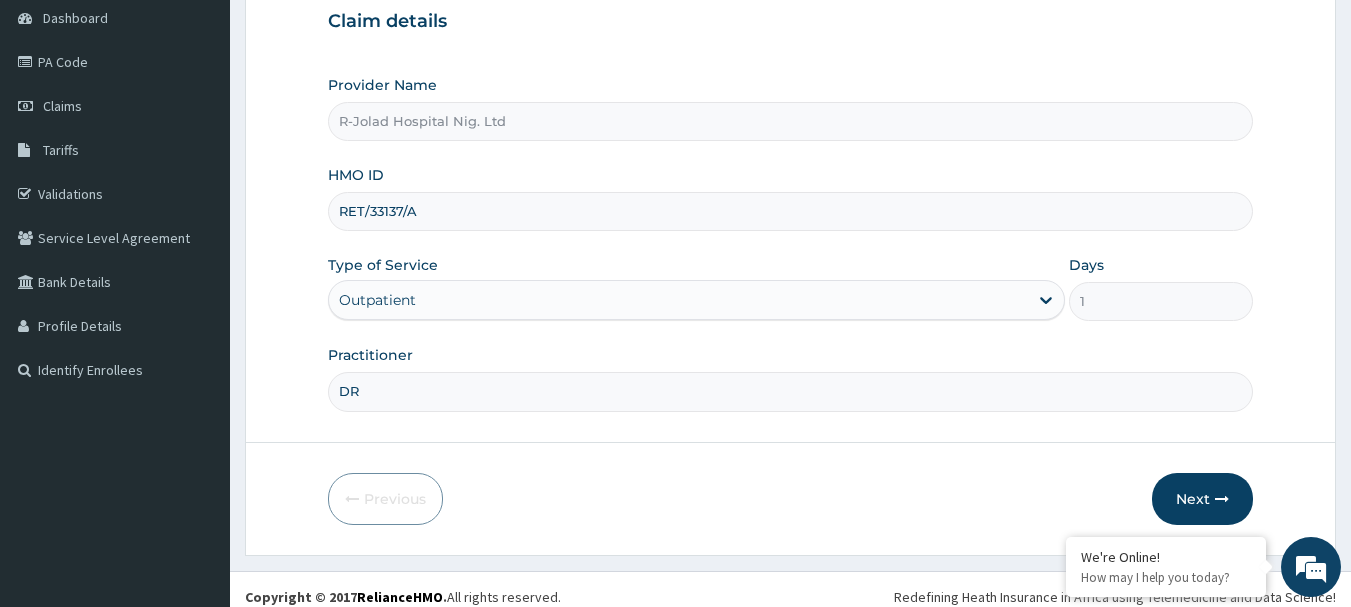 paste on "Ronke Akadiri" 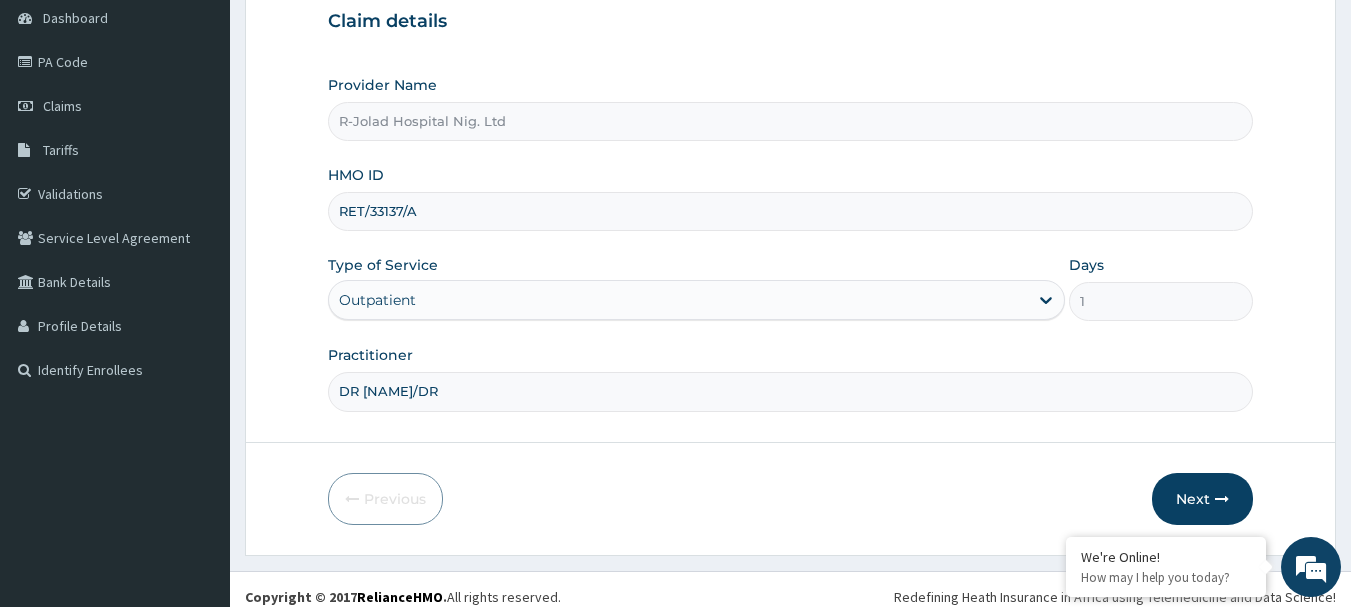 click on "DR Ronke Akadiri/DR" at bounding box center (791, 391) 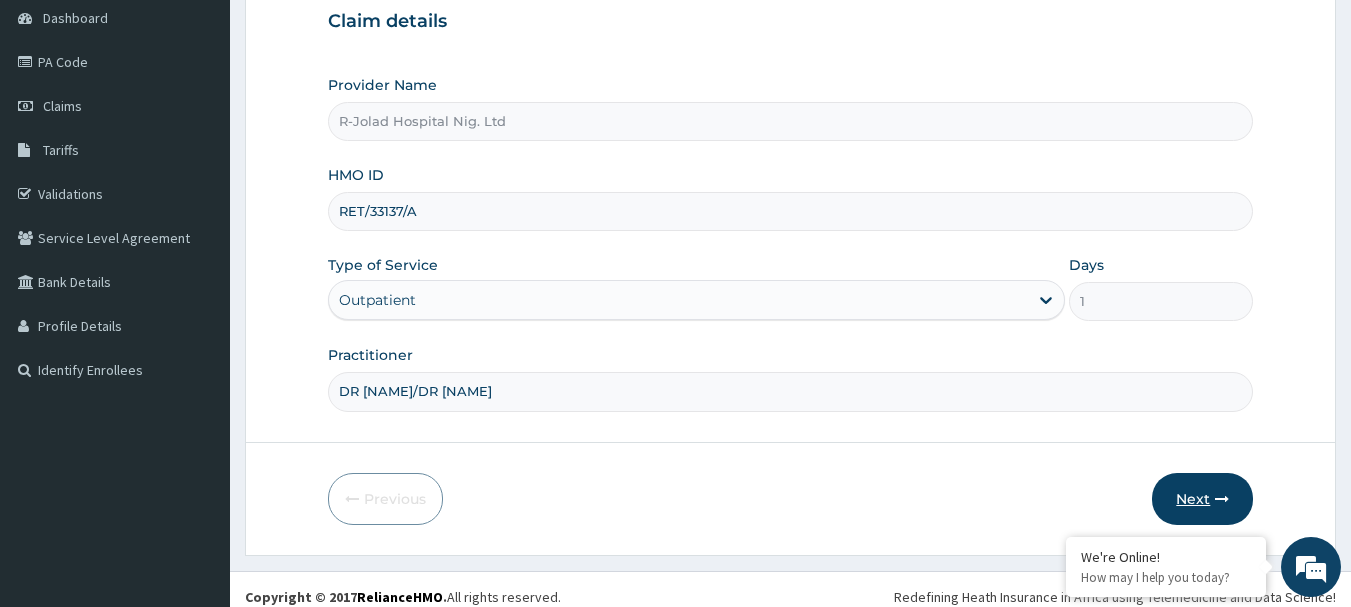type on "DR Ronke Akadiri/DR Hakeem Afolayan" 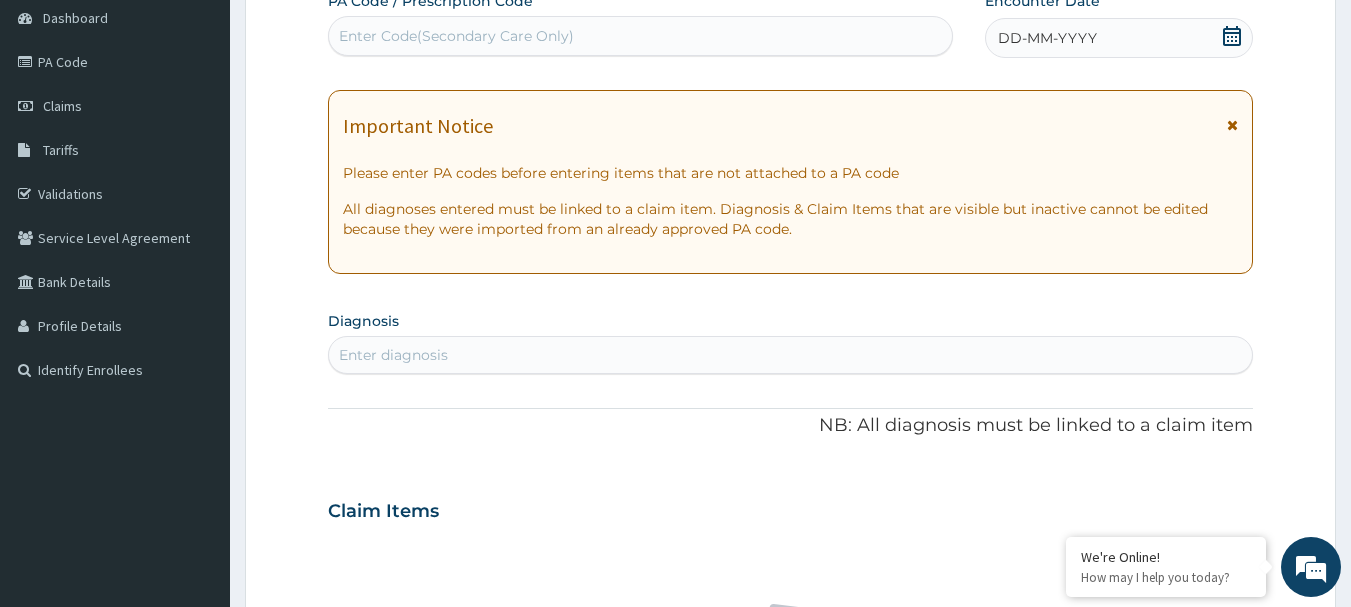 click on "Enter Code(Secondary Care Only)" at bounding box center (456, 36) 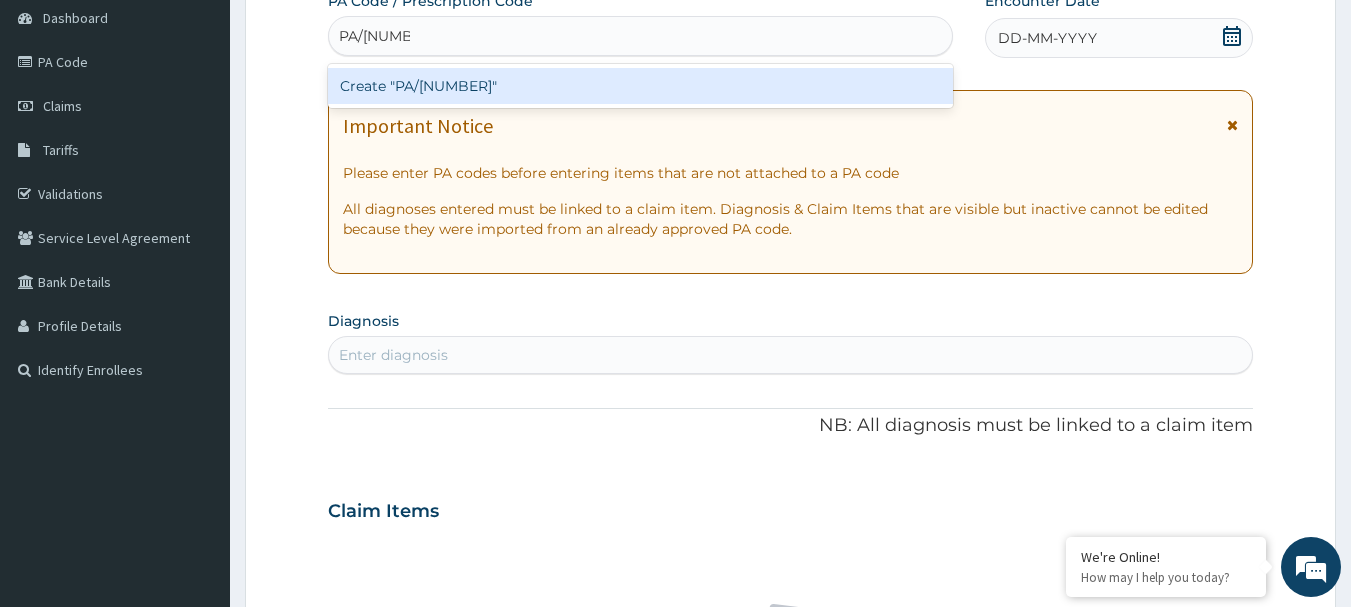 click on "Create "PA/03119E"" at bounding box center (641, 86) 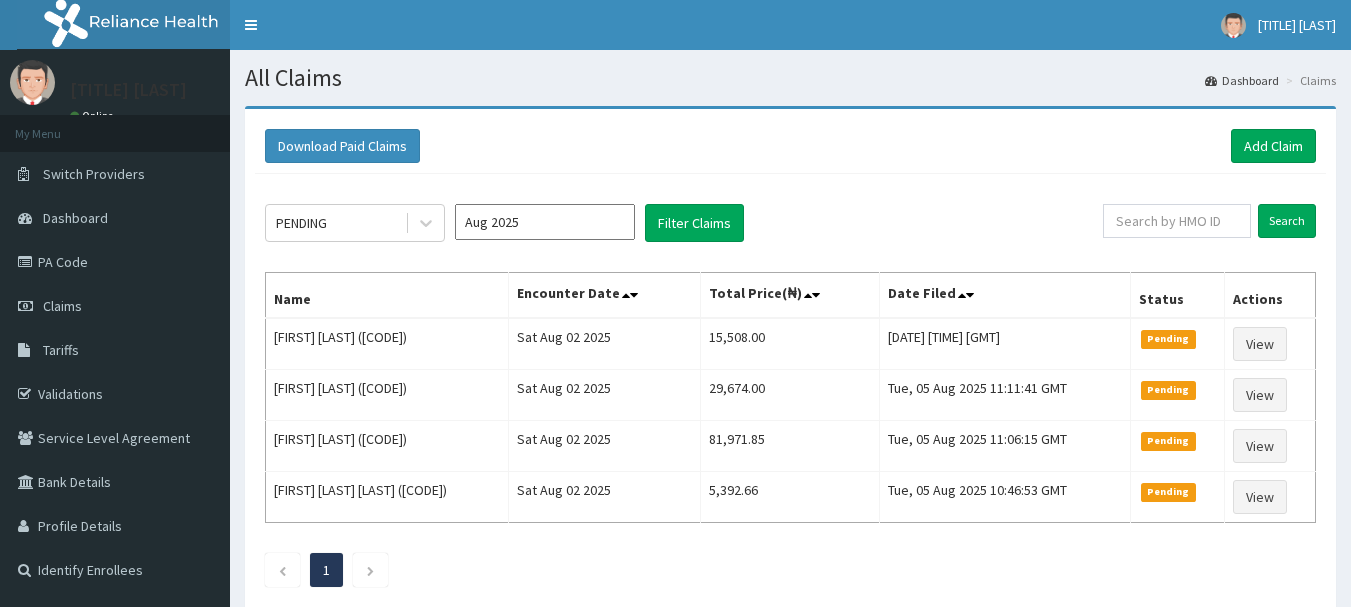 scroll, scrollTop: 0, scrollLeft: 0, axis: both 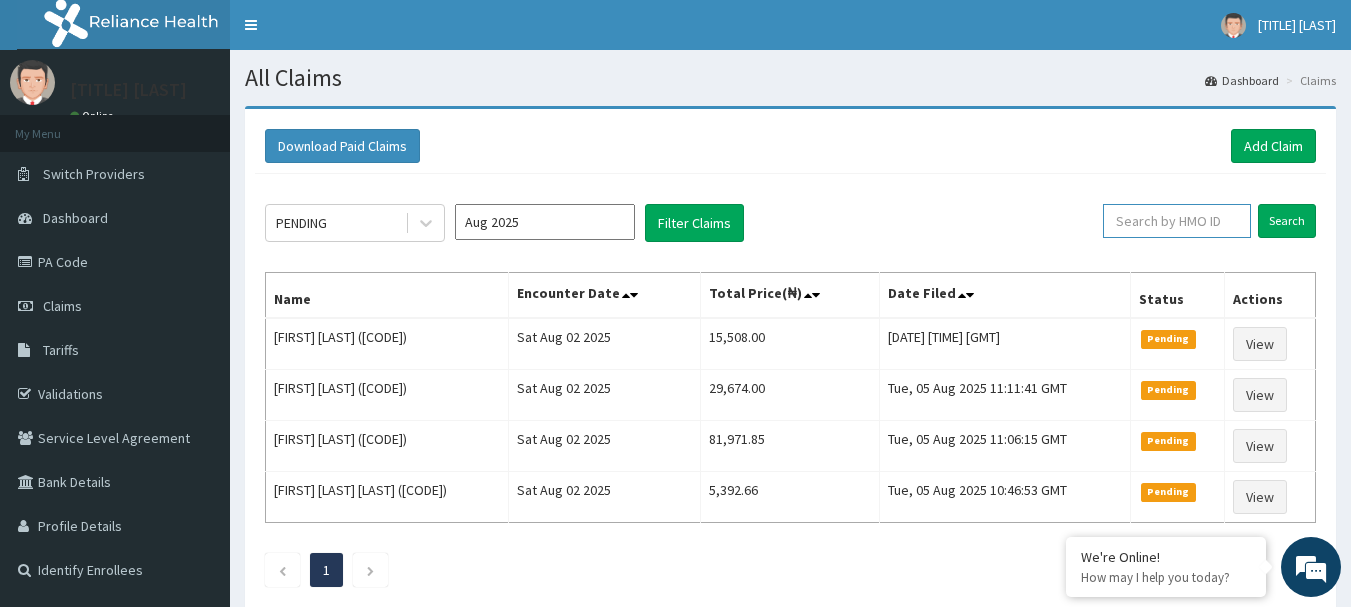 click at bounding box center [1177, 221] 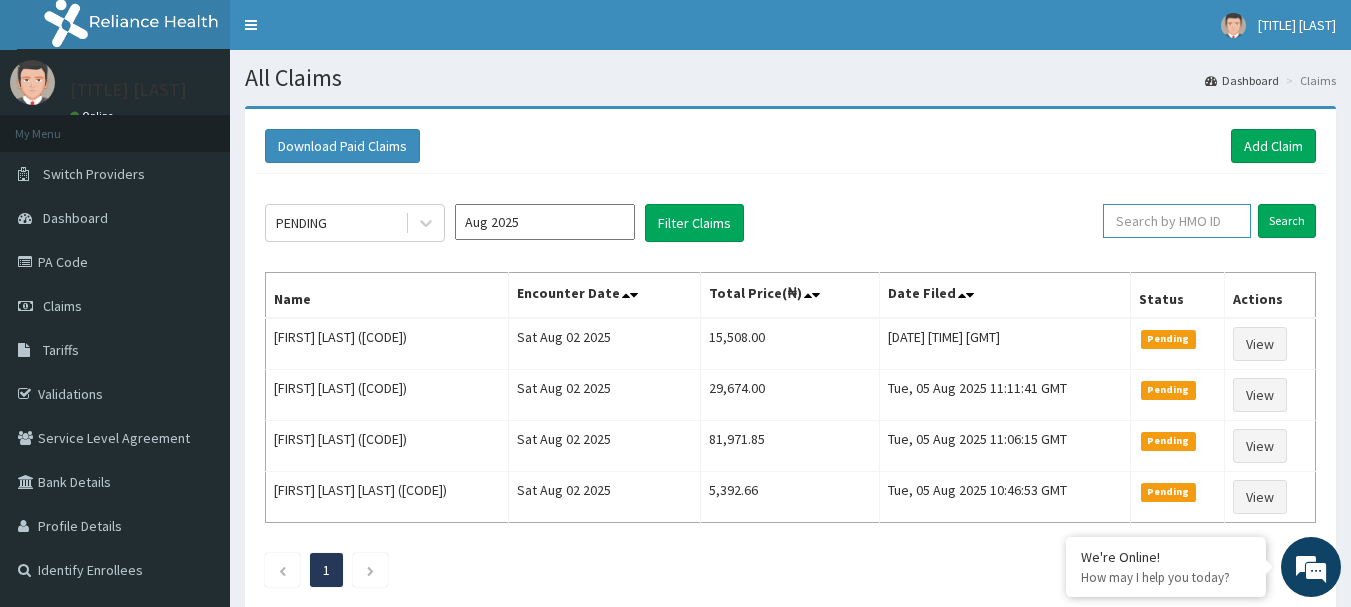 paste on "DIT/10009/C" 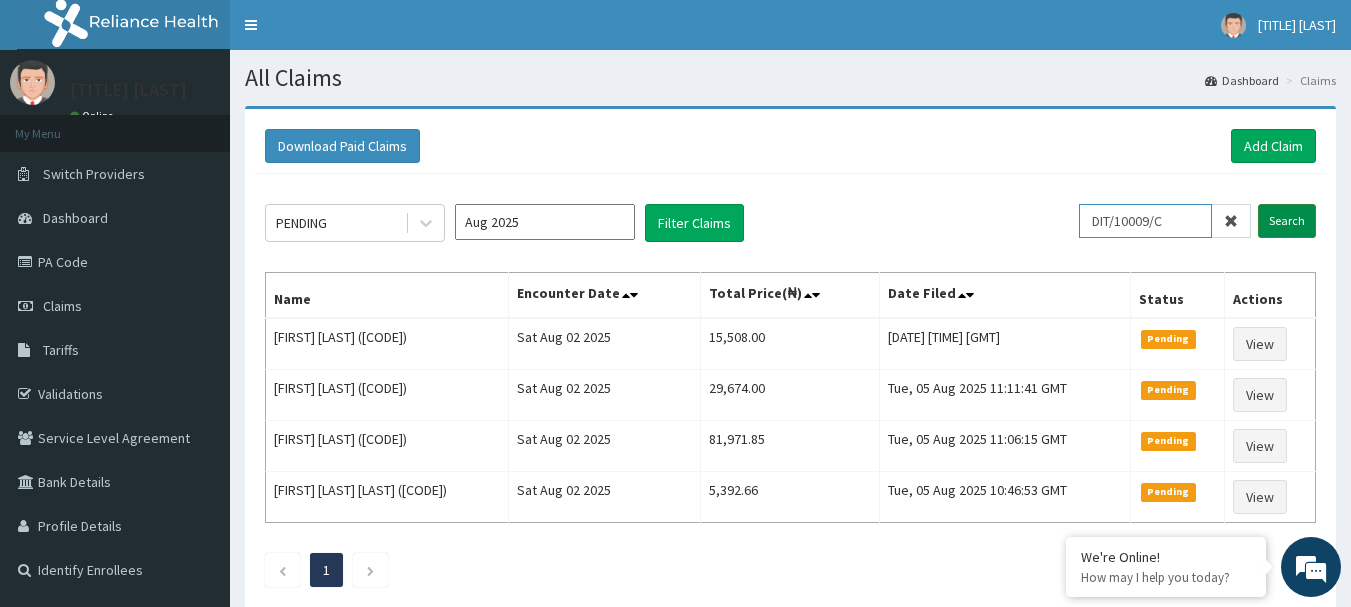 type on "DIT/10009/C" 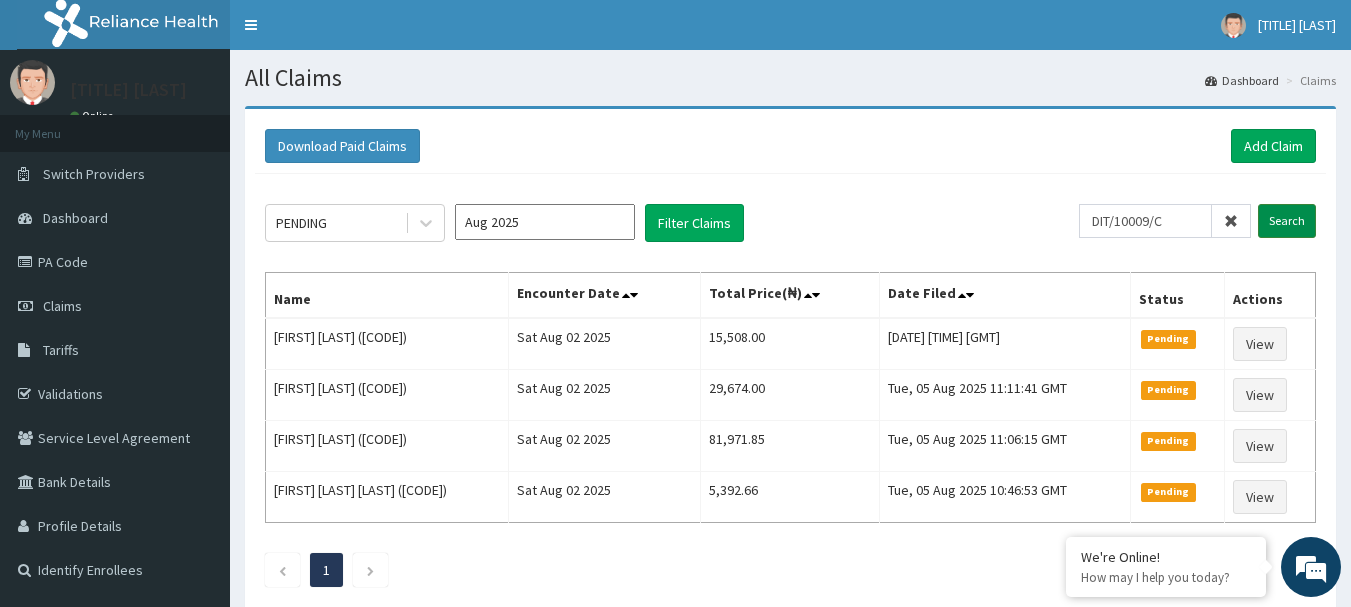 click on "Search" at bounding box center [1287, 221] 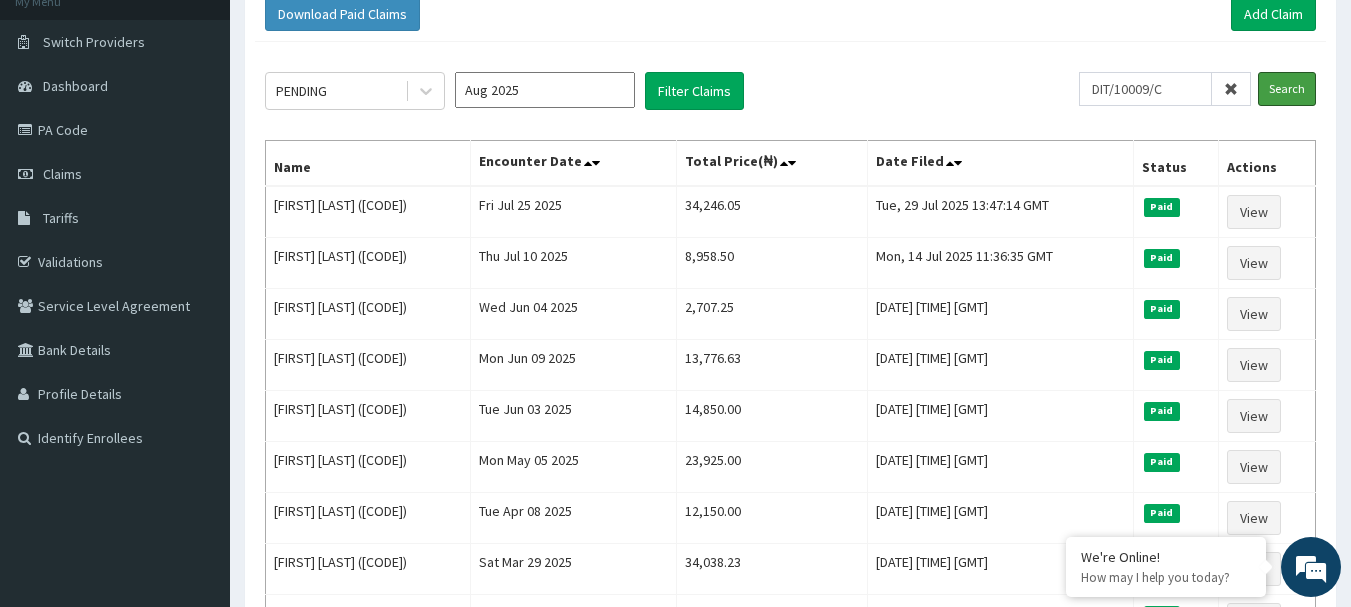 scroll, scrollTop: 200, scrollLeft: 0, axis: vertical 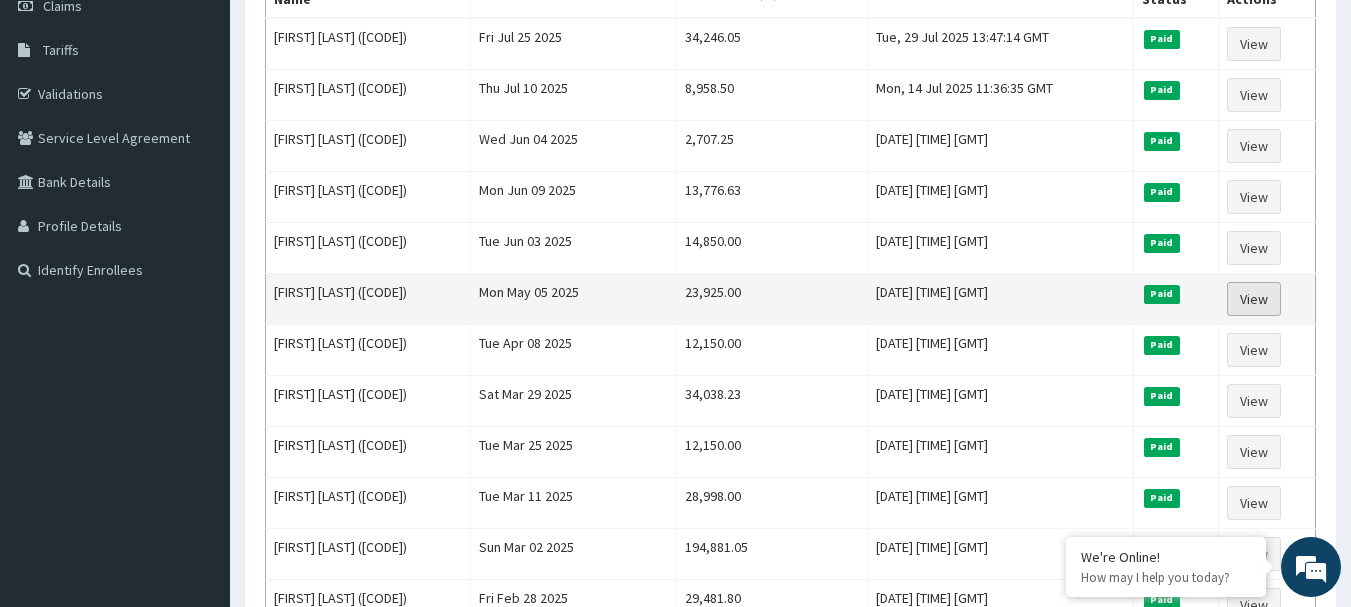 click on "View" at bounding box center (1254, 299) 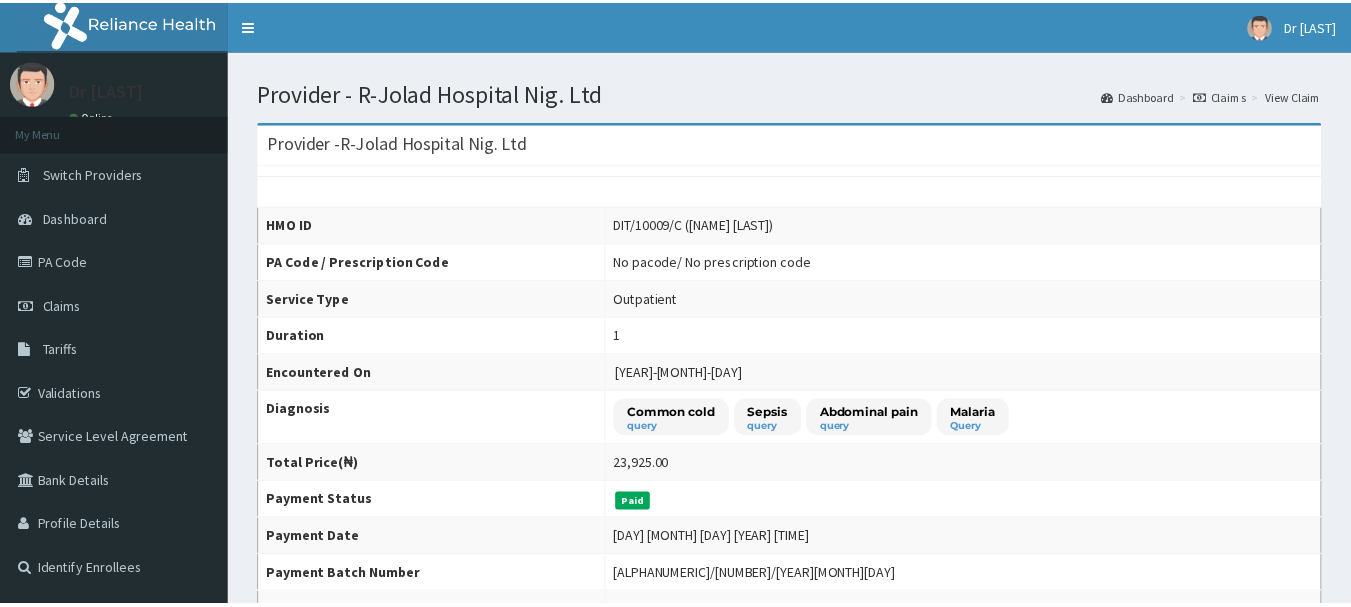scroll, scrollTop: 0, scrollLeft: 0, axis: both 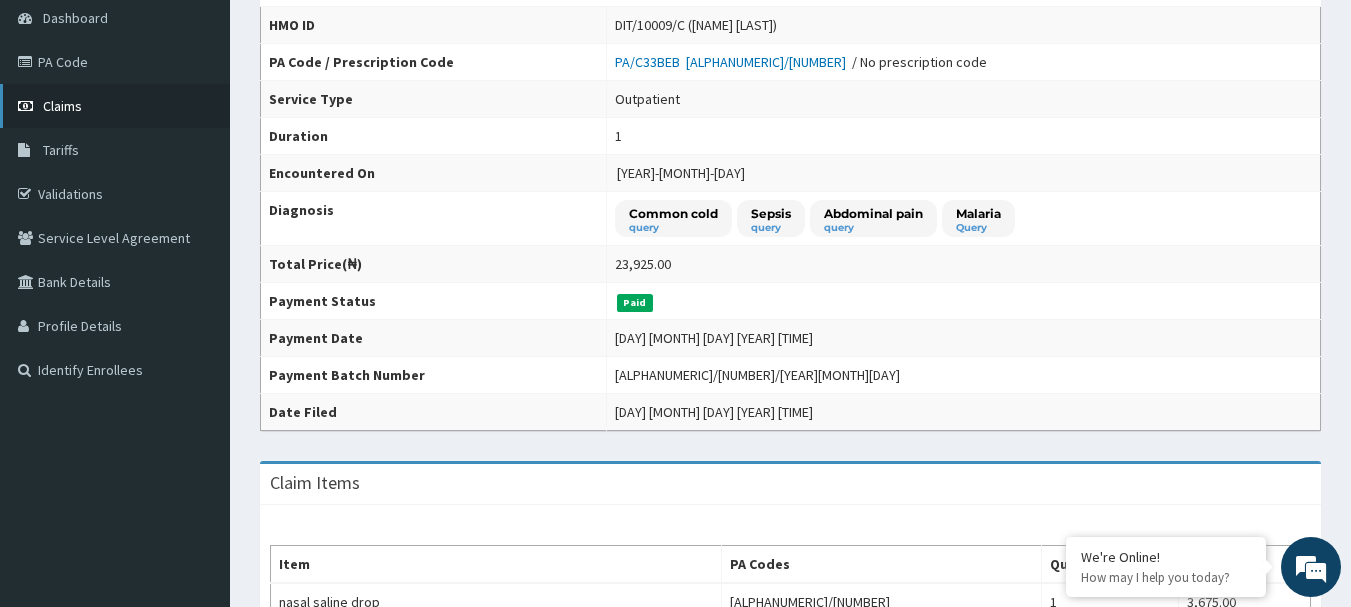 click on "Claims" at bounding box center [62, 106] 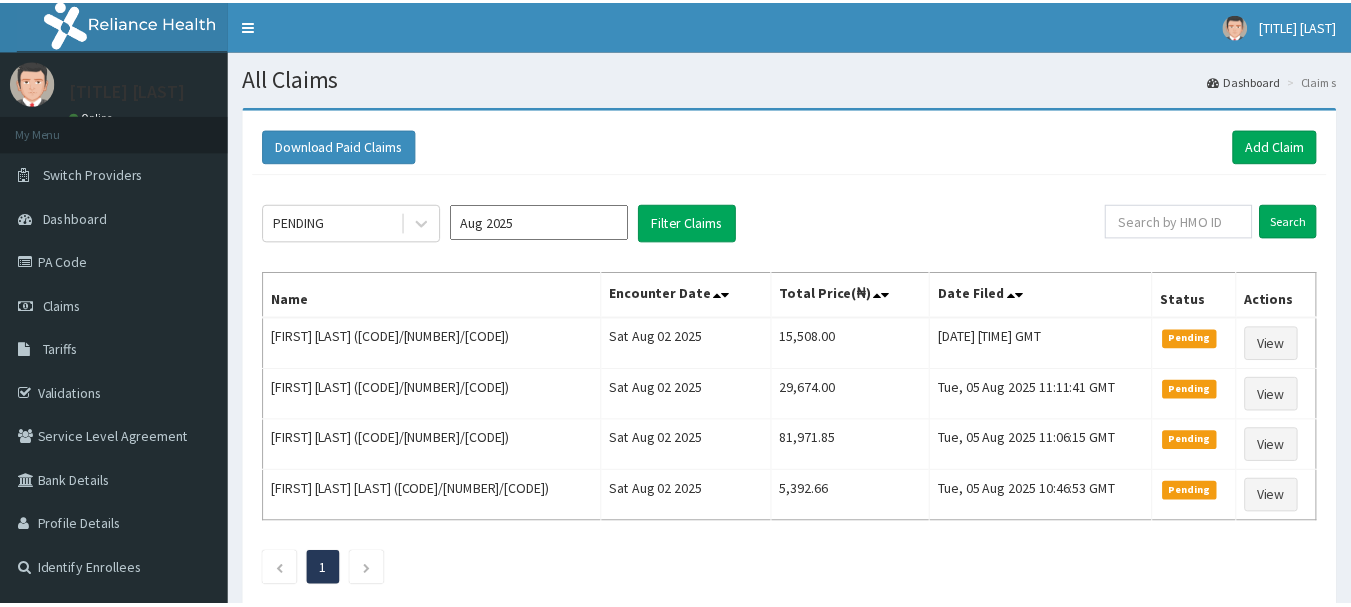 scroll, scrollTop: 0, scrollLeft: 0, axis: both 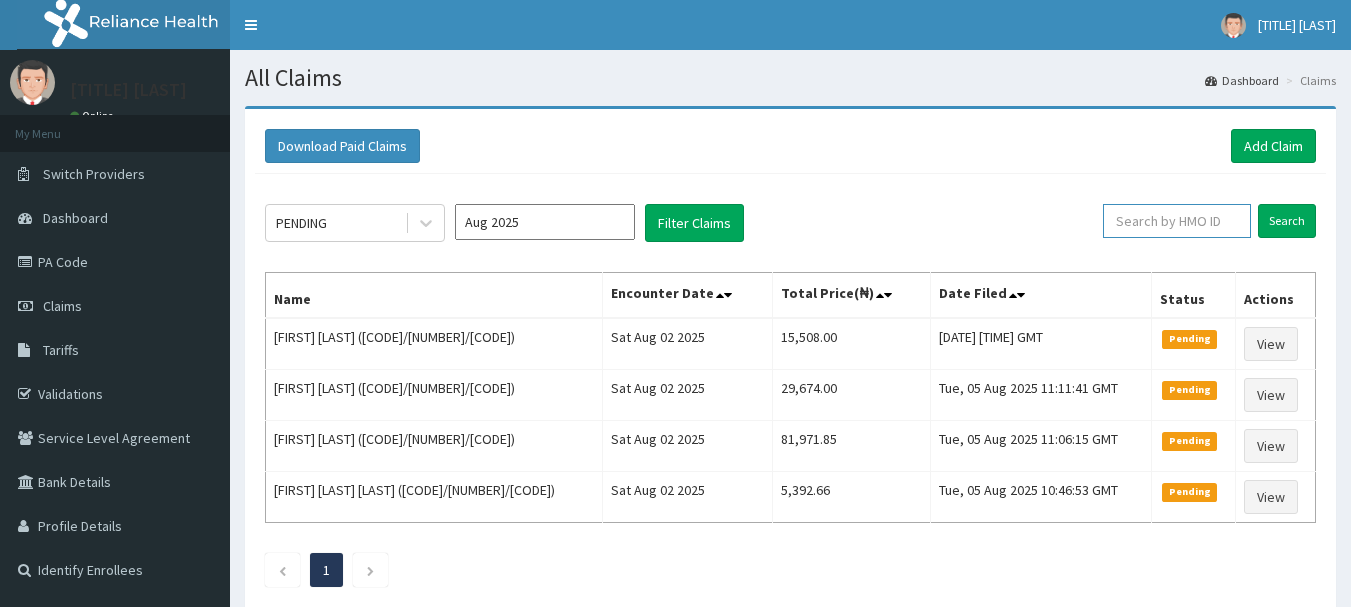 click at bounding box center (1177, 221) 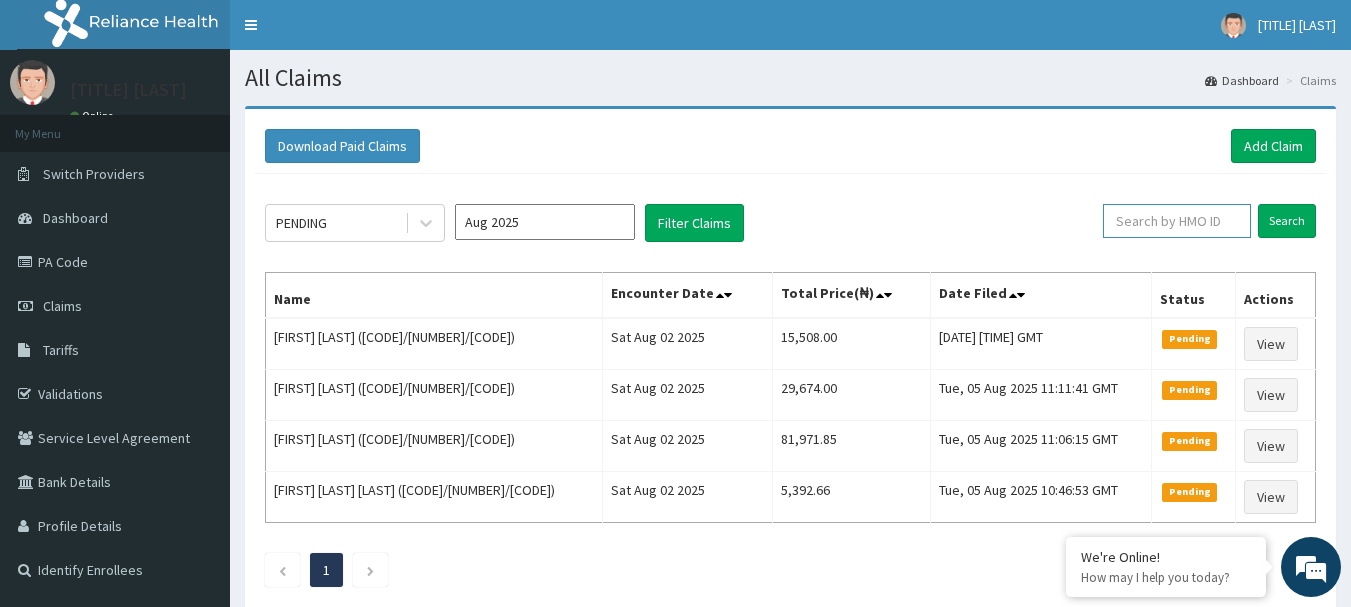 paste on "DIT/10009/B" 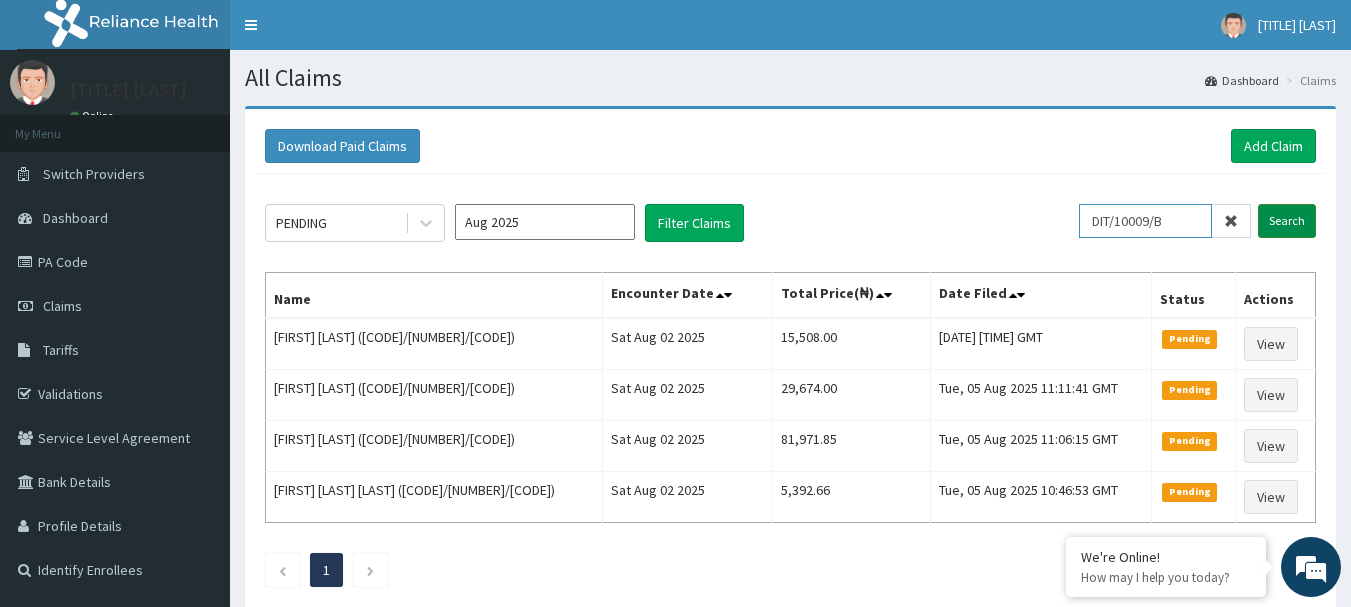 type on "DIT/10009/B" 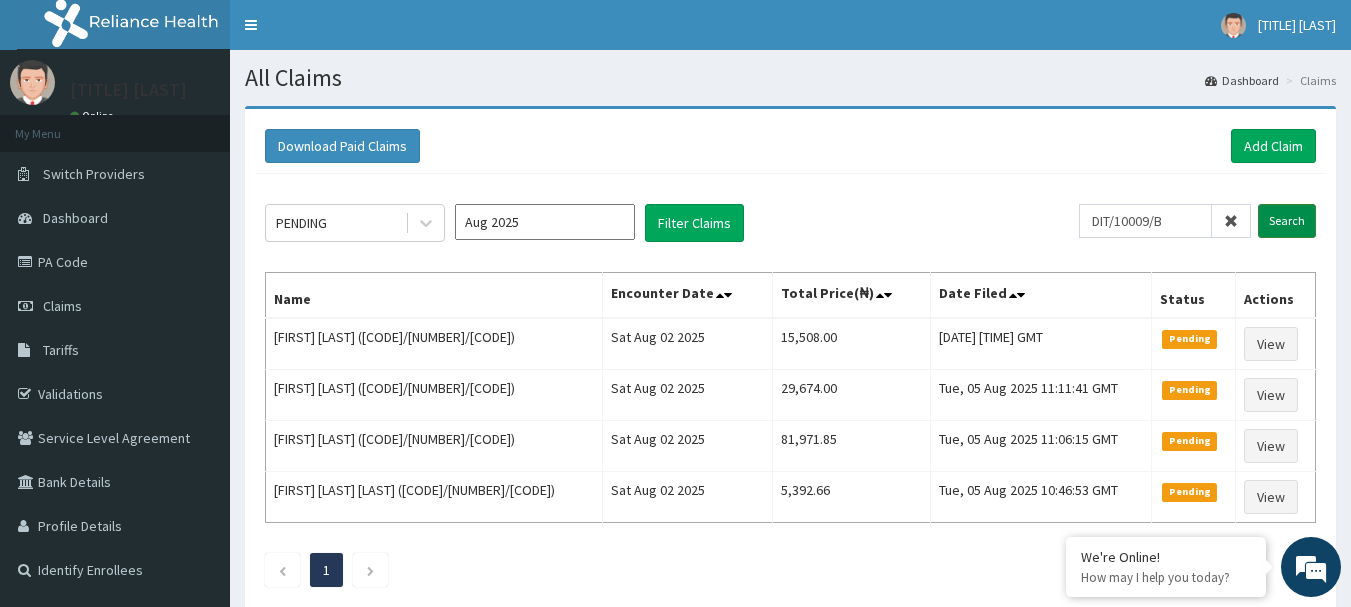 click on "Search" at bounding box center [1287, 221] 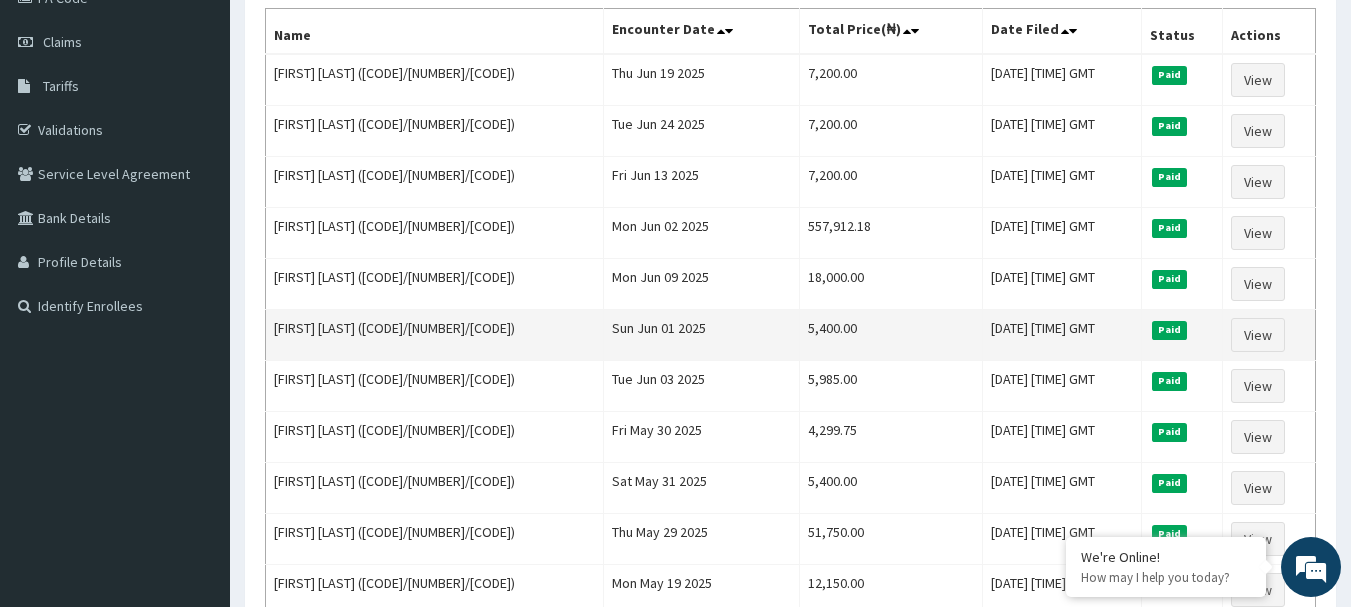 scroll, scrollTop: 300, scrollLeft: 0, axis: vertical 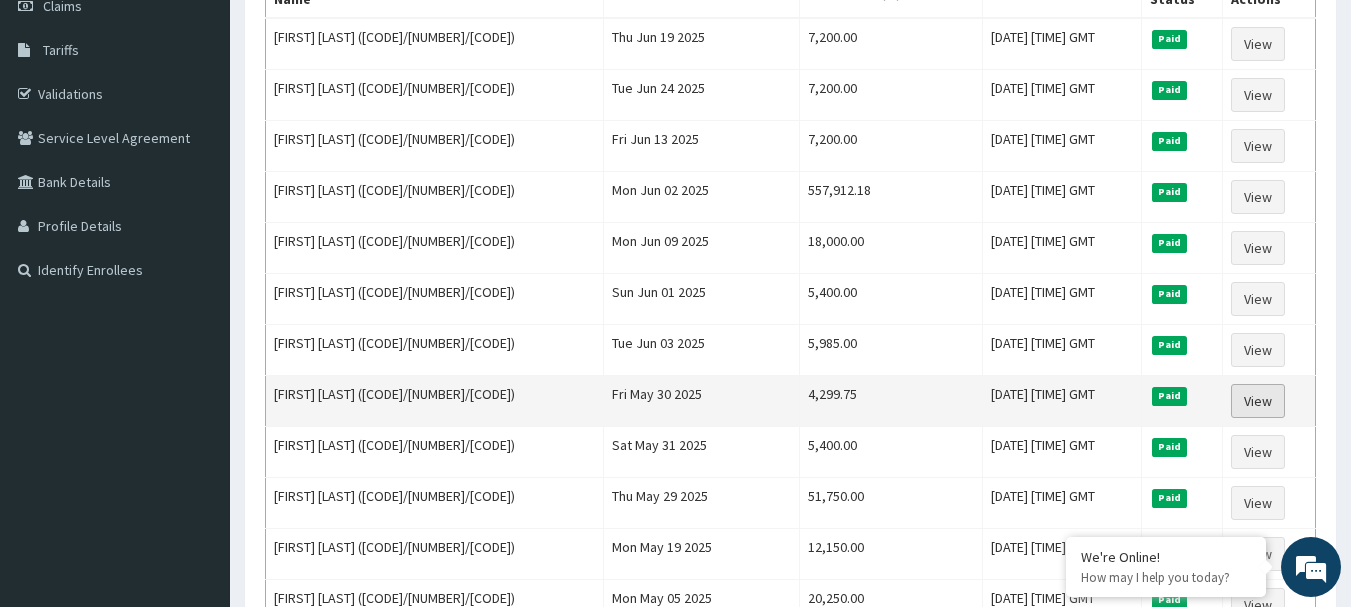 click on "View" at bounding box center [1258, 401] 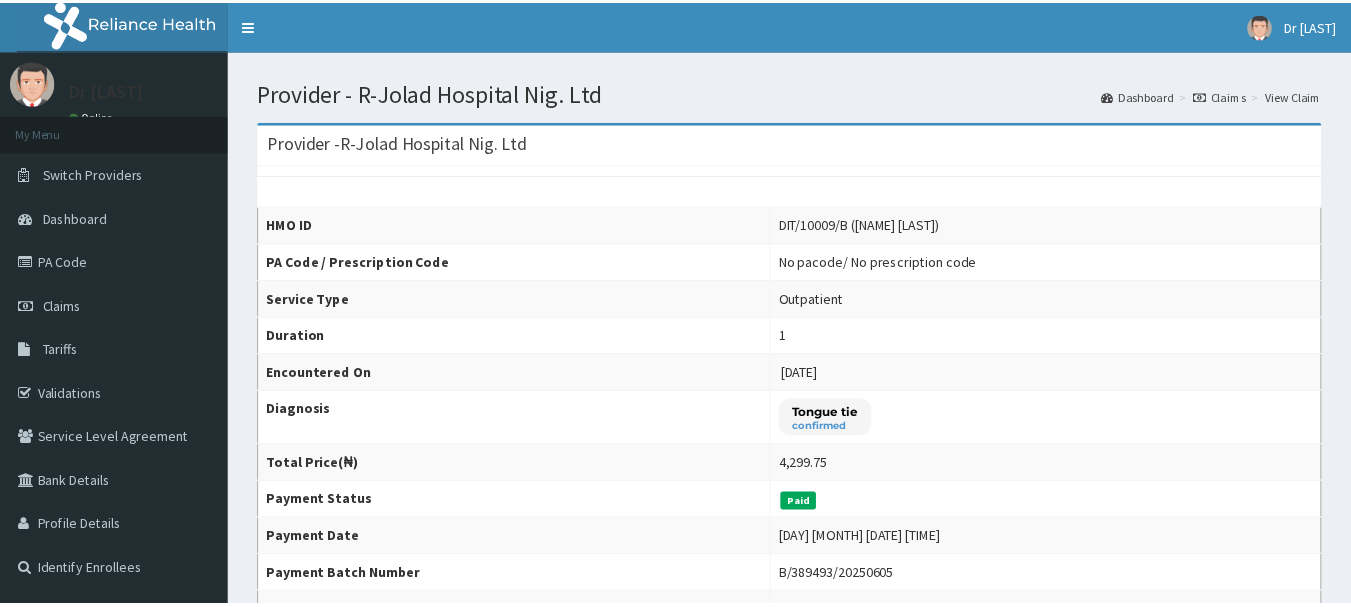 scroll, scrollTop: 0, scrollLeft: 0, axis: both 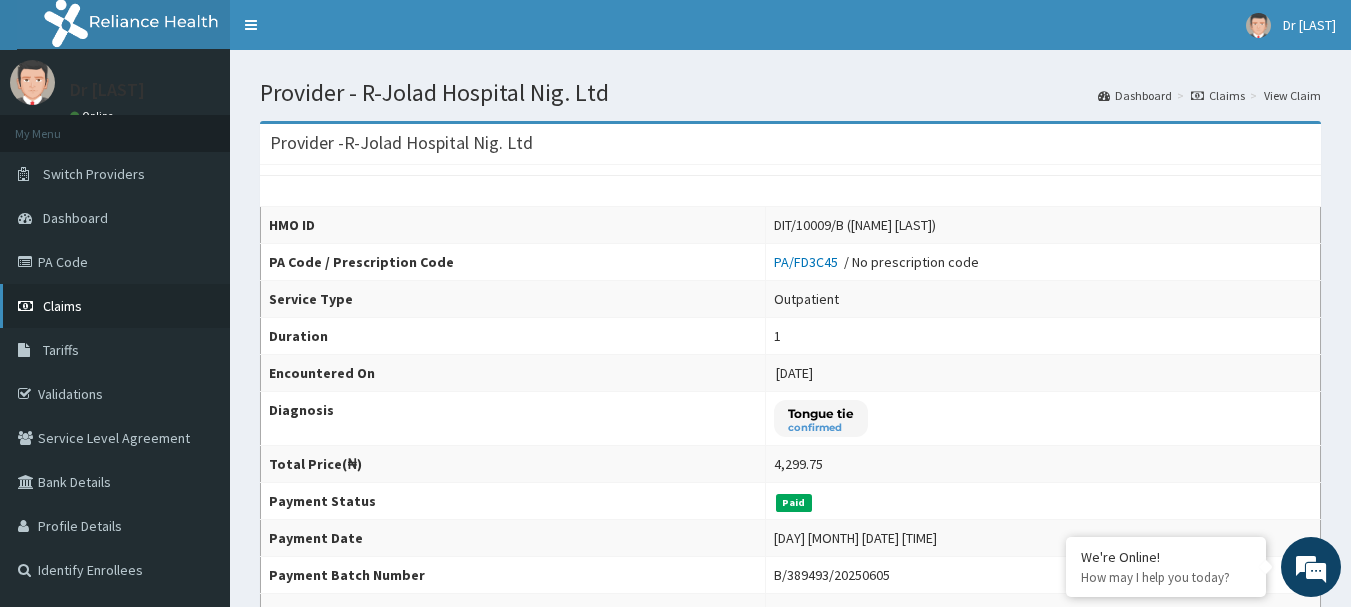 click on "Claims" at bounding box center (62, 306) 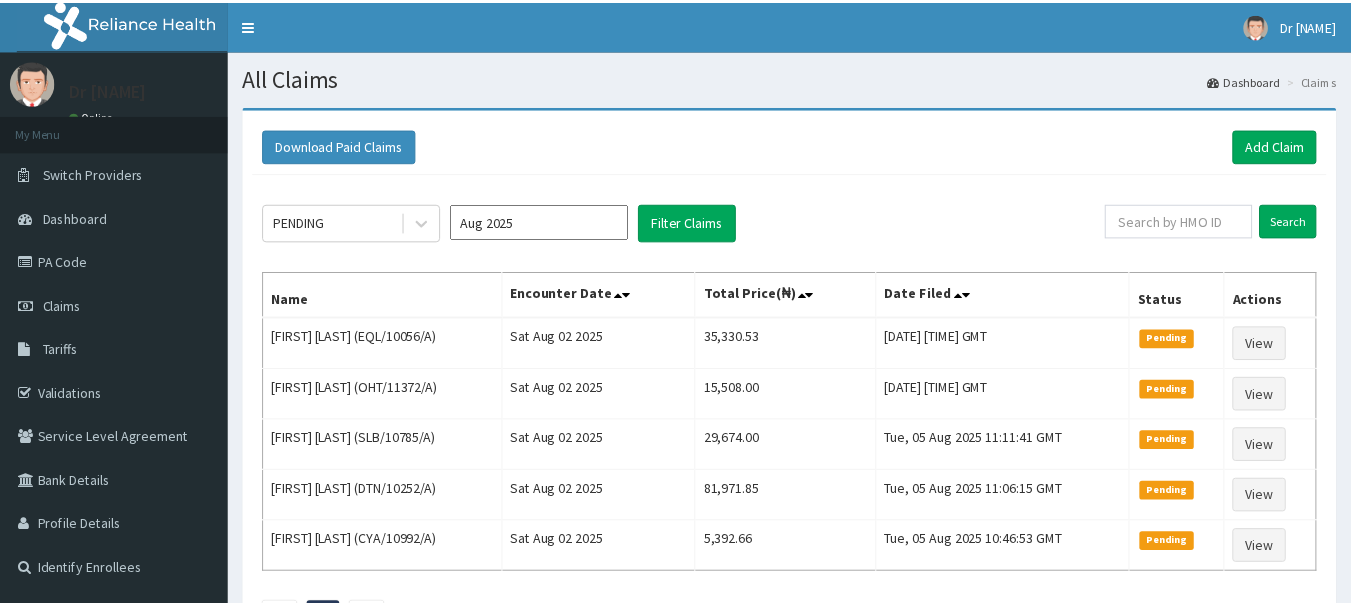 scroll, scrollTop: 0, scrollLeft: 0, axis: both 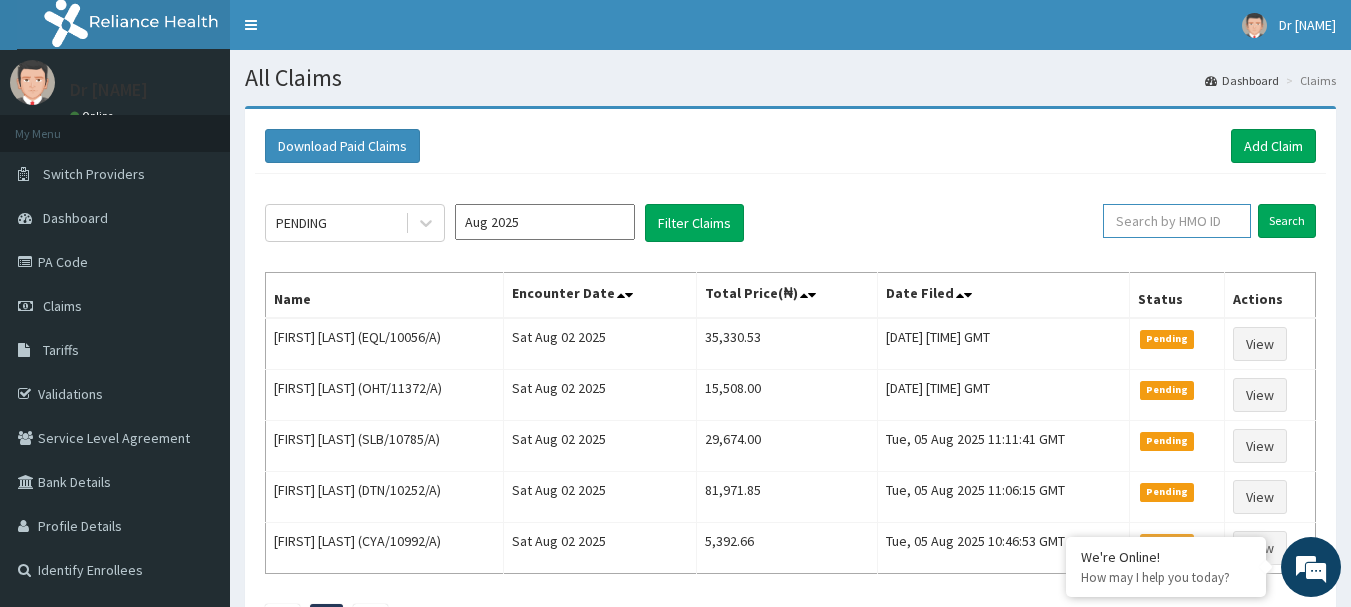 click at bounding box center [1177, 221] 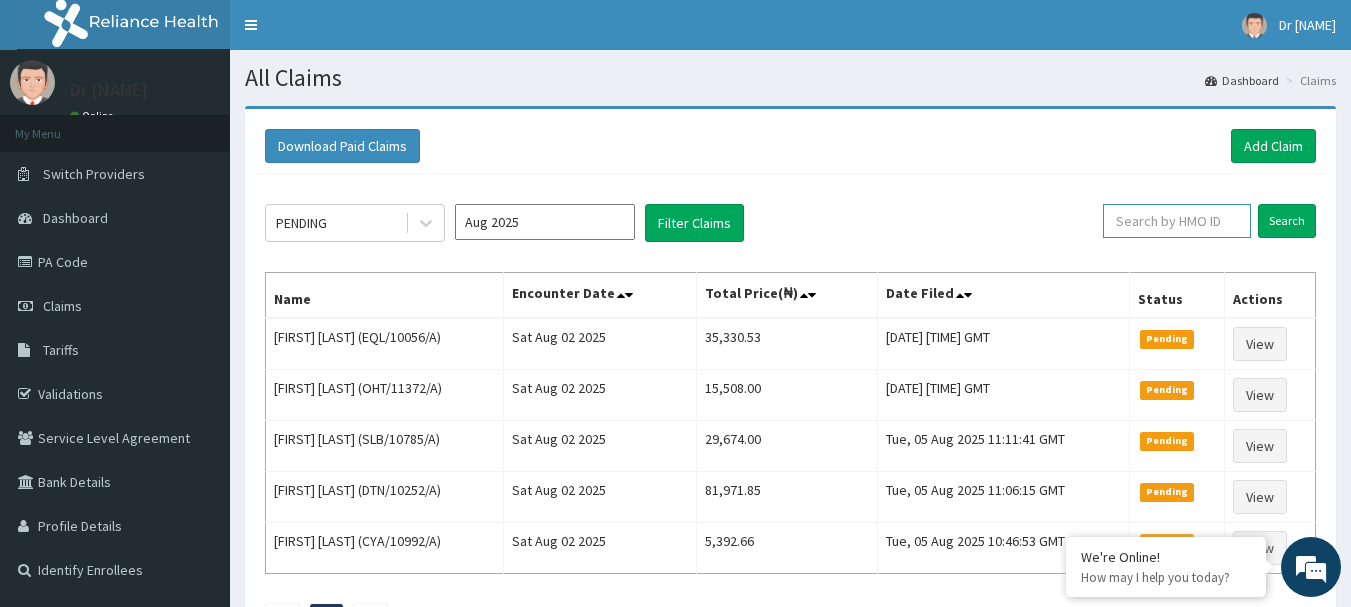 paste on "DIT/10009/B" 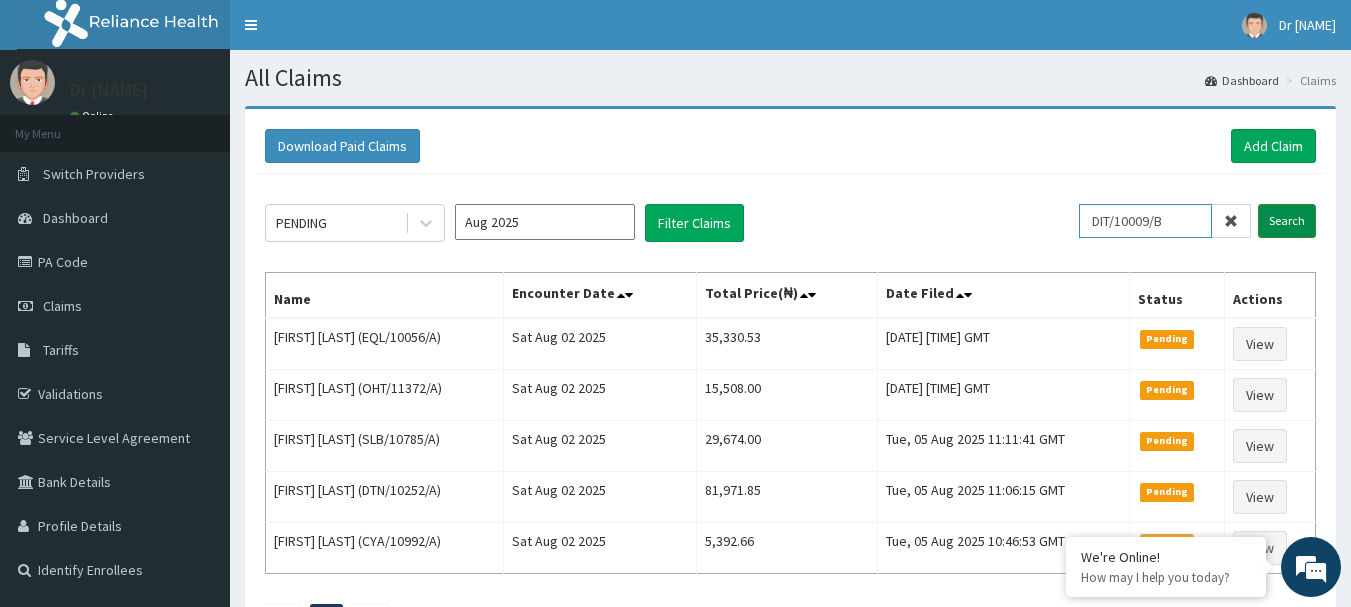 type on "DIT/10009/B" 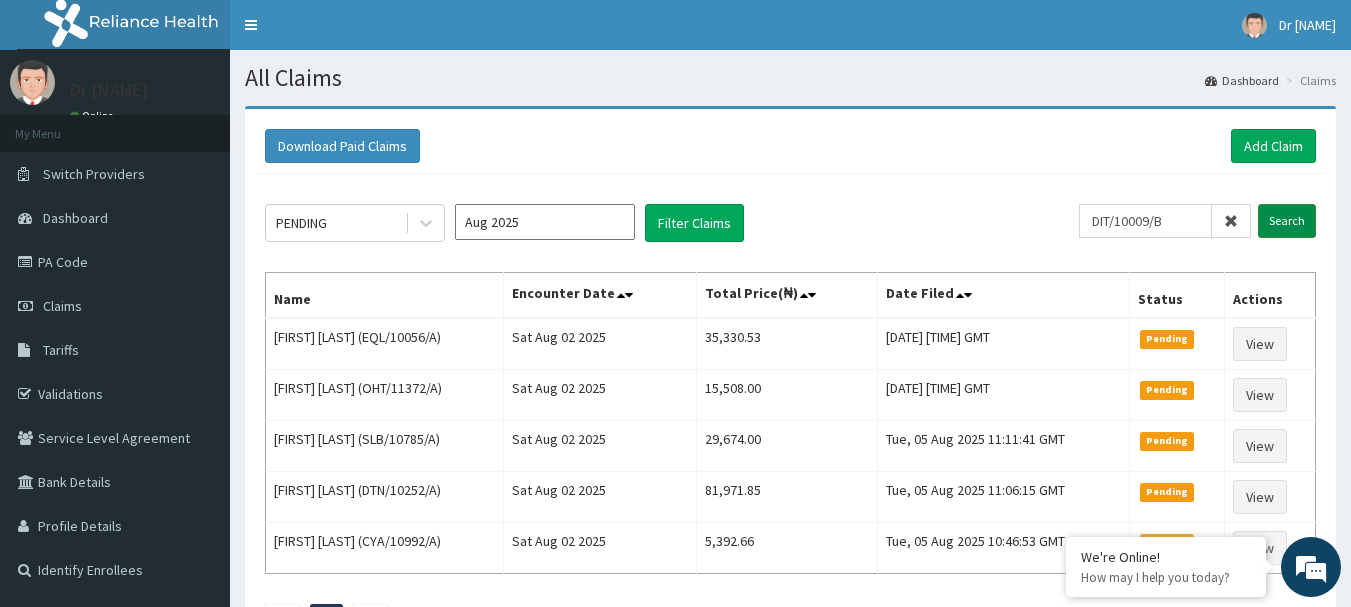 click on "Search" at bounding box center [1287, 221] 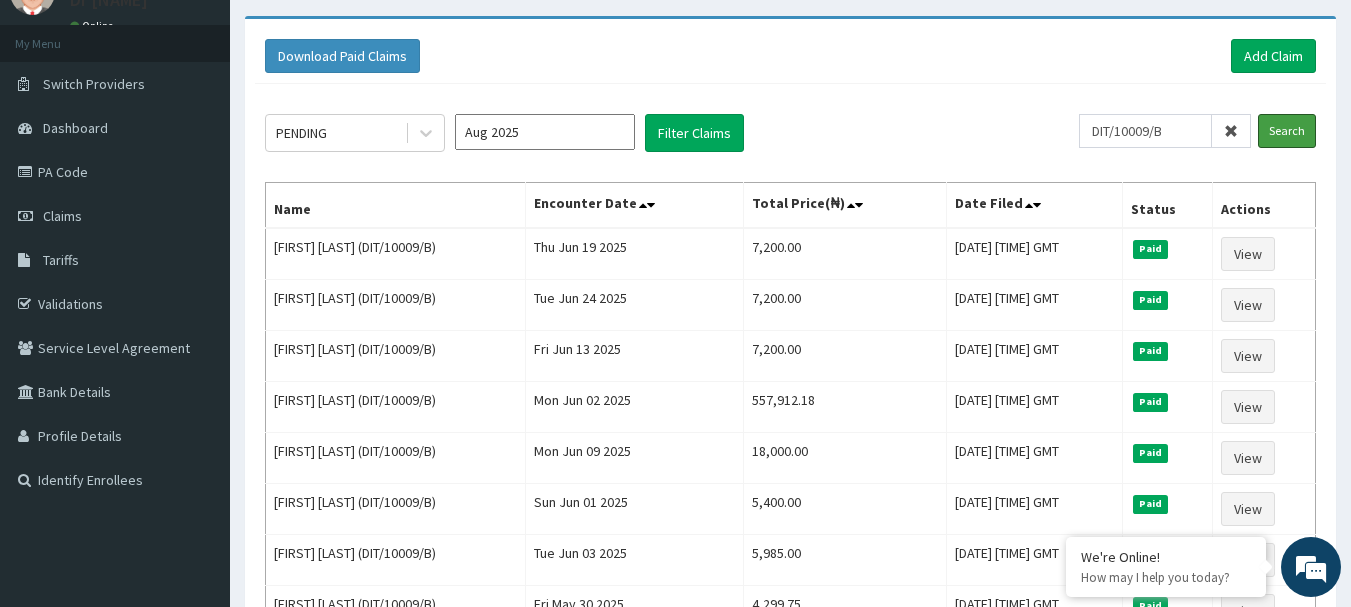 scroll, scrollTop: 200, scrollLeft: 0, axis: vertical 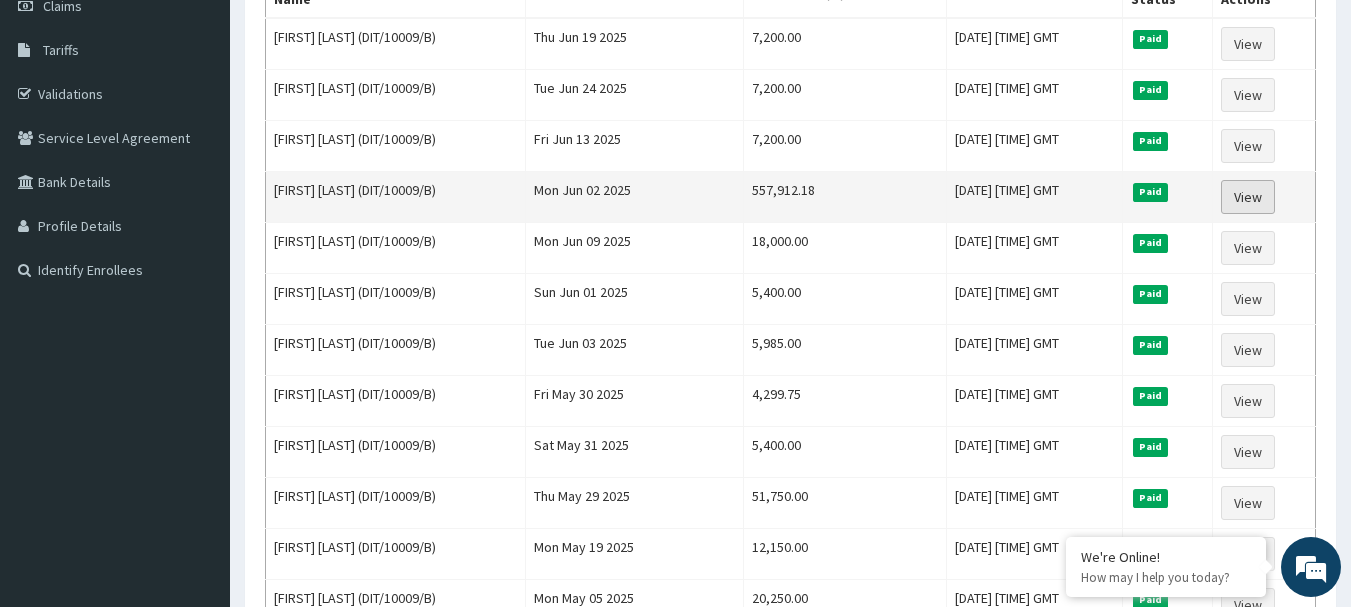 click on "View" at bounding box center (1248, 197) 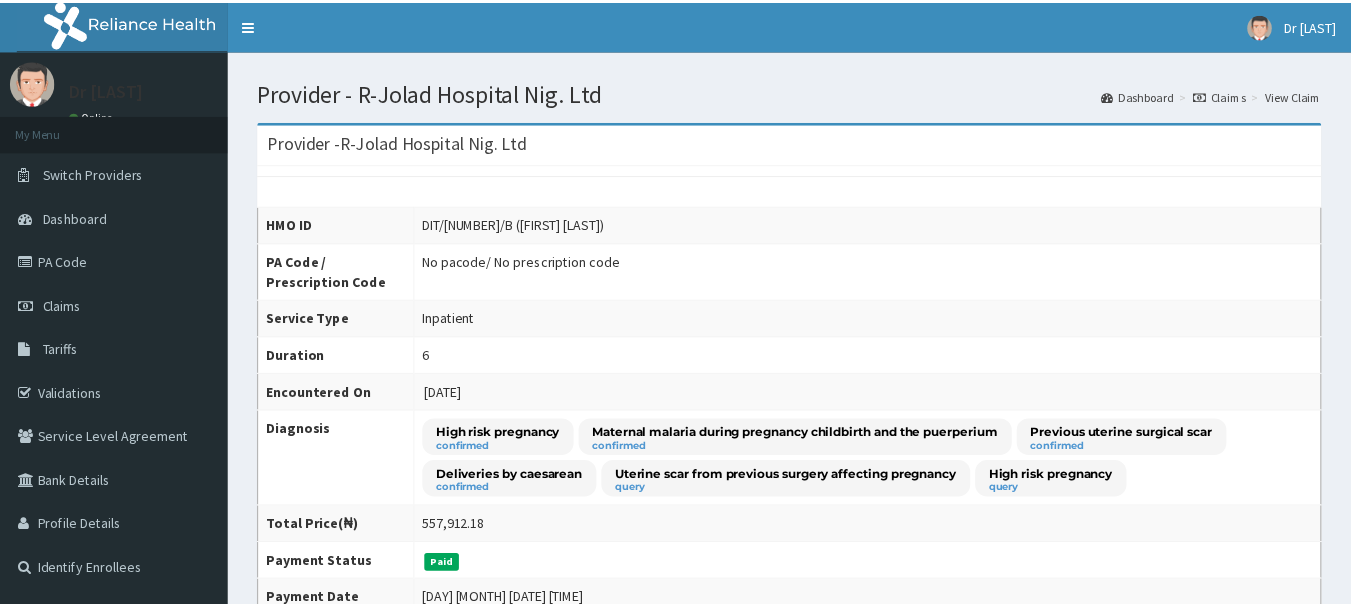 scroll, scrollTop: 0, scrollLeft: 0, axis: both 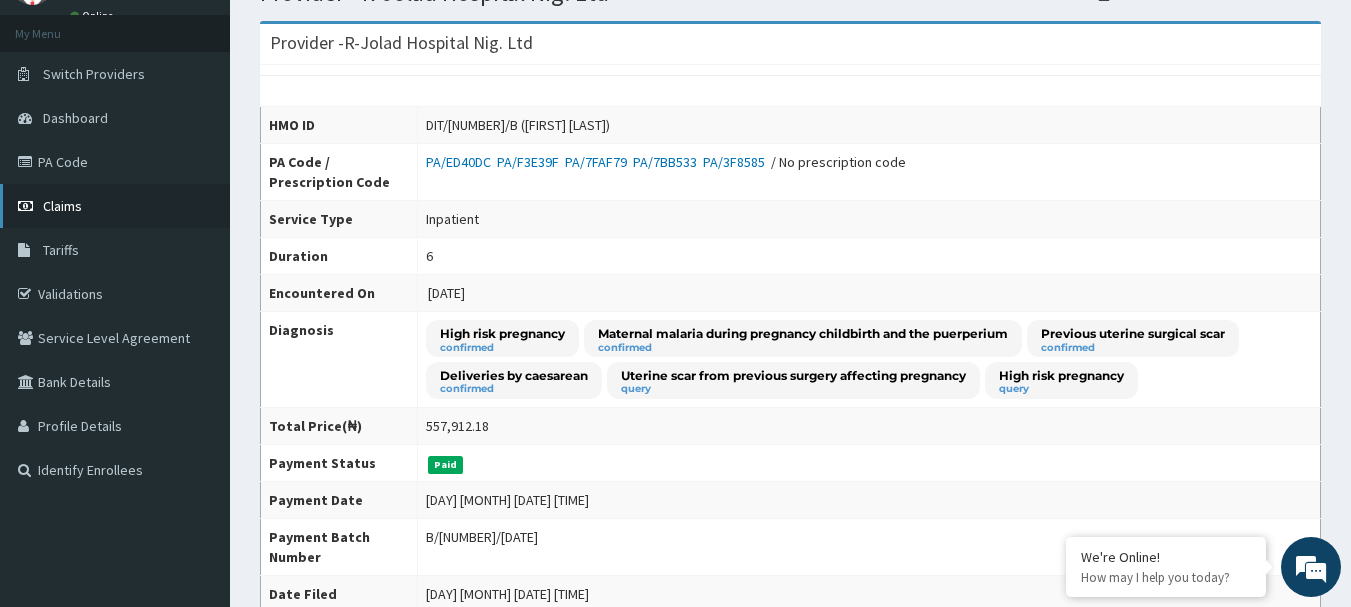 click on "Claims" at bounding box center (62, 206) 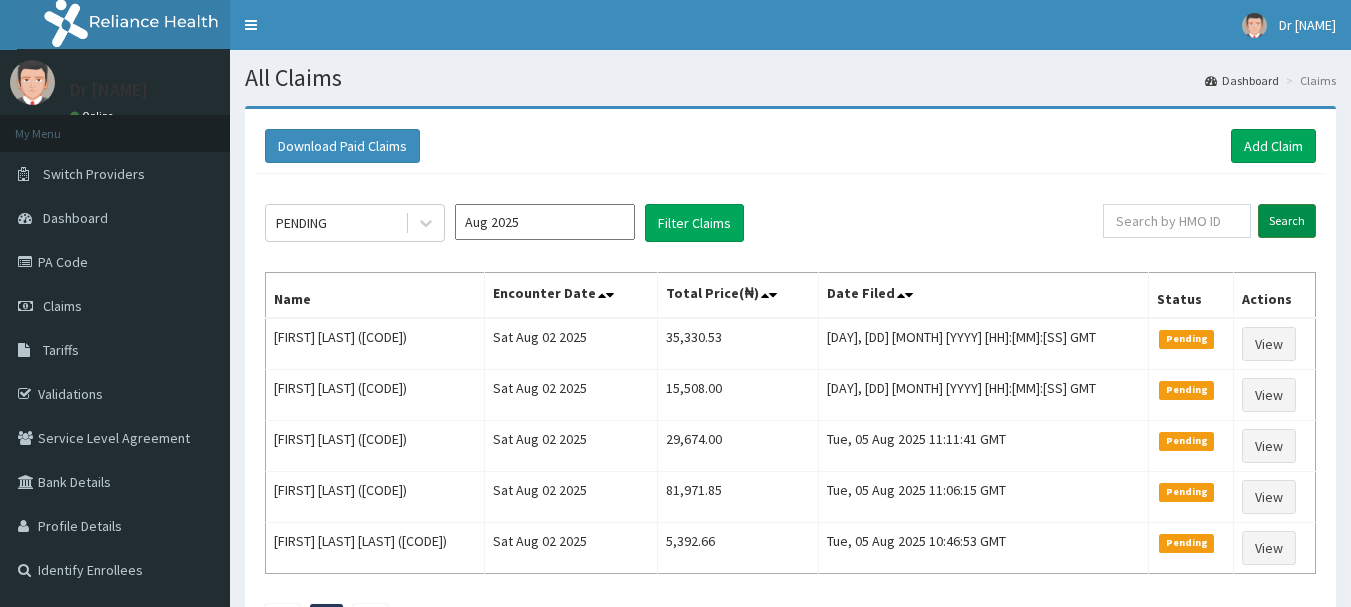 scroll, scrollTop: 0, scrollLeft: 0, axis: both 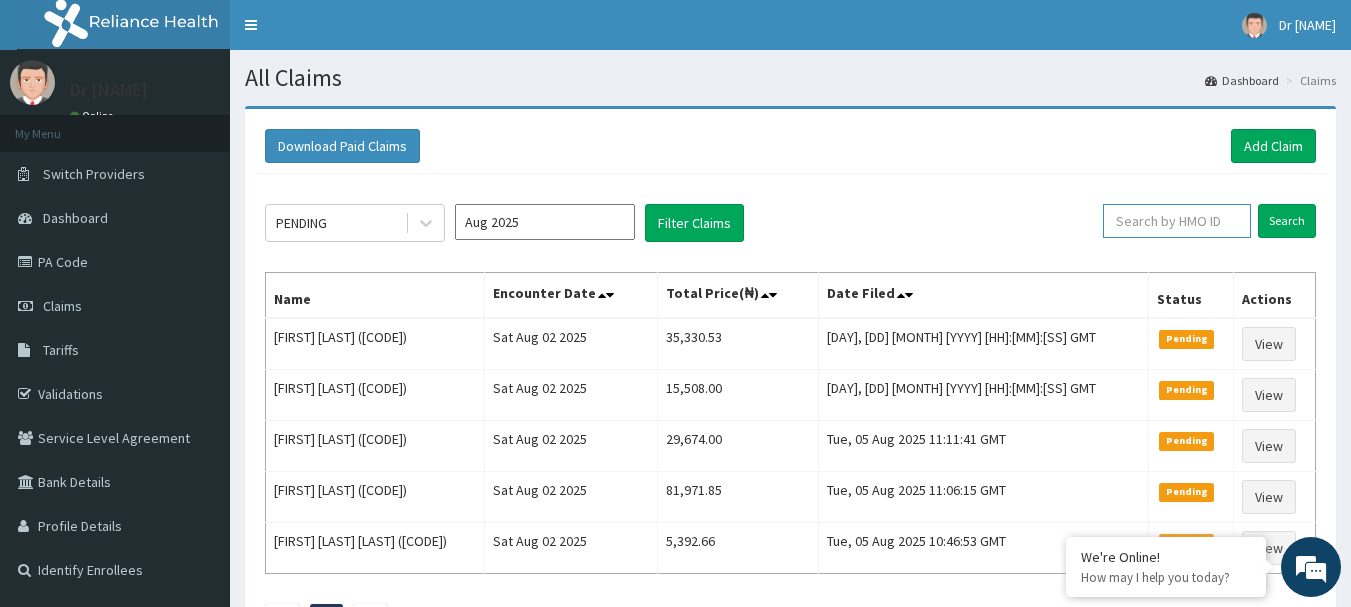click at bounding box center [1177, 221] 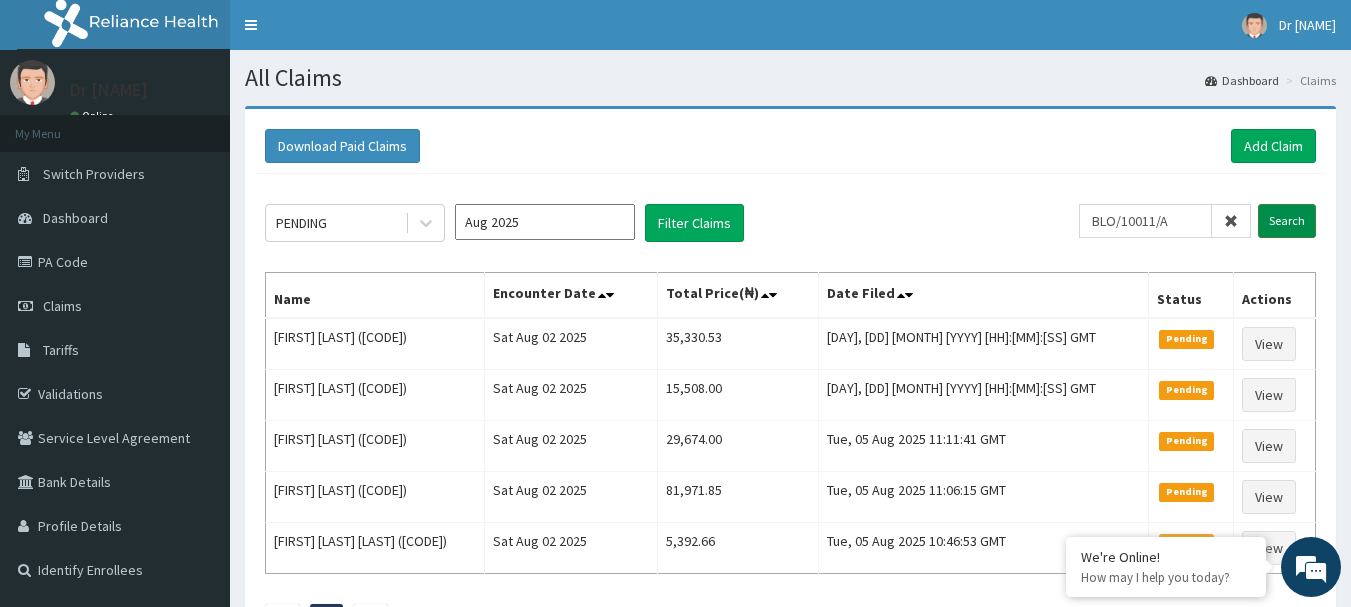 click on "Search" at bounding box center [1287, 221] 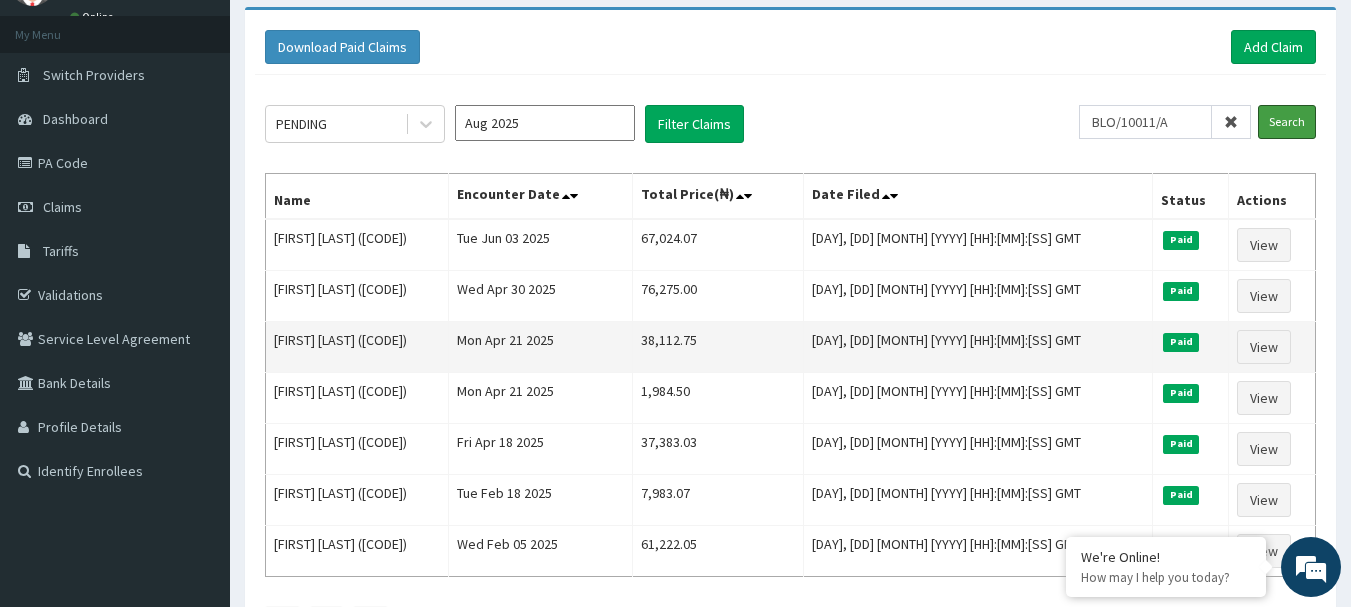 scroll, scrollTop: 100, scrollLeft: 0, axis: vertical 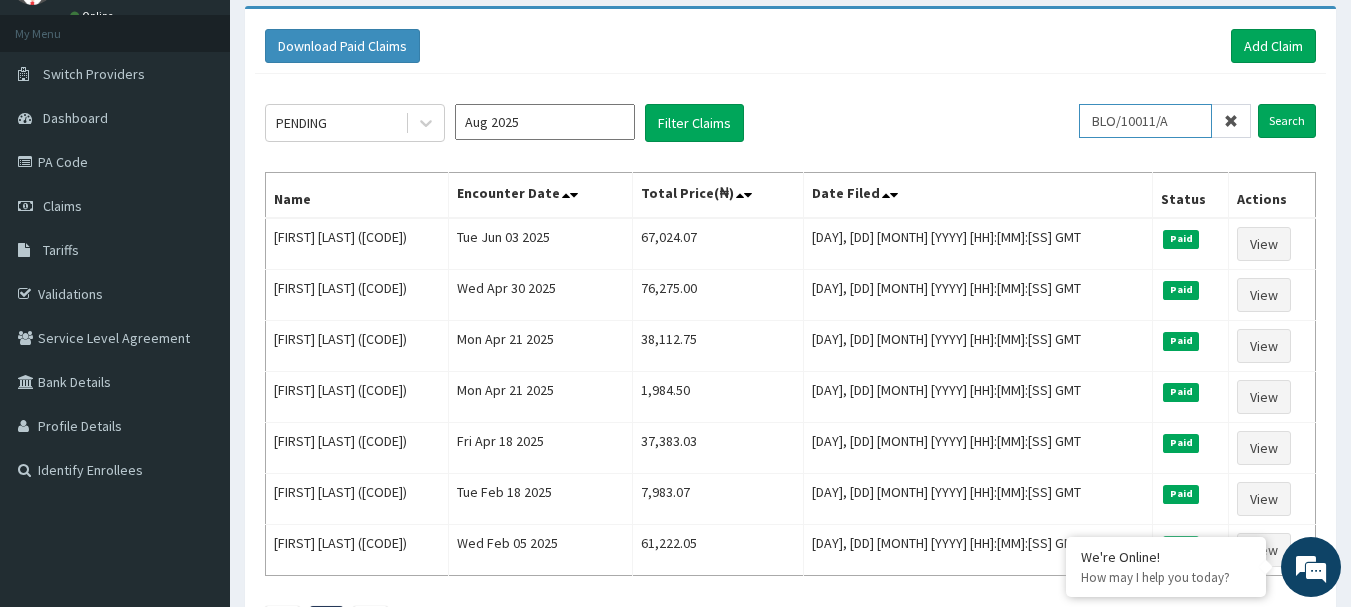 click on "BLO/10011/A" at bounding box center [1145, 121] 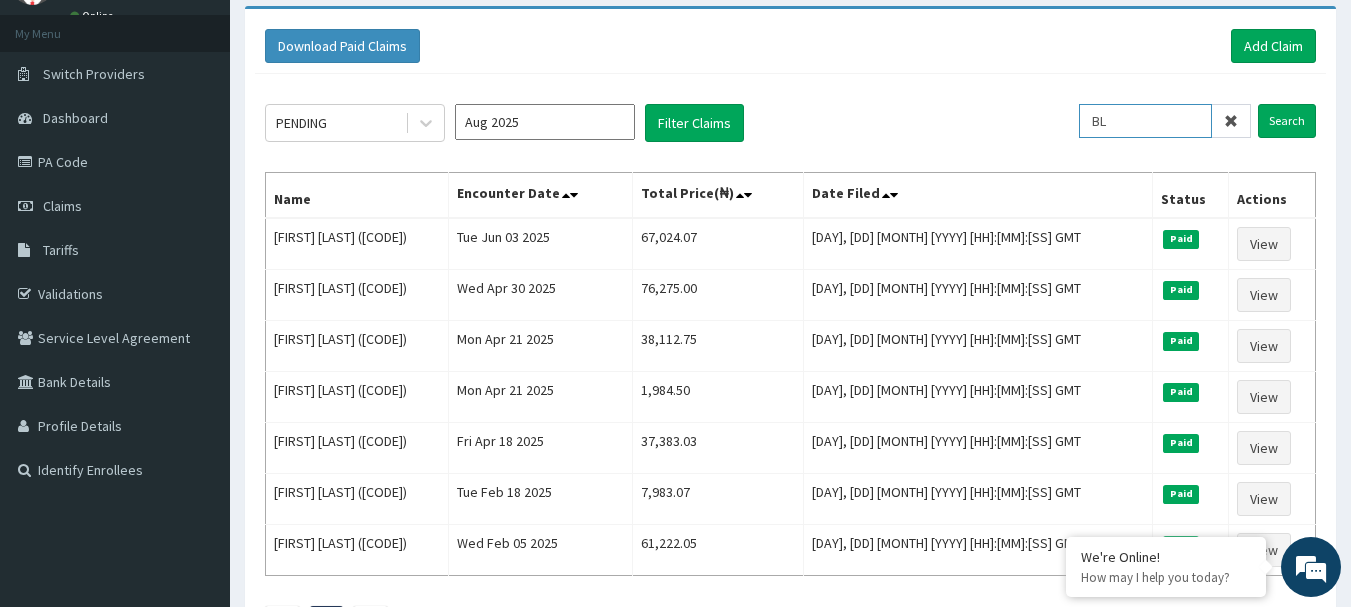 type on "B" 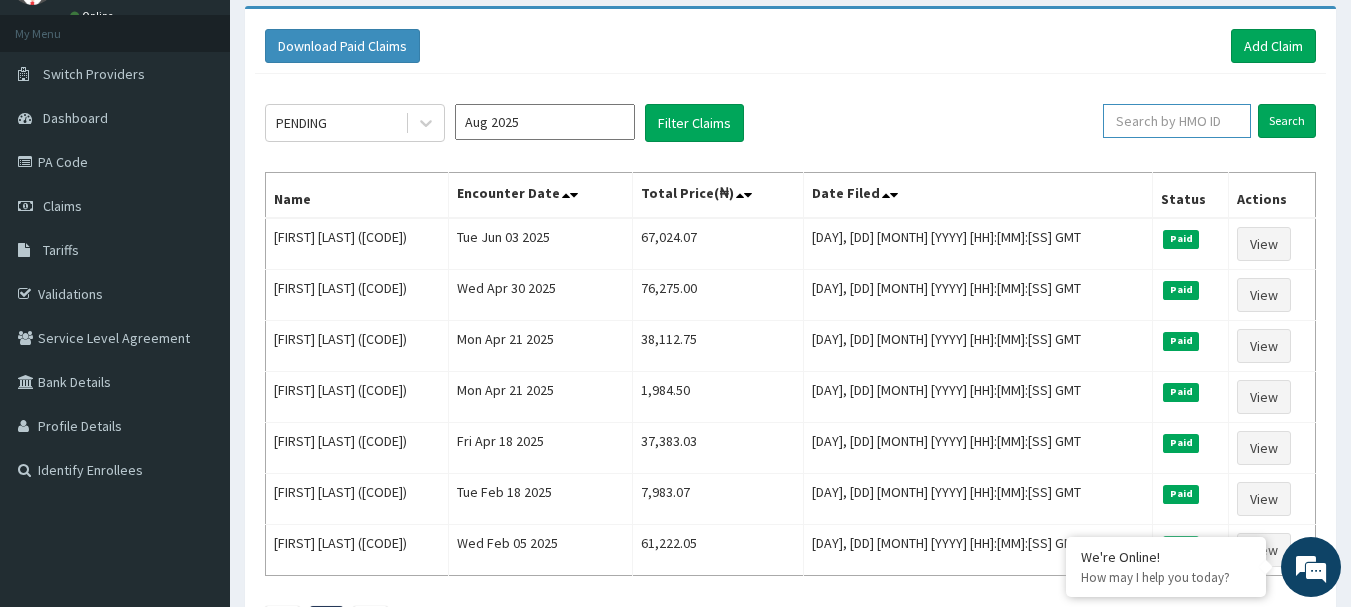 click at bounding box center (1177, 121) 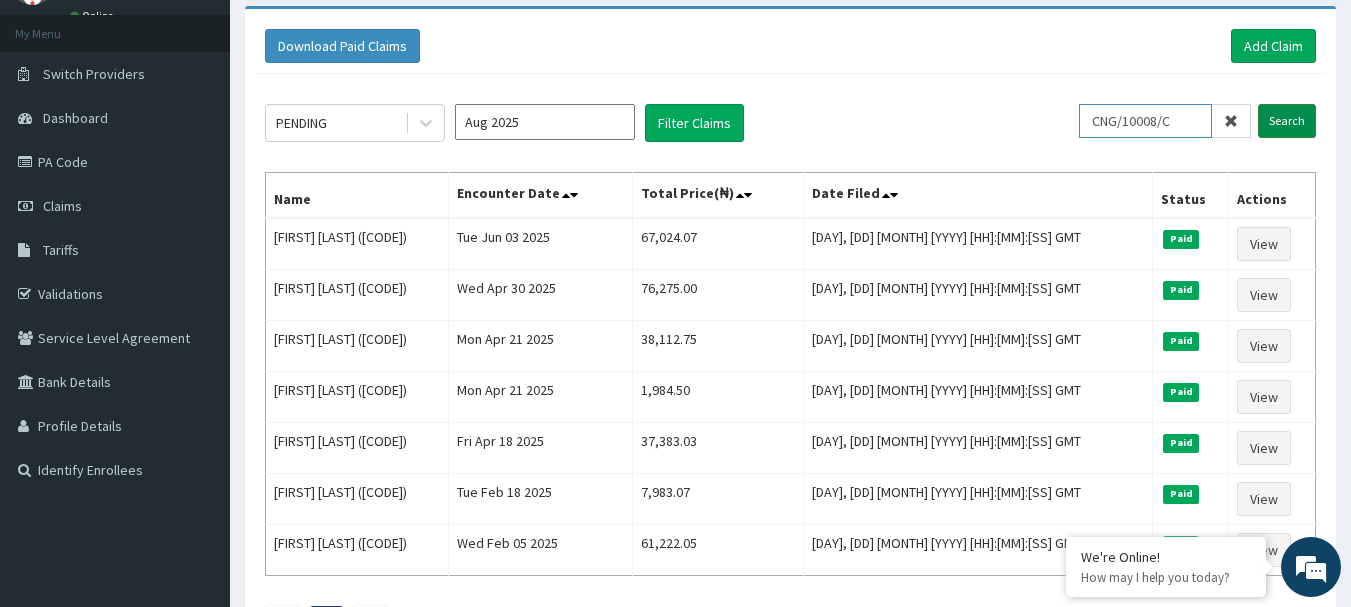 type on "CNG/10008/C" 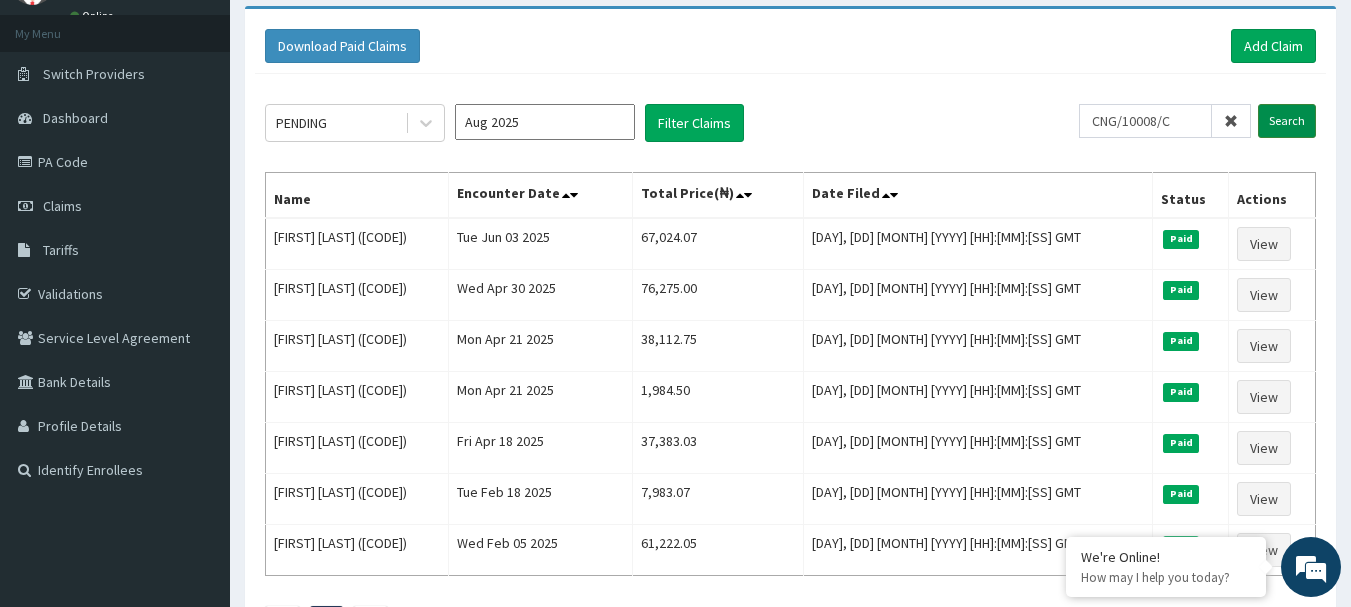 click on "Search" at bounding box center (1287, 121) 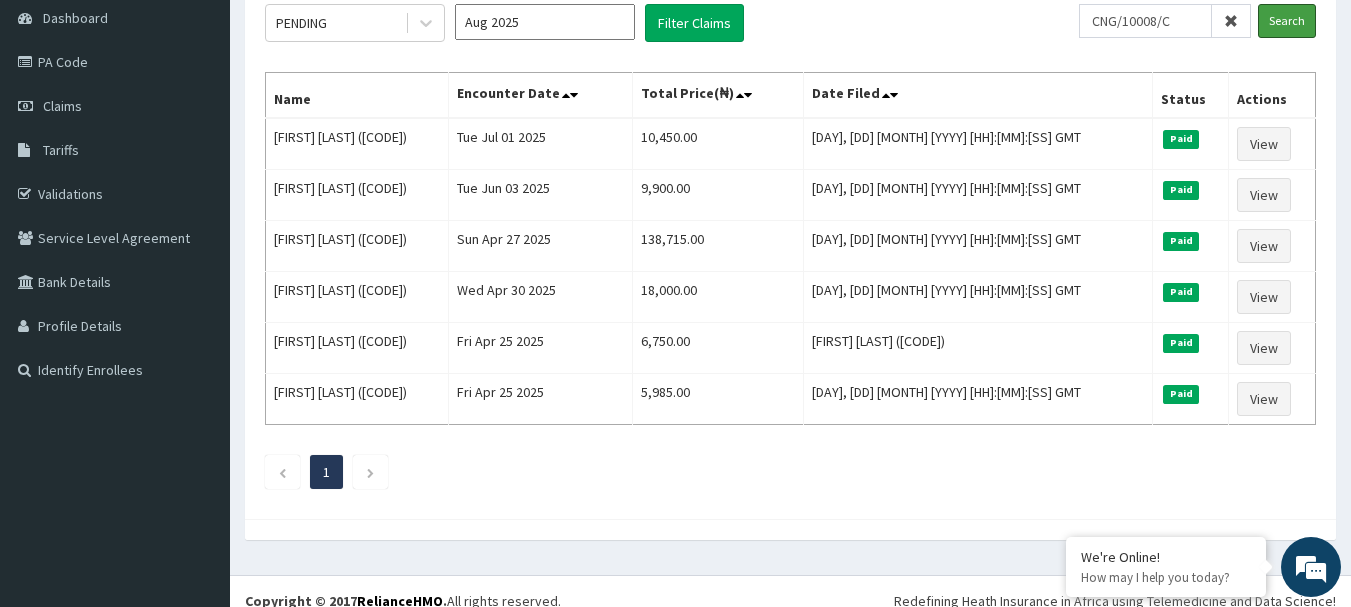 scroll, scrollTop: 100, scrollLeft: 0, axis: vertical 